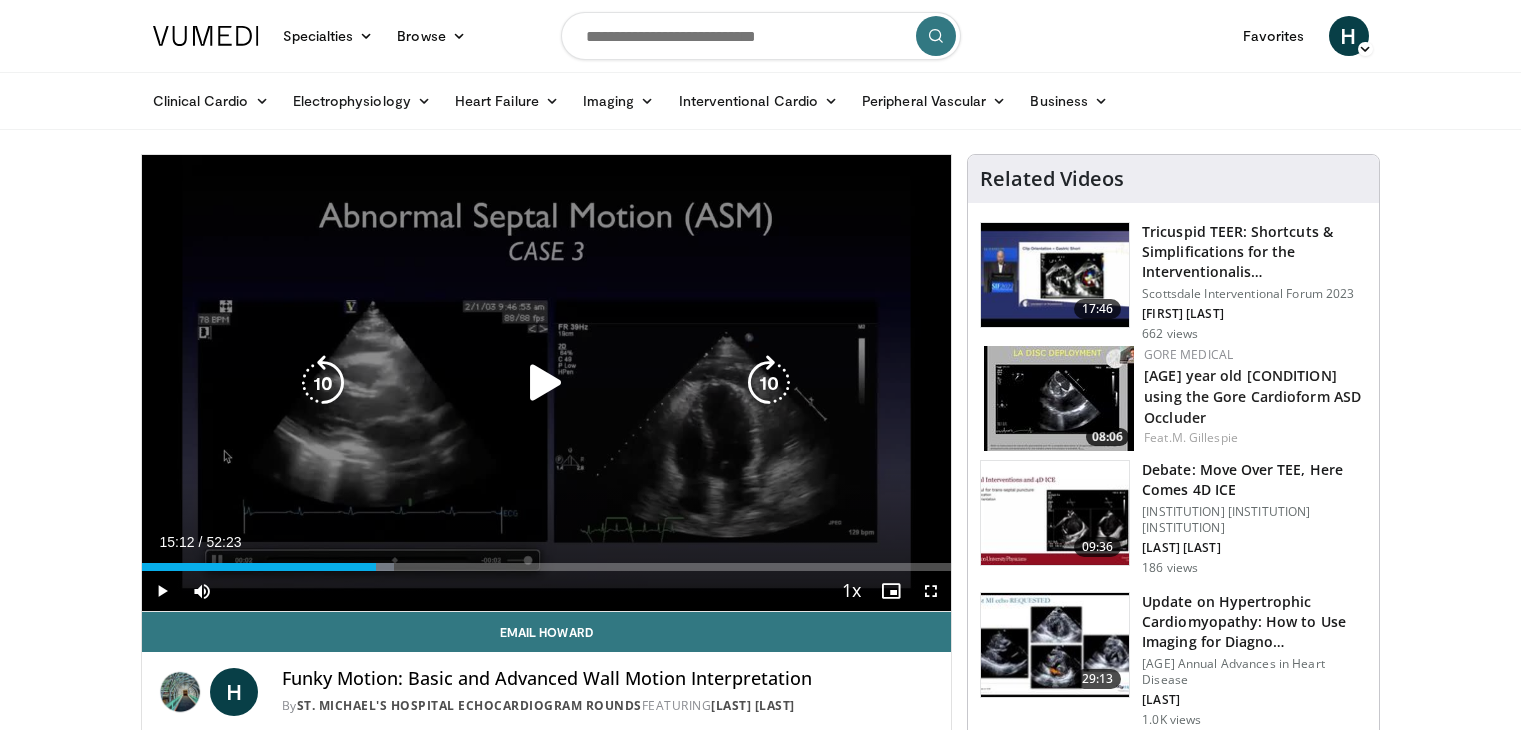 scroll, scrollTop: 0, scrollLeft: 0, axis: both 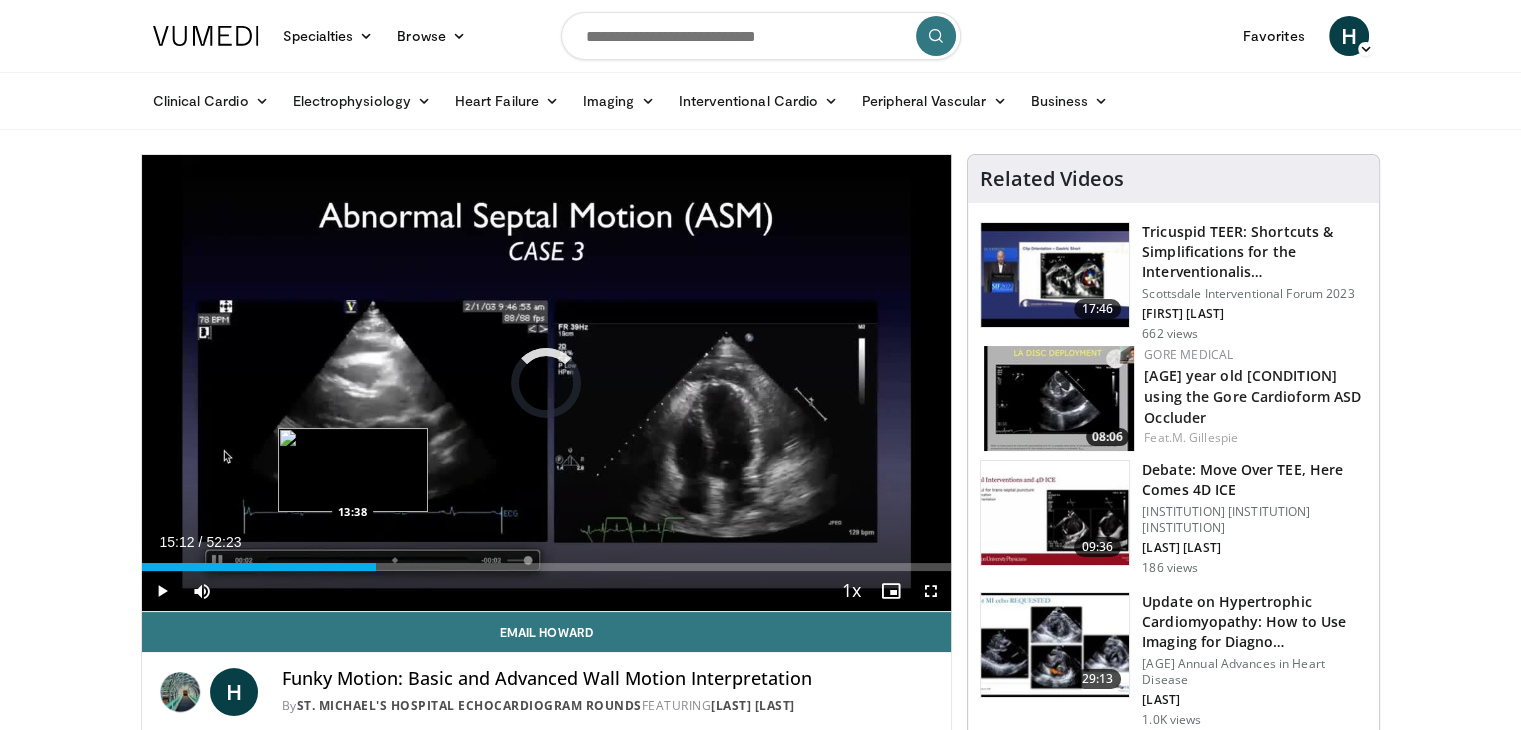 click on "Loaded :  [PERCENT] [TIME] [TIME]" at bounding box center [547, 561] 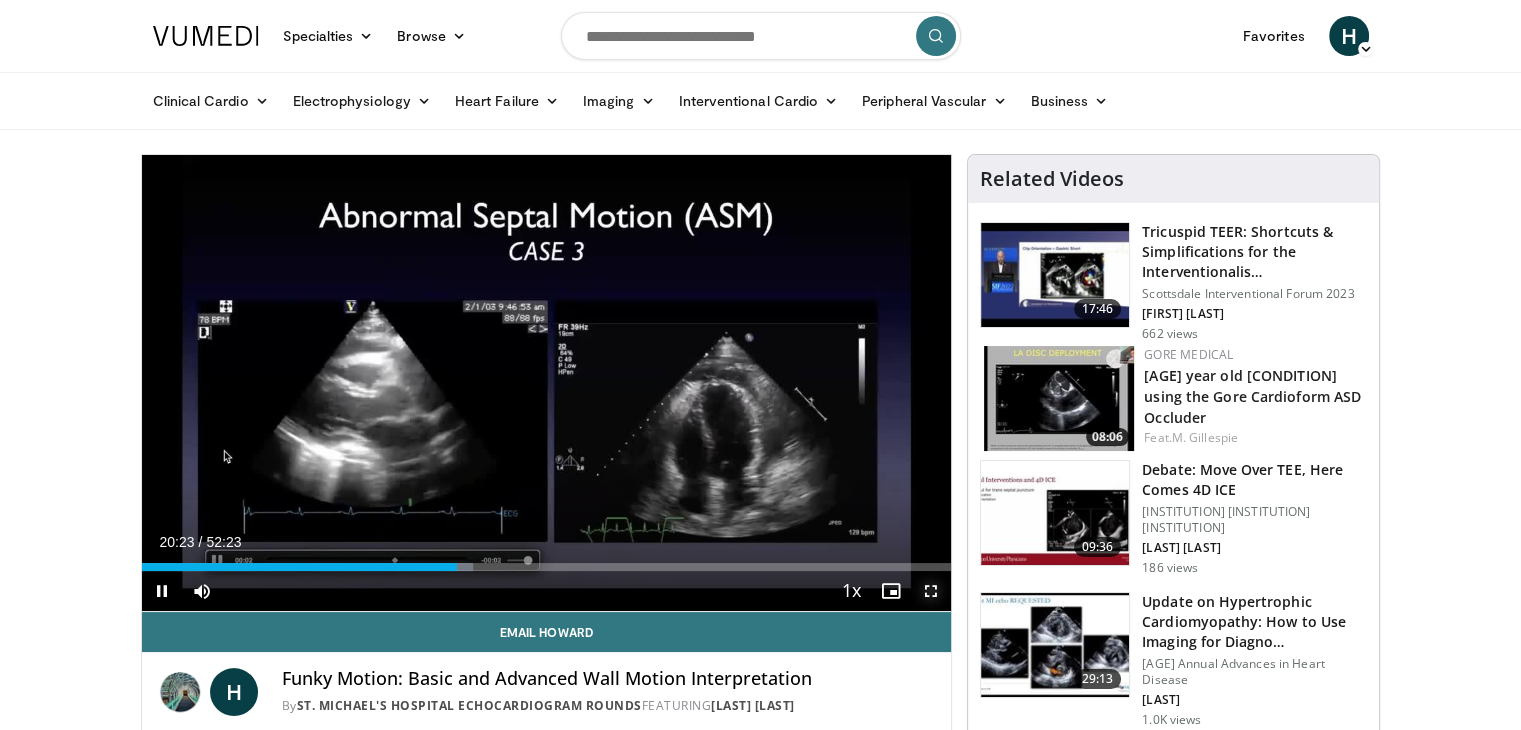 click at bounding box center (931, 591) 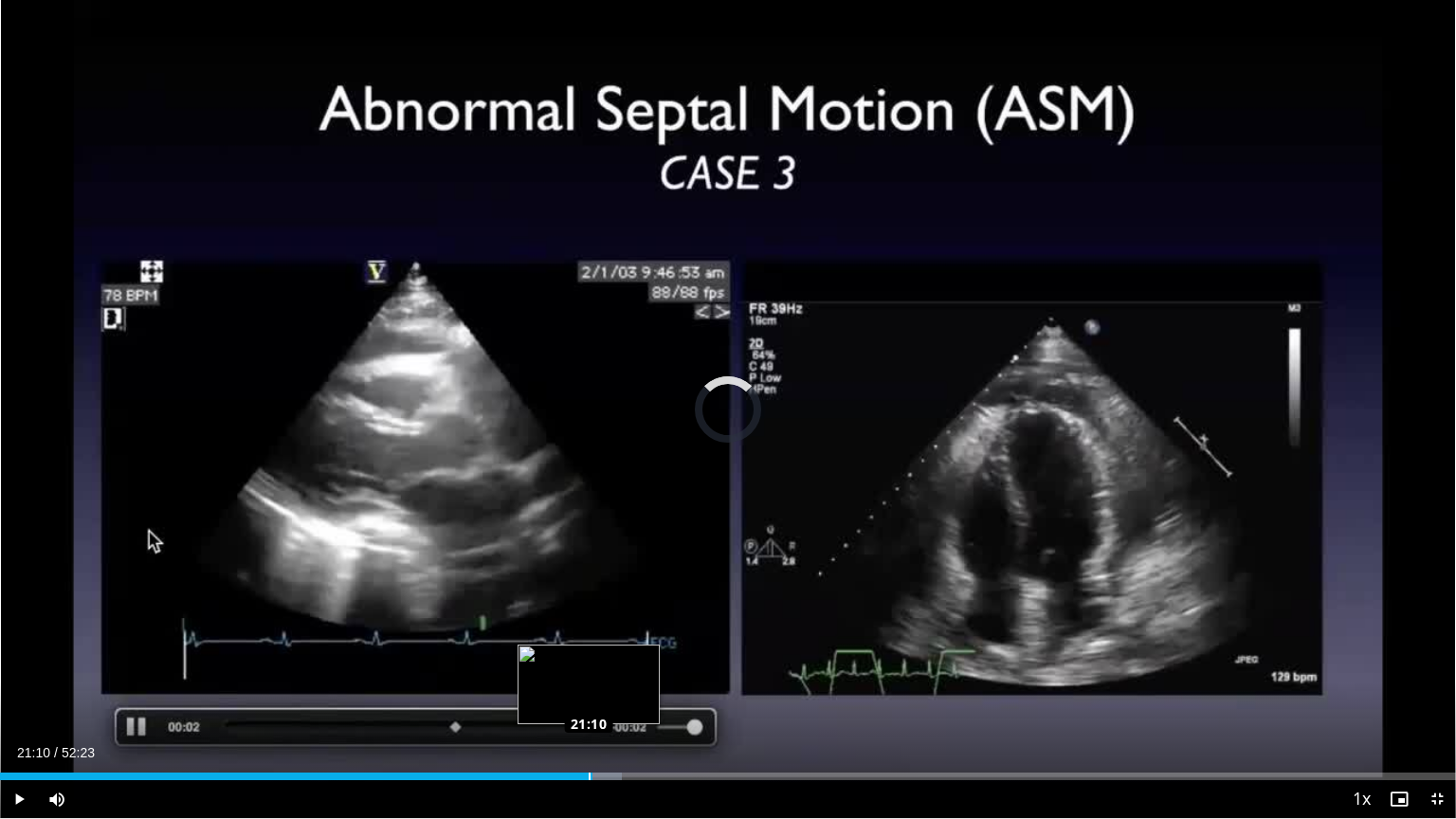 click on "Loaded :  42.68% [TIME] [TIME]" at bounding box center (728, 776) 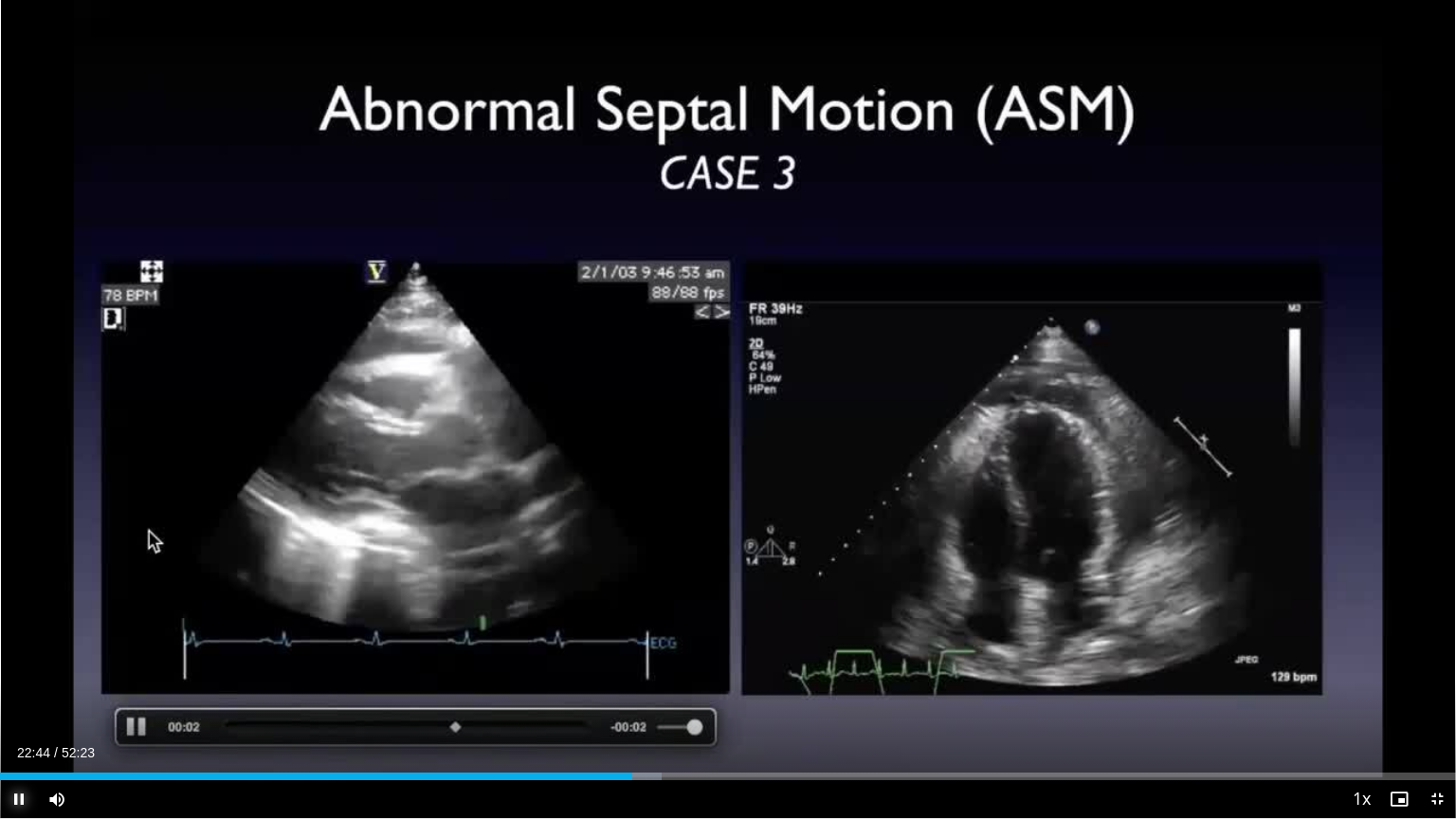 click at bounding box center (19, 799) 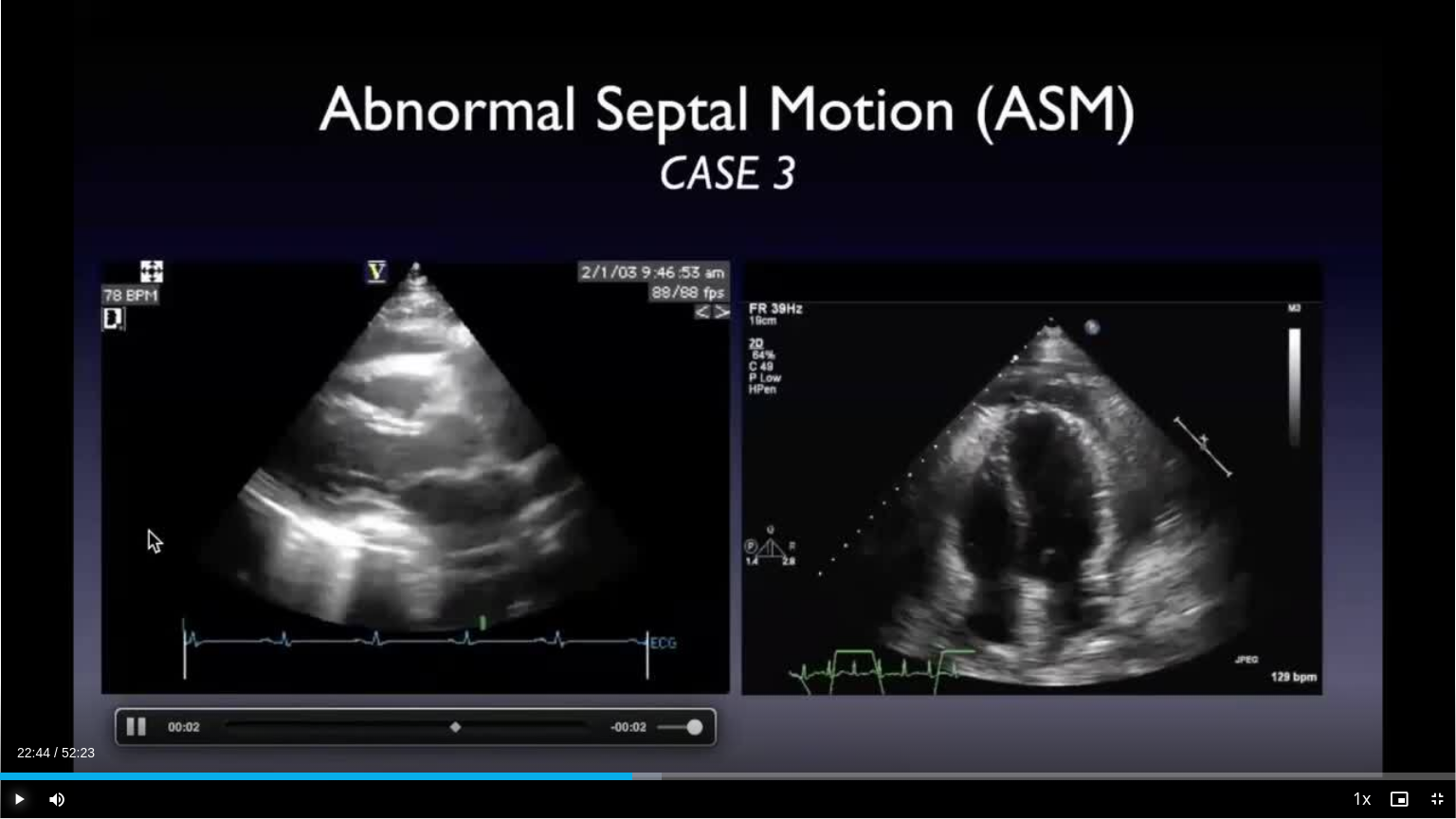 type 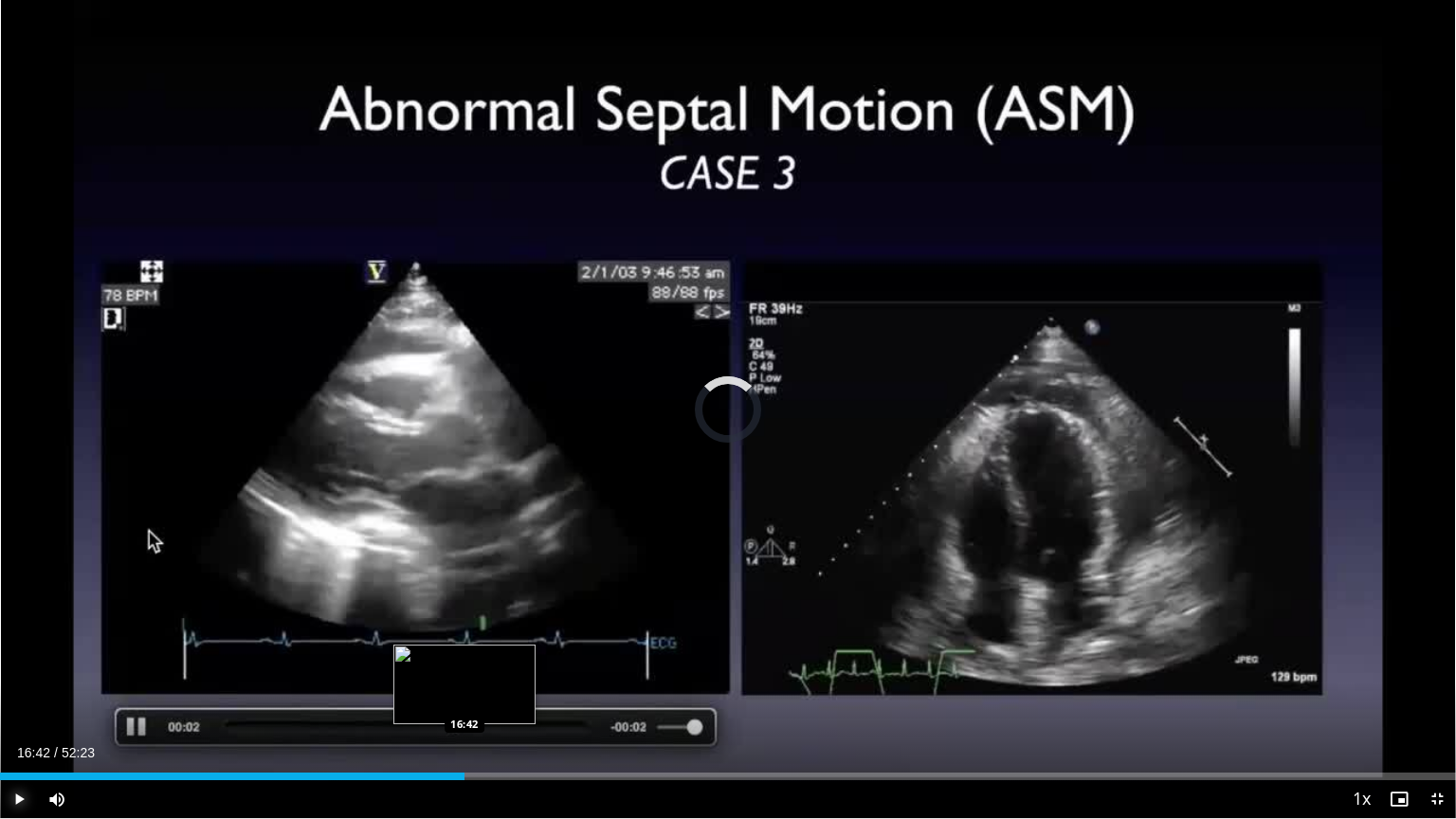 click on "32:27" at bounding box center (232, 776) 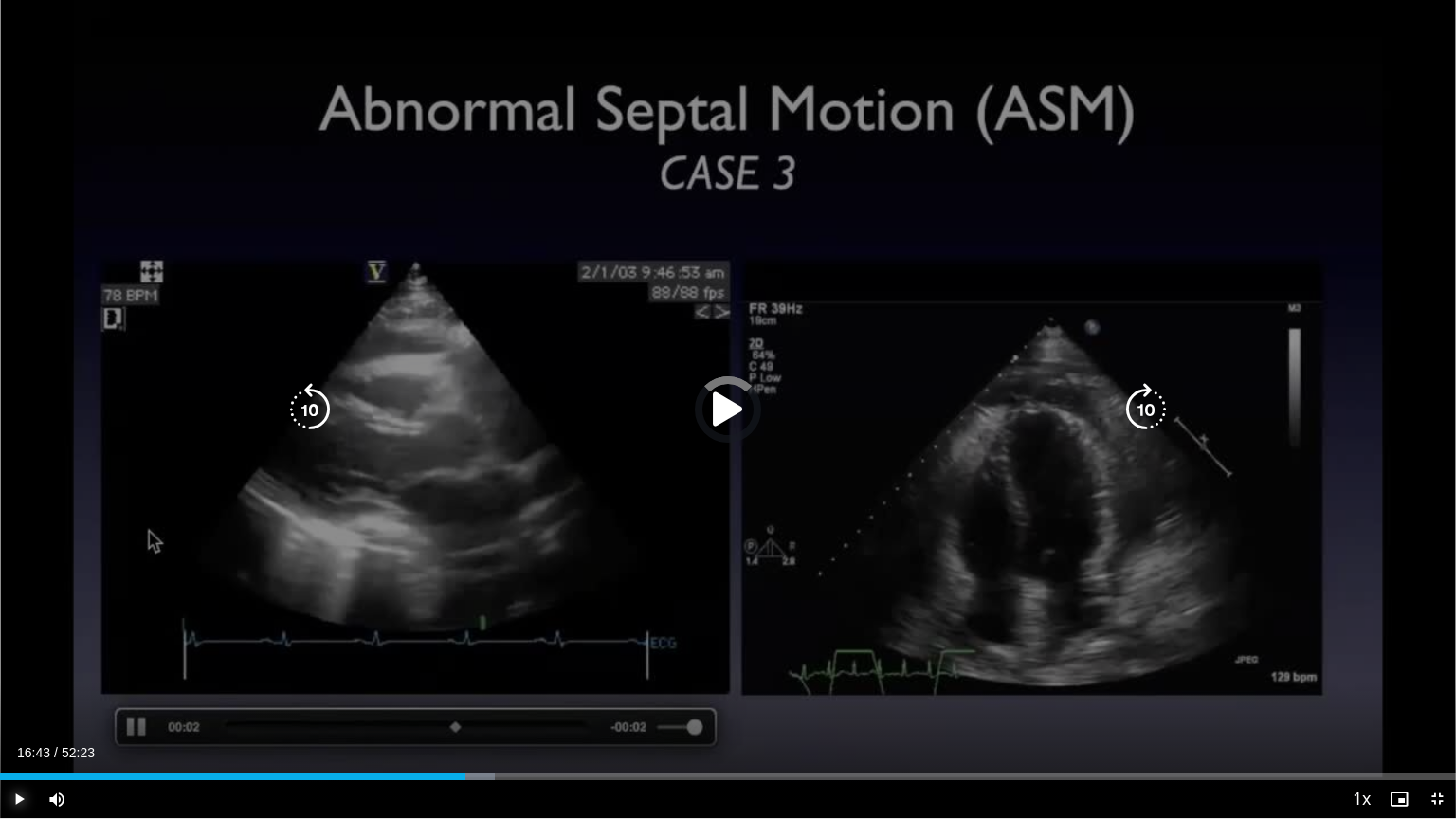 click at bounding box center [479, 776] 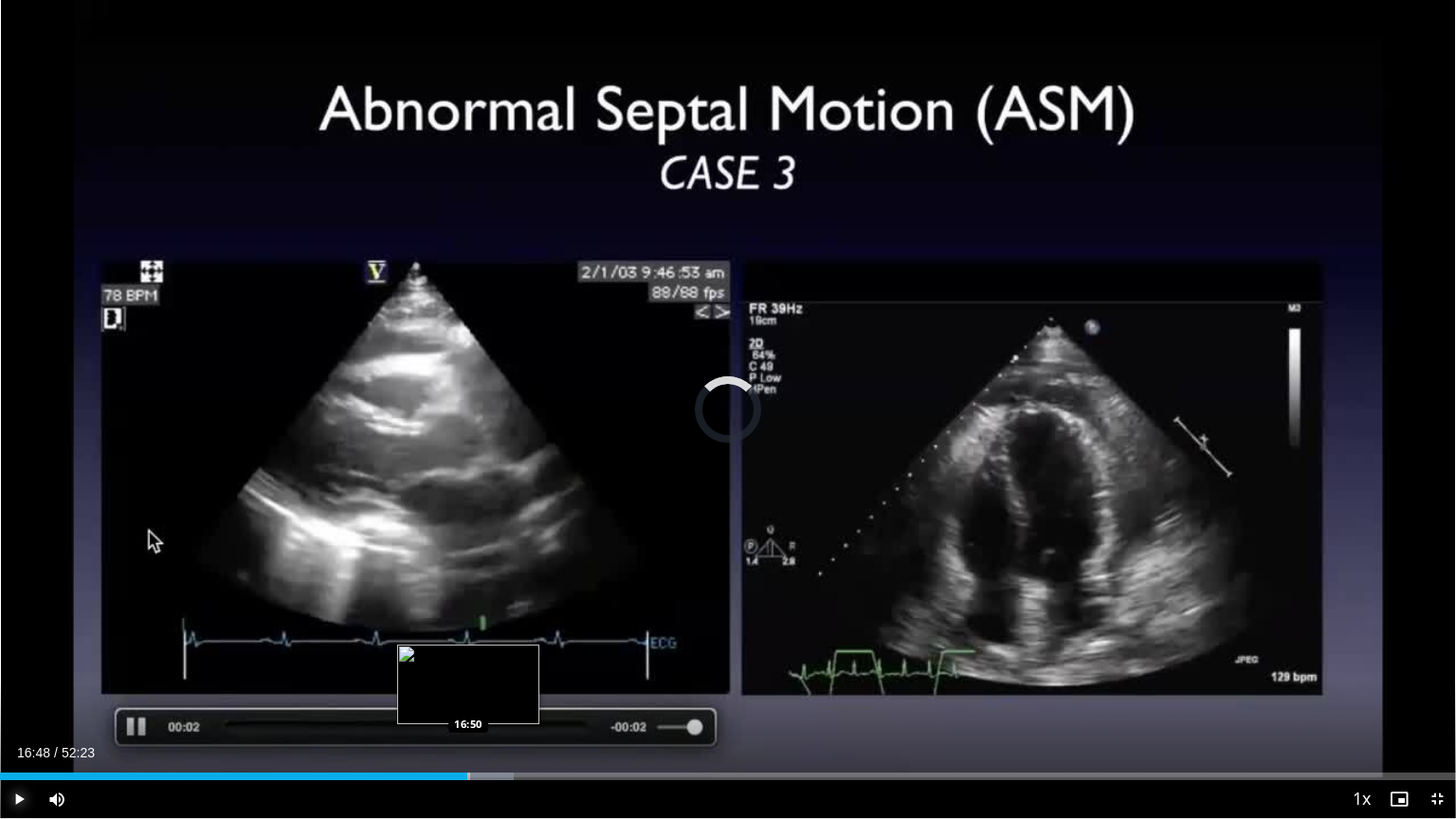 click on "Loaded :  35.26% [TIME] [TIME]" at bounding box center (728, 771) 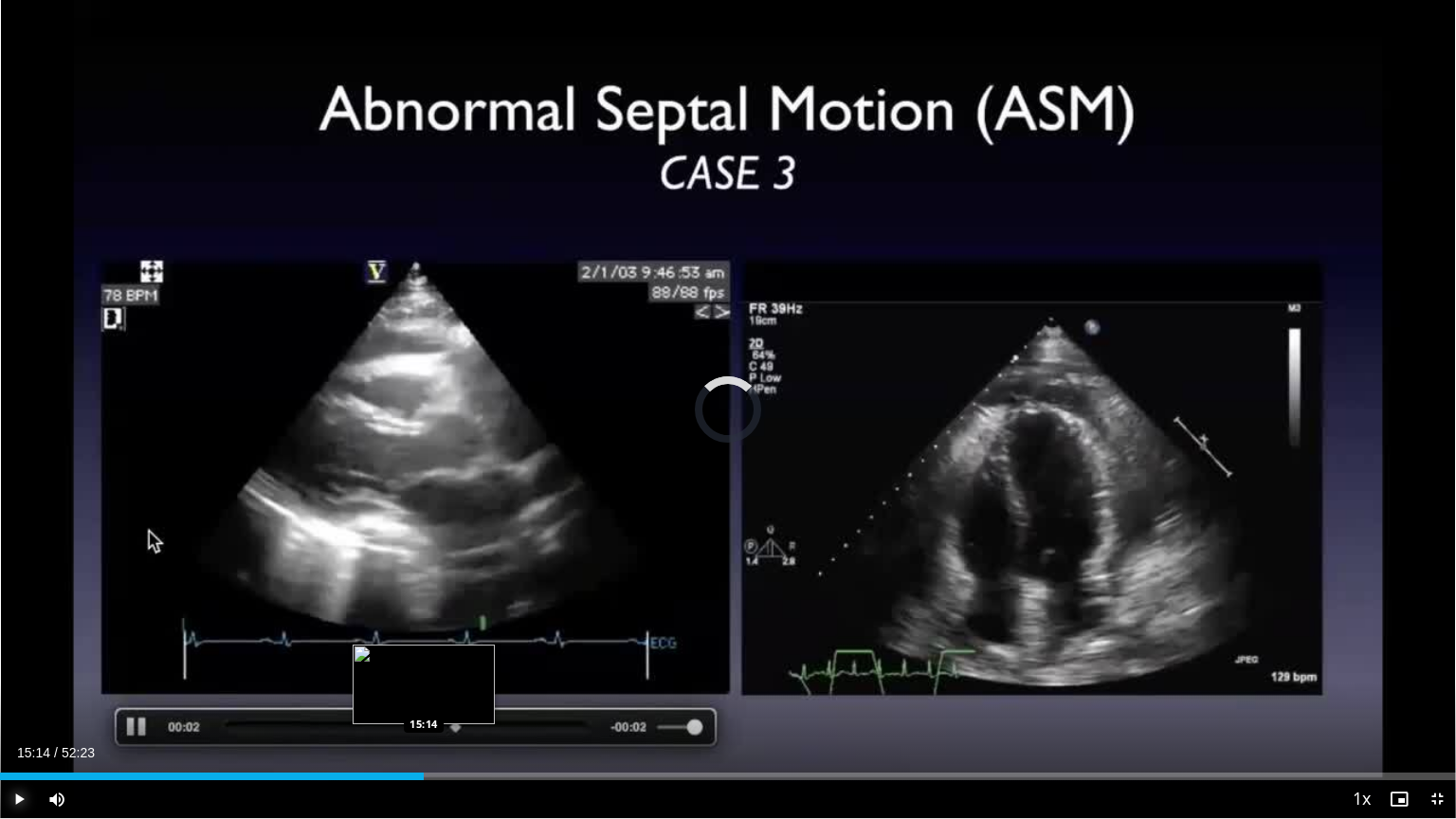 click on "Loaded :  0.00% 15:14 15:14" at bounding box center (728, 771) 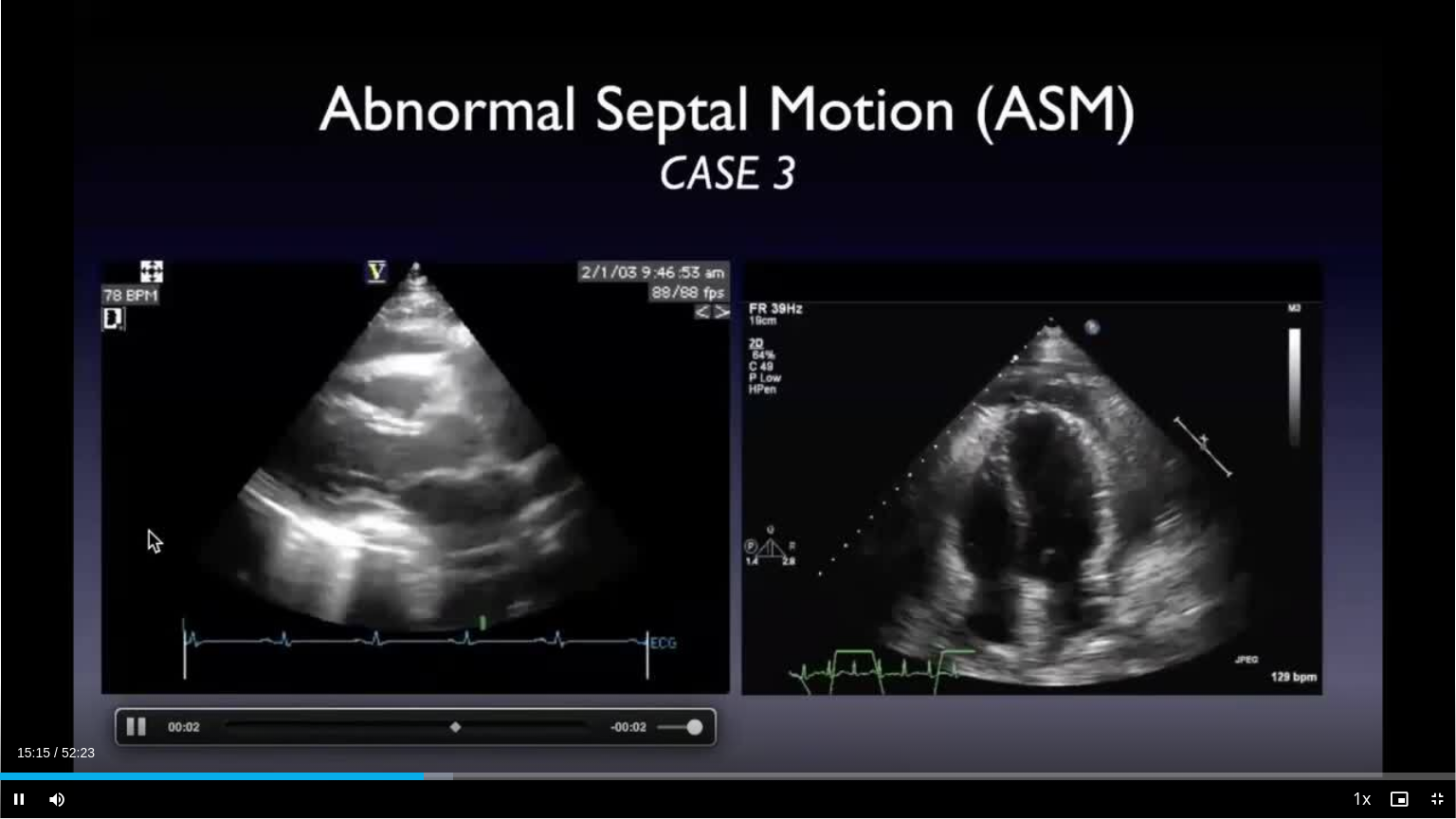 click on "Current Time  15:15 / Duration  52:23" at bounding box center [728, 753] 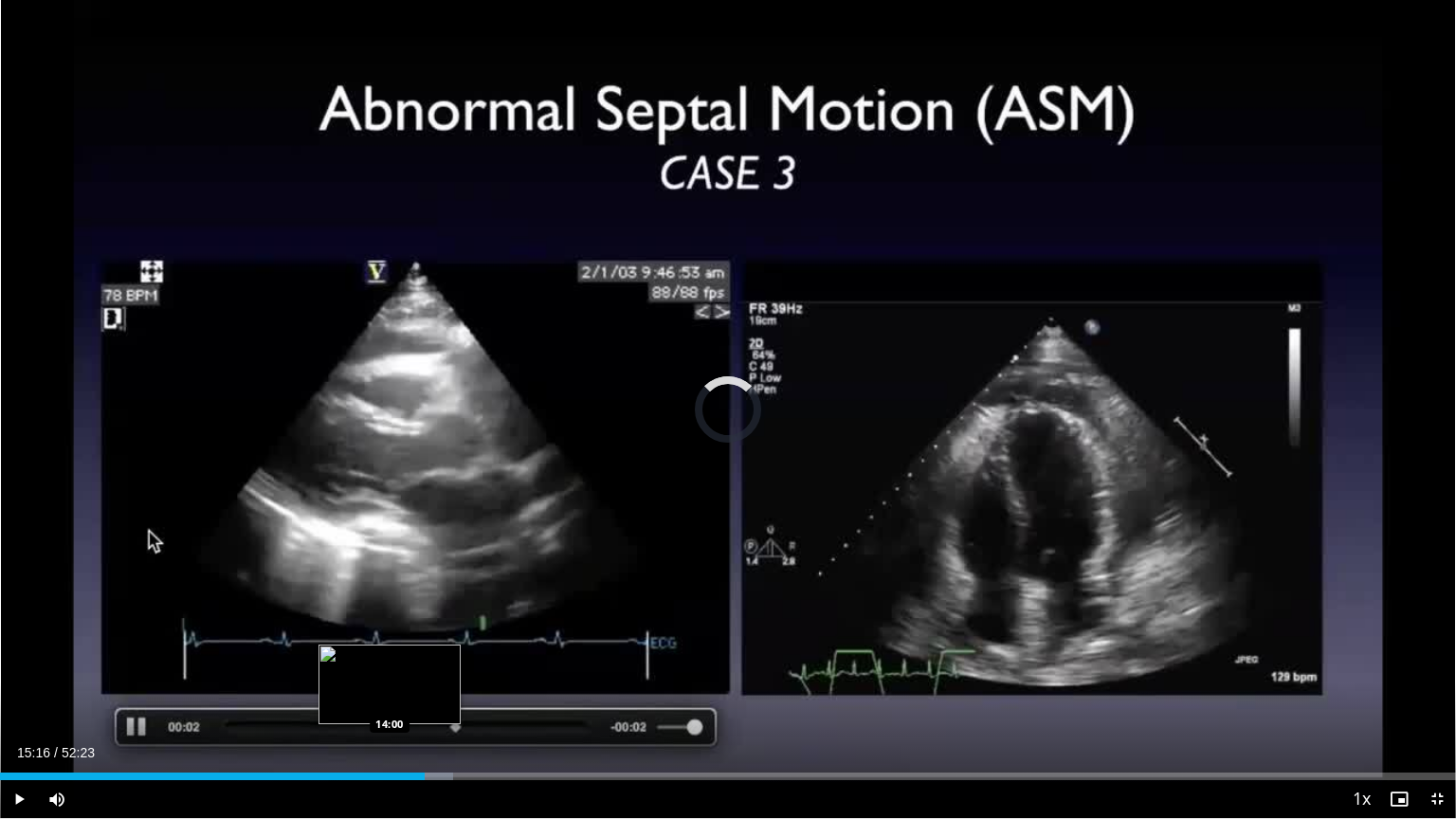 click on "Loaded :  31.13% 15:16 14:00" at bounding box center [728, 776] 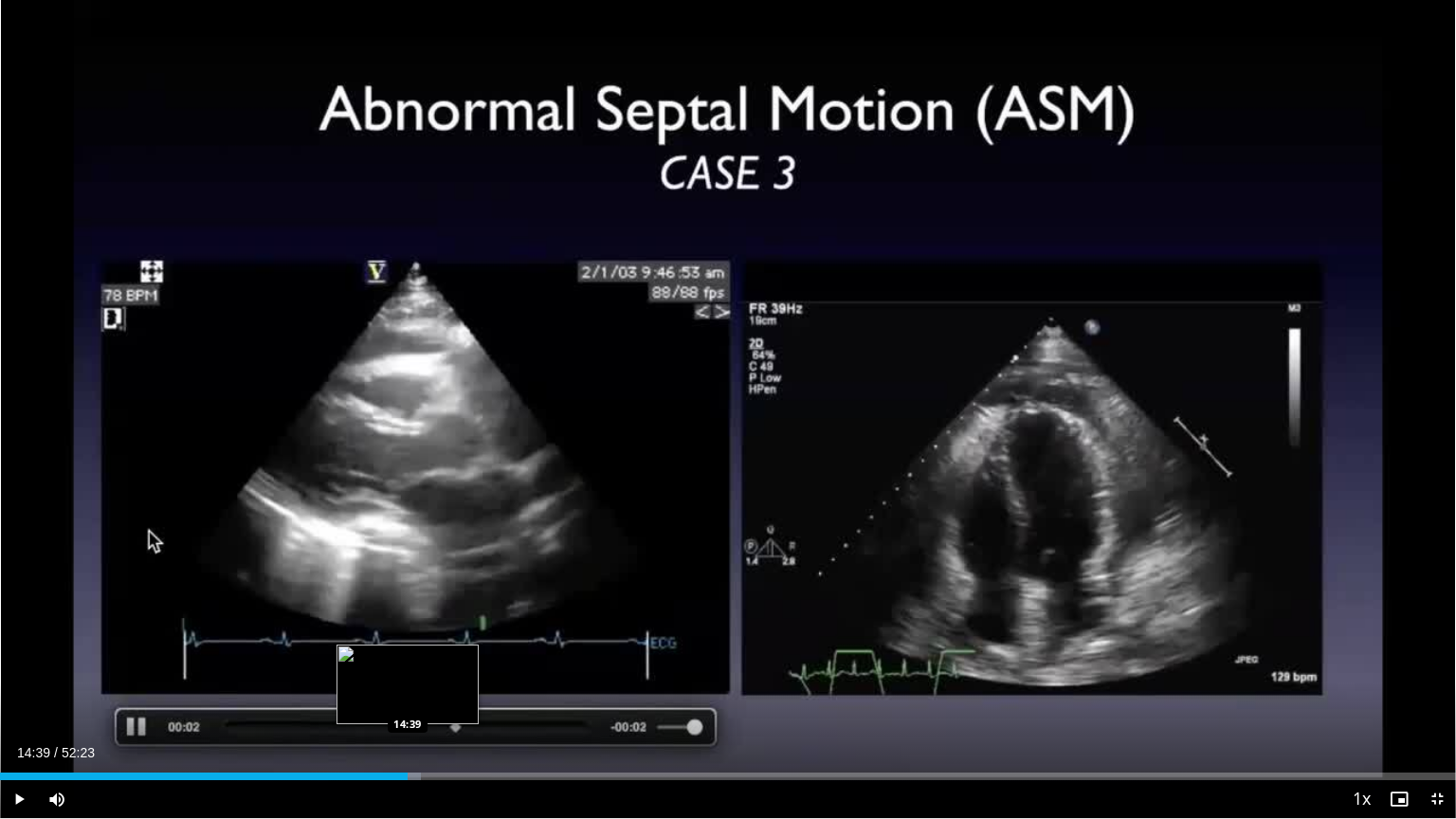 click at bounding box center [405, 776] 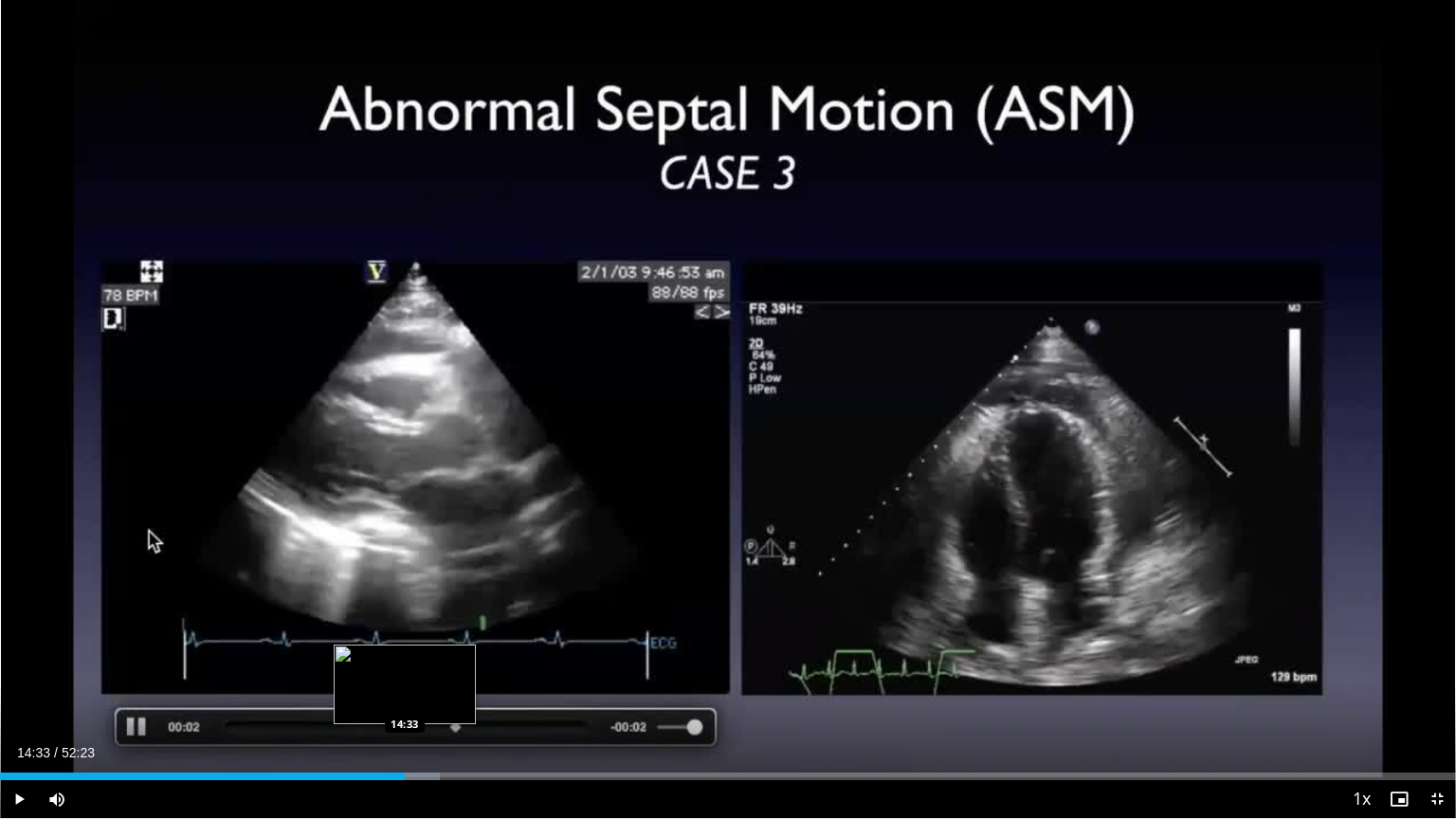 click on "Loaded :  30.18% 14:33 14:33" at bounding box center (728, 776) 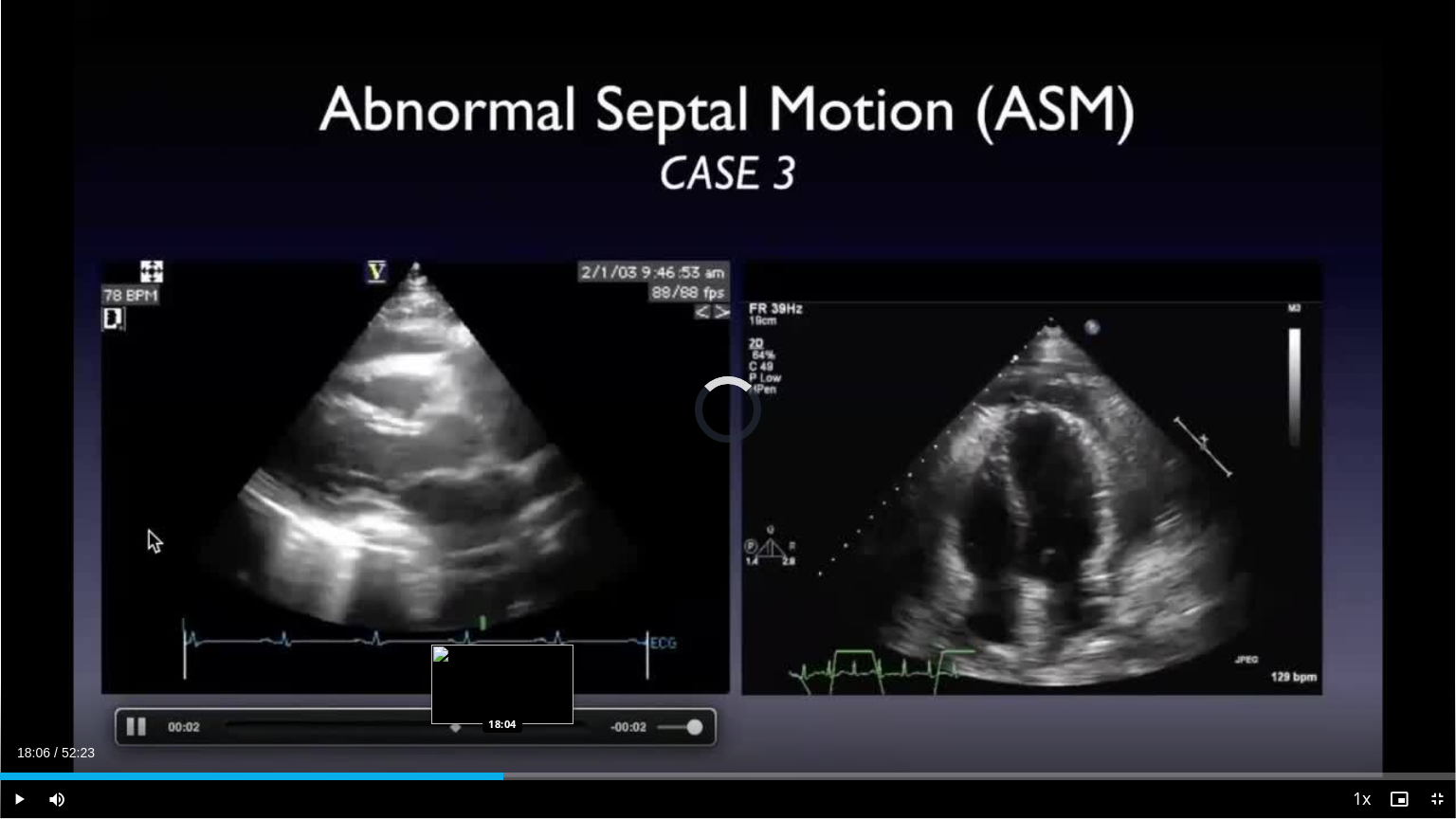 click on "Loaded :  30.18% [TIME] [TIME]" at bounding box center [728, 776] 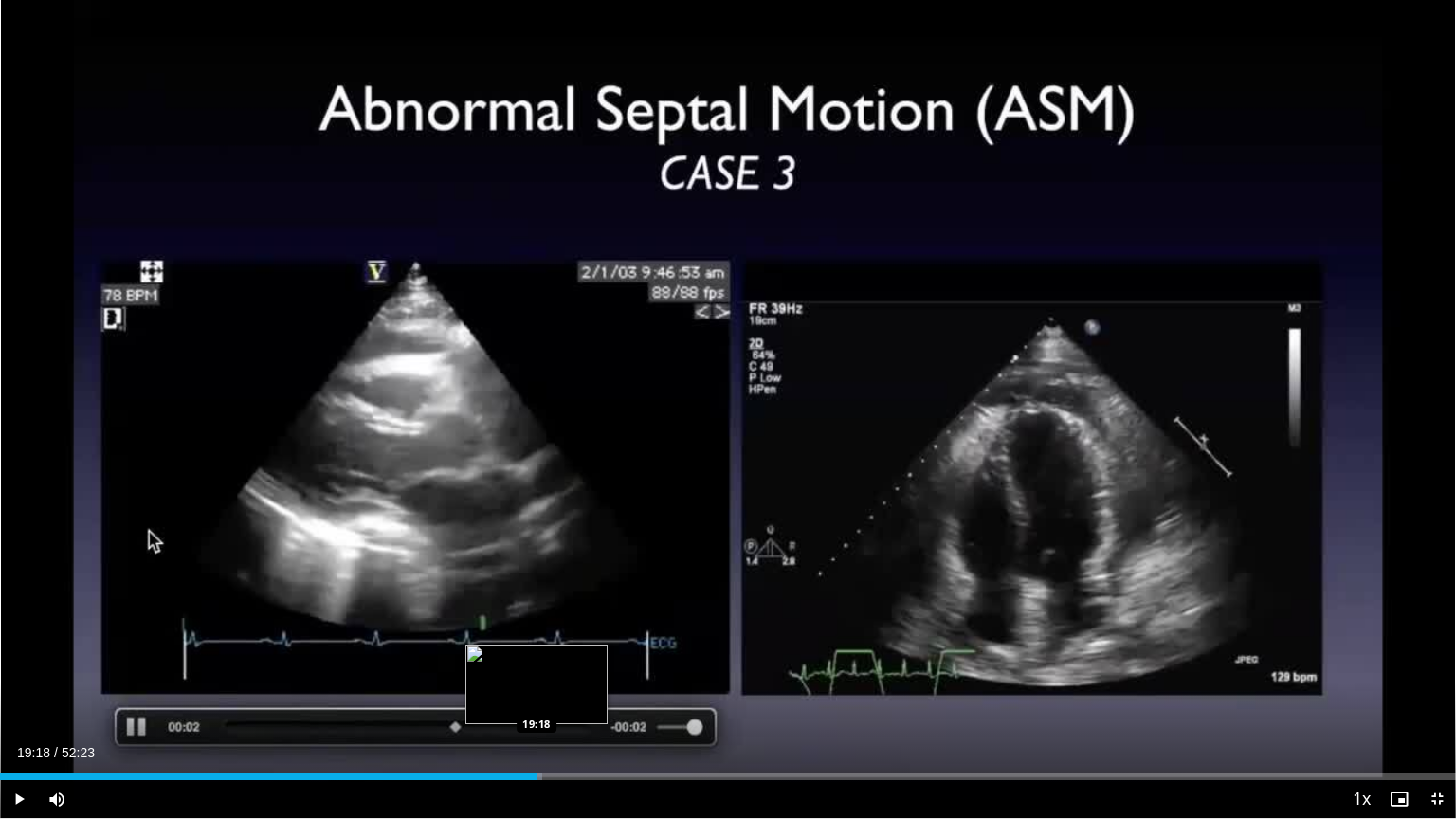 click on "Loaded :  37.26% [TIME] [TIME]" at bounding box center (728, 776) 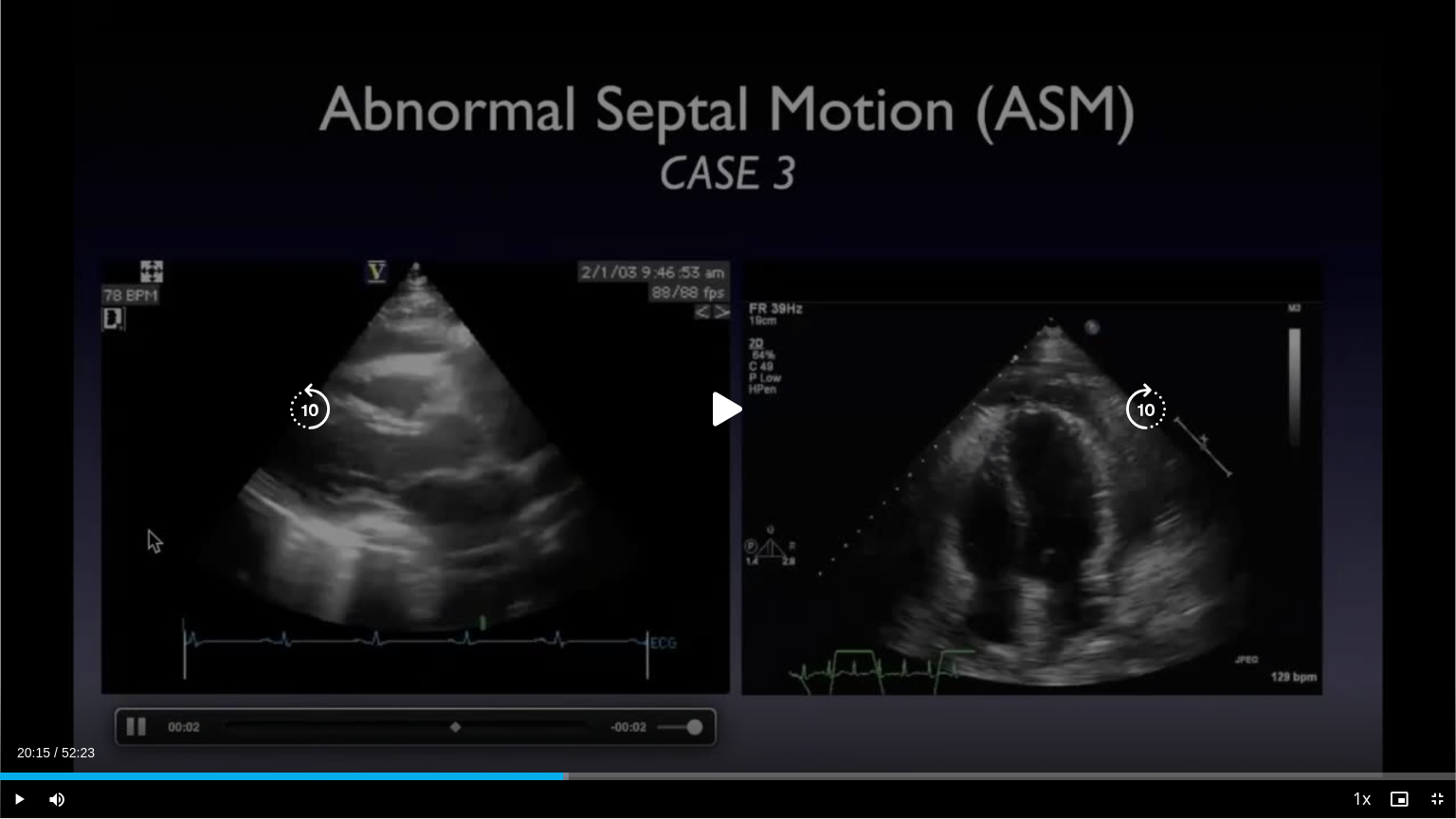 click on "Loaded :  39.07% 20:15 19:22" at bounding box center [728, 776] 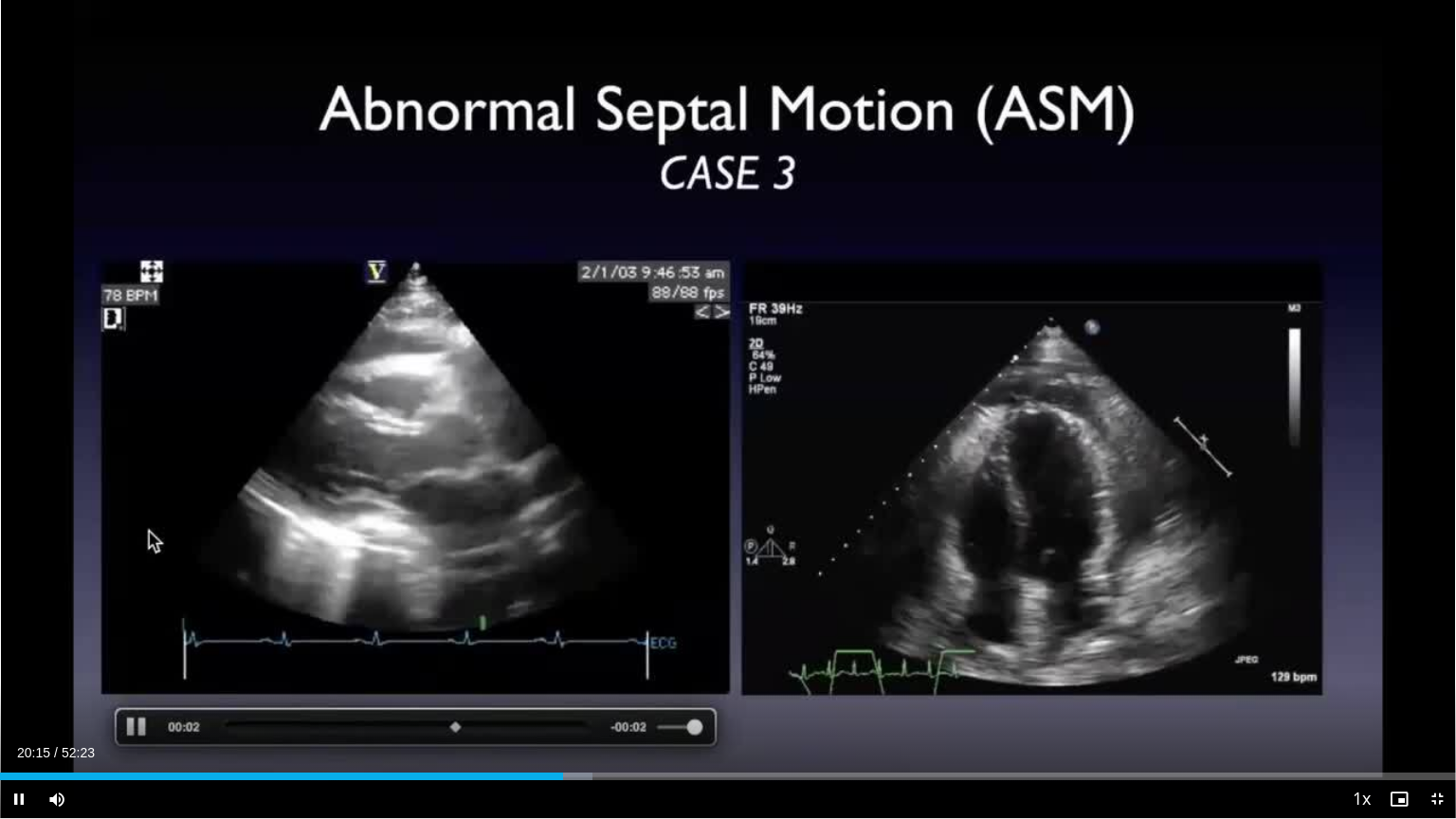 click on "Current Time  20:15 / Duration  52:23 Pause Skip Backward Skip Forward Mute 100% Loaded :  40.66% 20:16 20:17 Stream Type  LIVE Seek to live, currently behind live LIVE   1x Playback Rate 0.5x 0.75x 1x , selected 1.25x 1.5x 1.75x 2x Chapters Chapters Descriptions descriptions off , selected Captions captions settings , opens captions settings dialog captions off , selected Audio Track en (Main) , selected Exit Fullscreen Enable picture-in-picture mode" at bounding box center [728, 799] 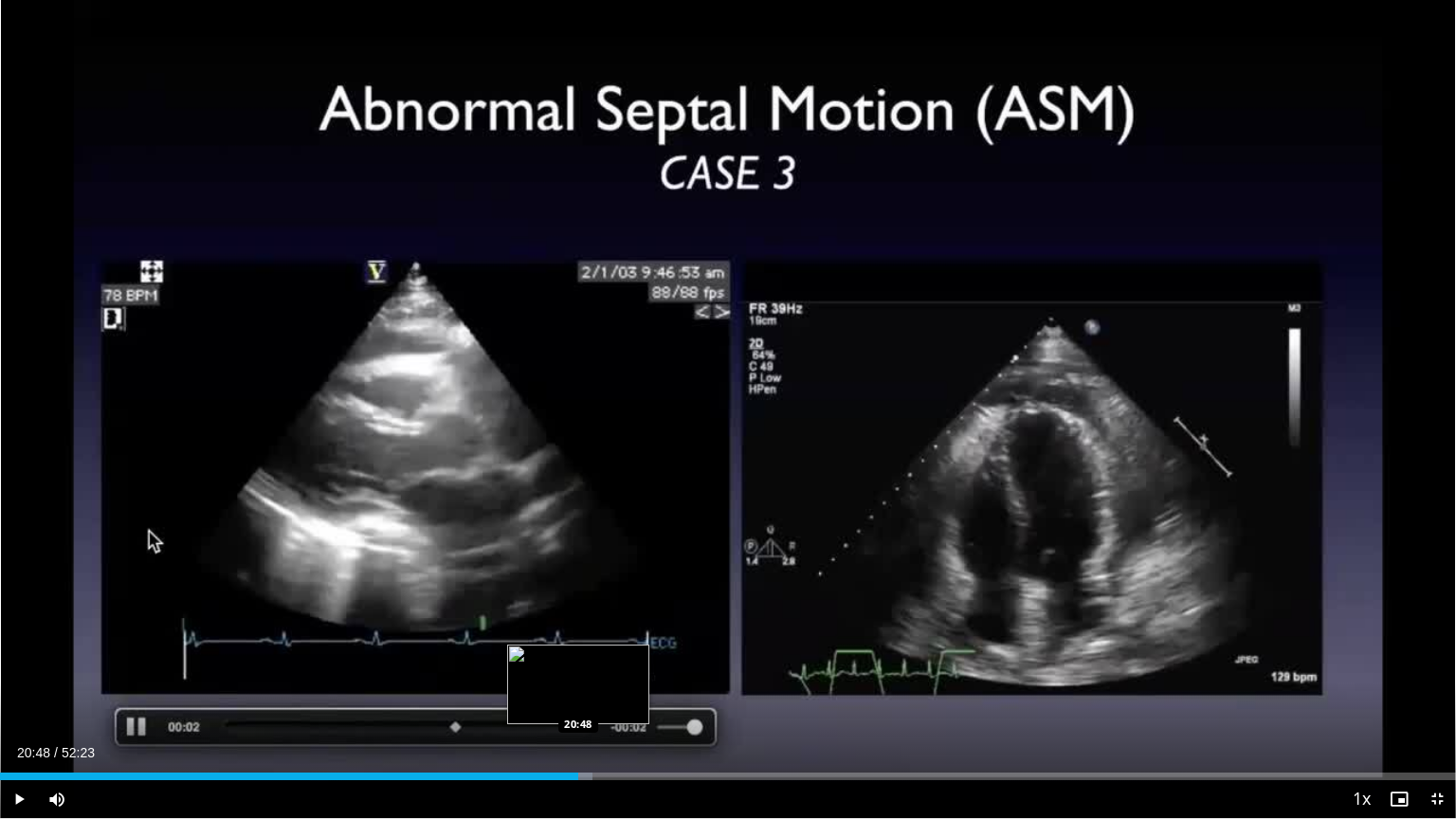 click on "Loaded :  40.66% 20:48 20:48" at bounding box center (728, 771) 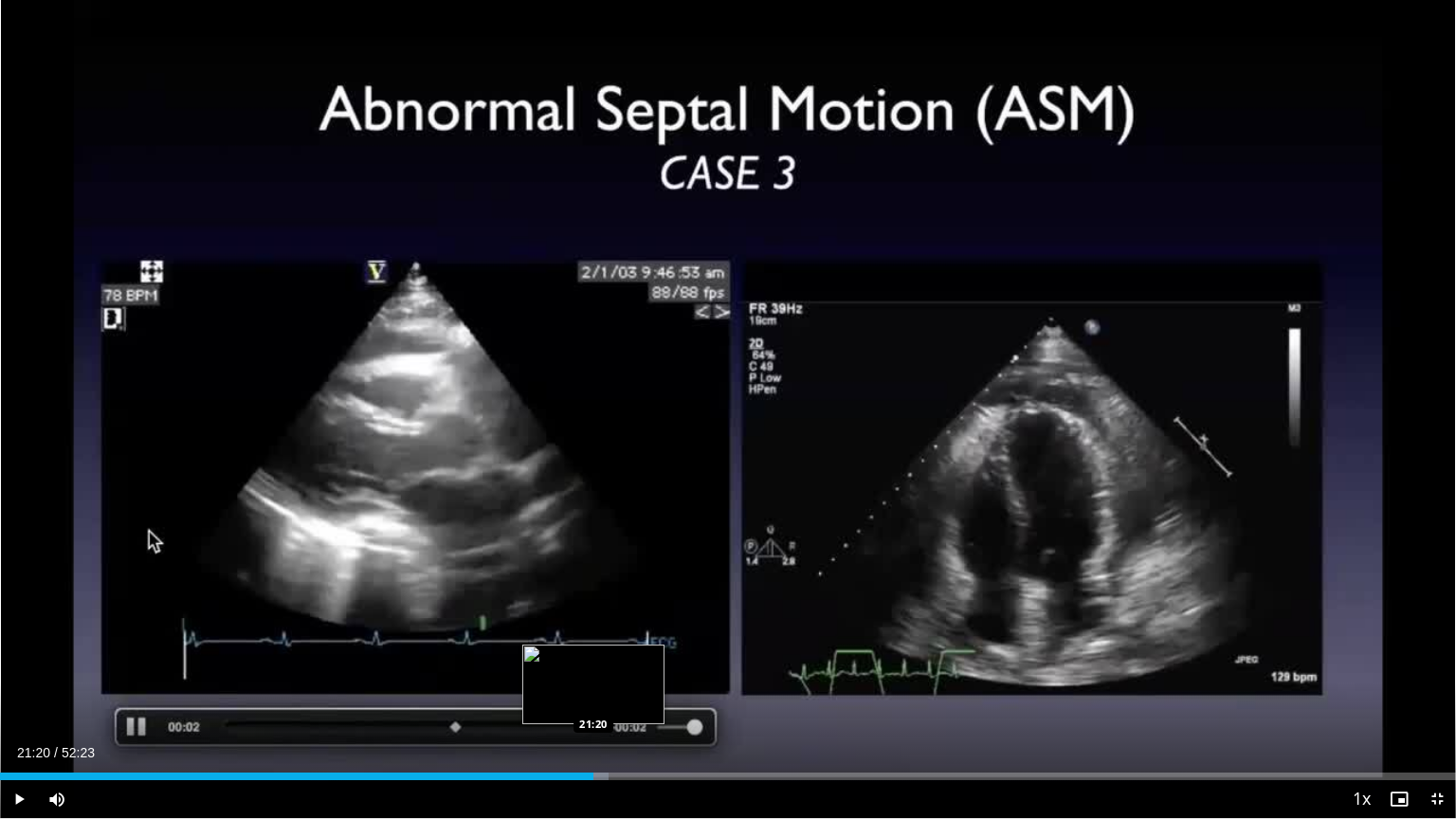click on "Loaded :  41.80% 21:20 21:20" at bounding box center (728, 771) 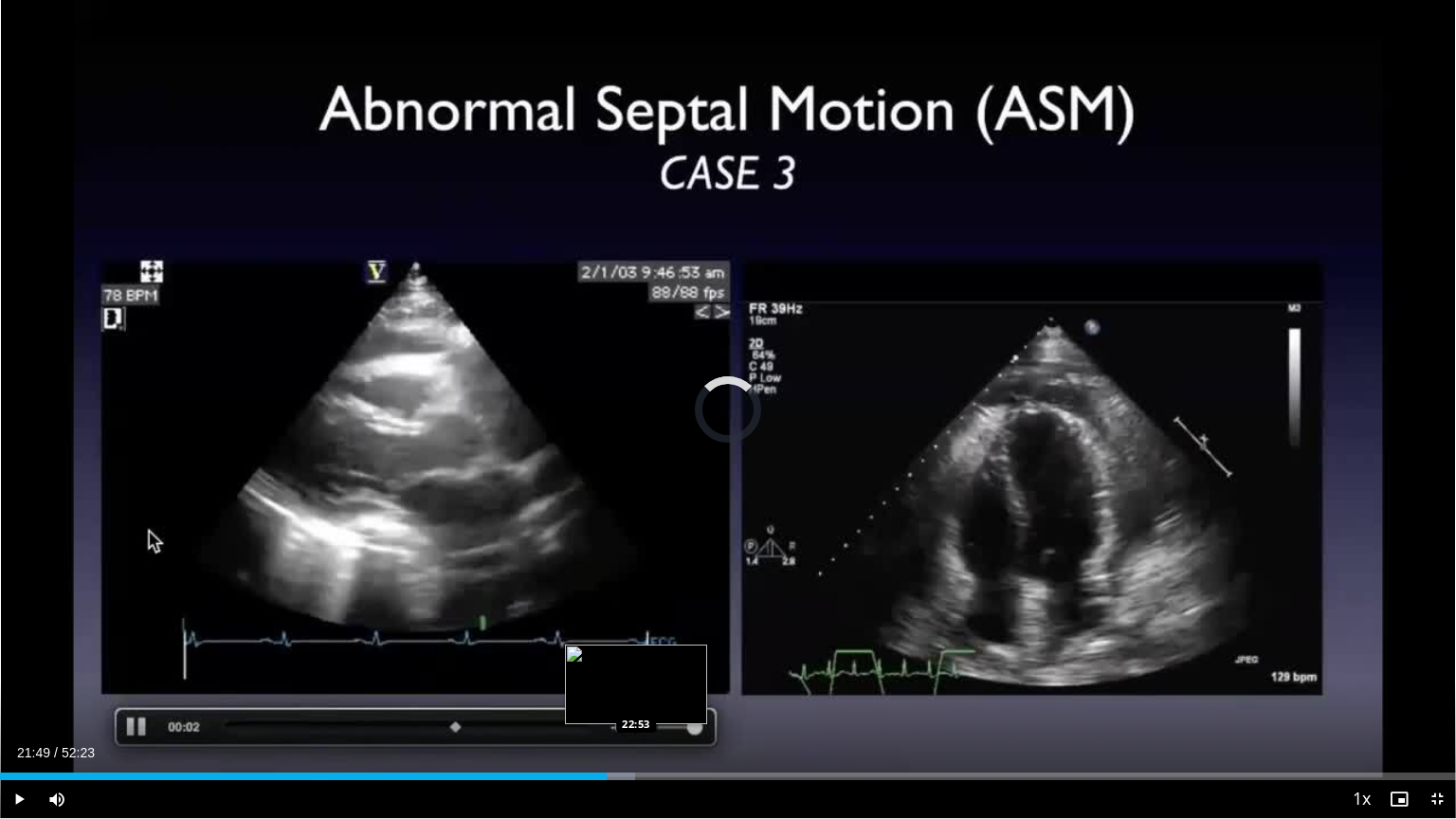 click on "Loaded :  43.63% 21:49 22:53" at bounding box center [728, 776] 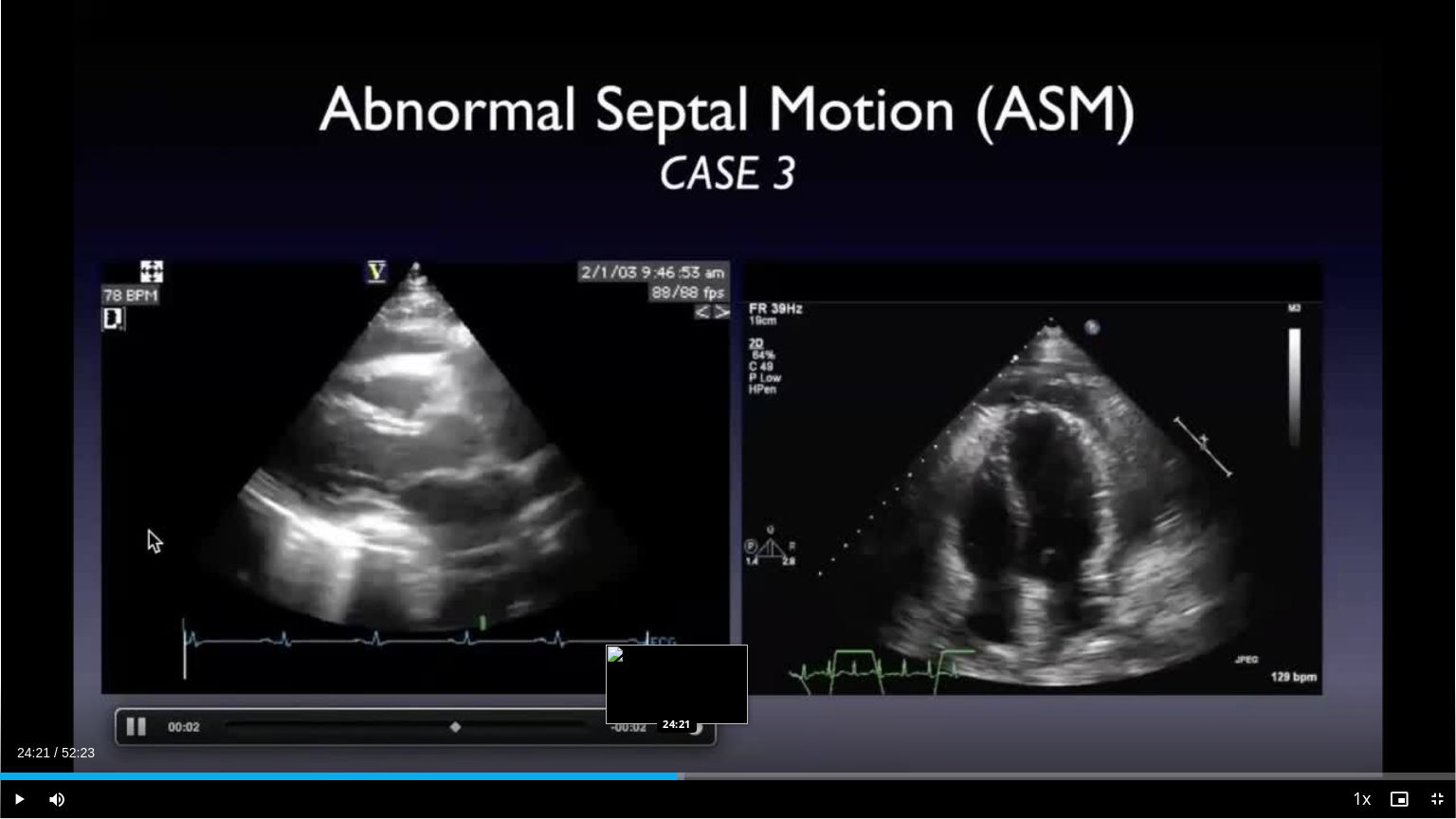 click on "Loaded :  47.01% 24:21 24:21" at bounding box center [728, 776] 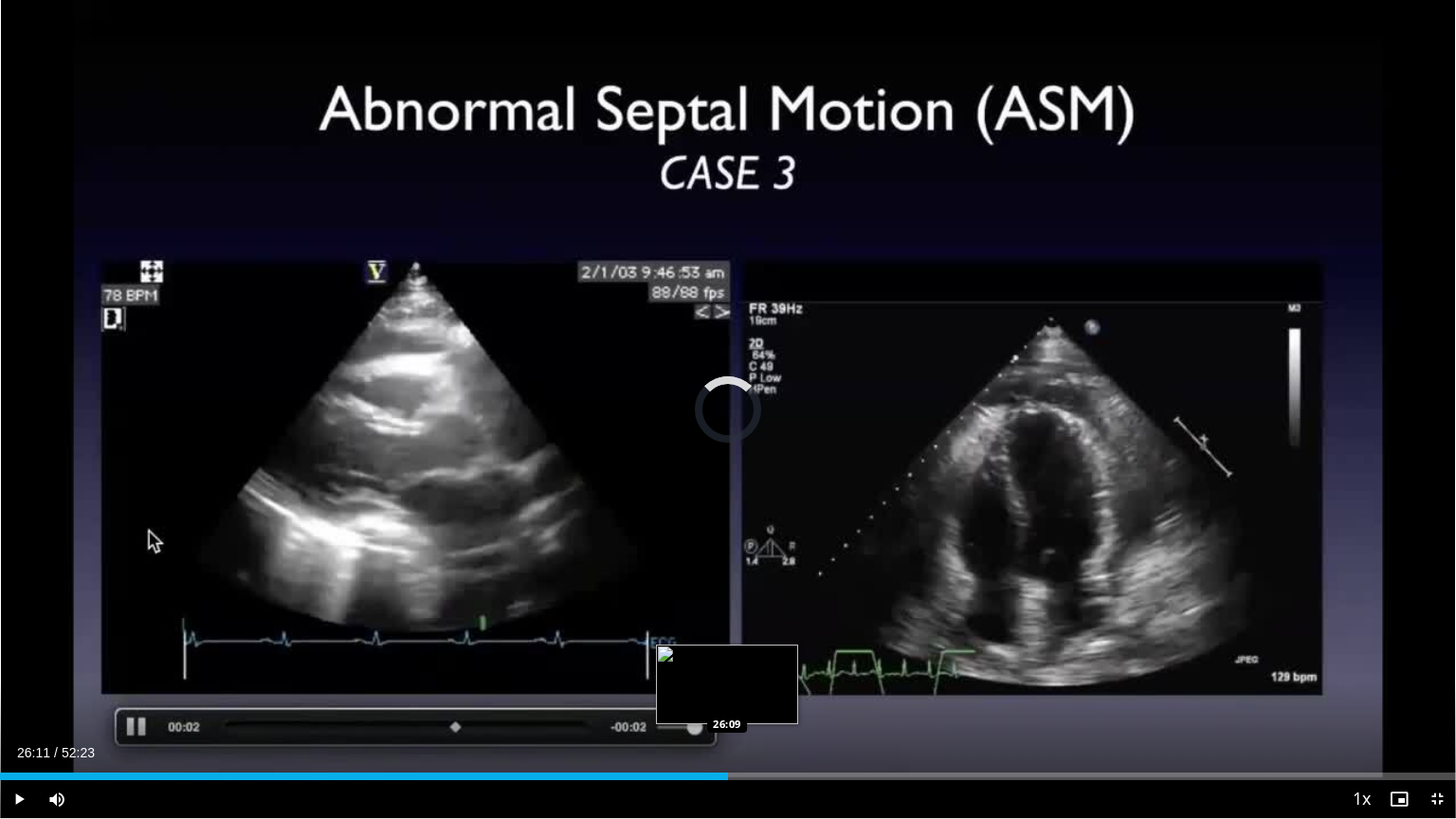 click on "Loaded :  50.00% [TIME] [TIME]" at bounding box center (728, 776) 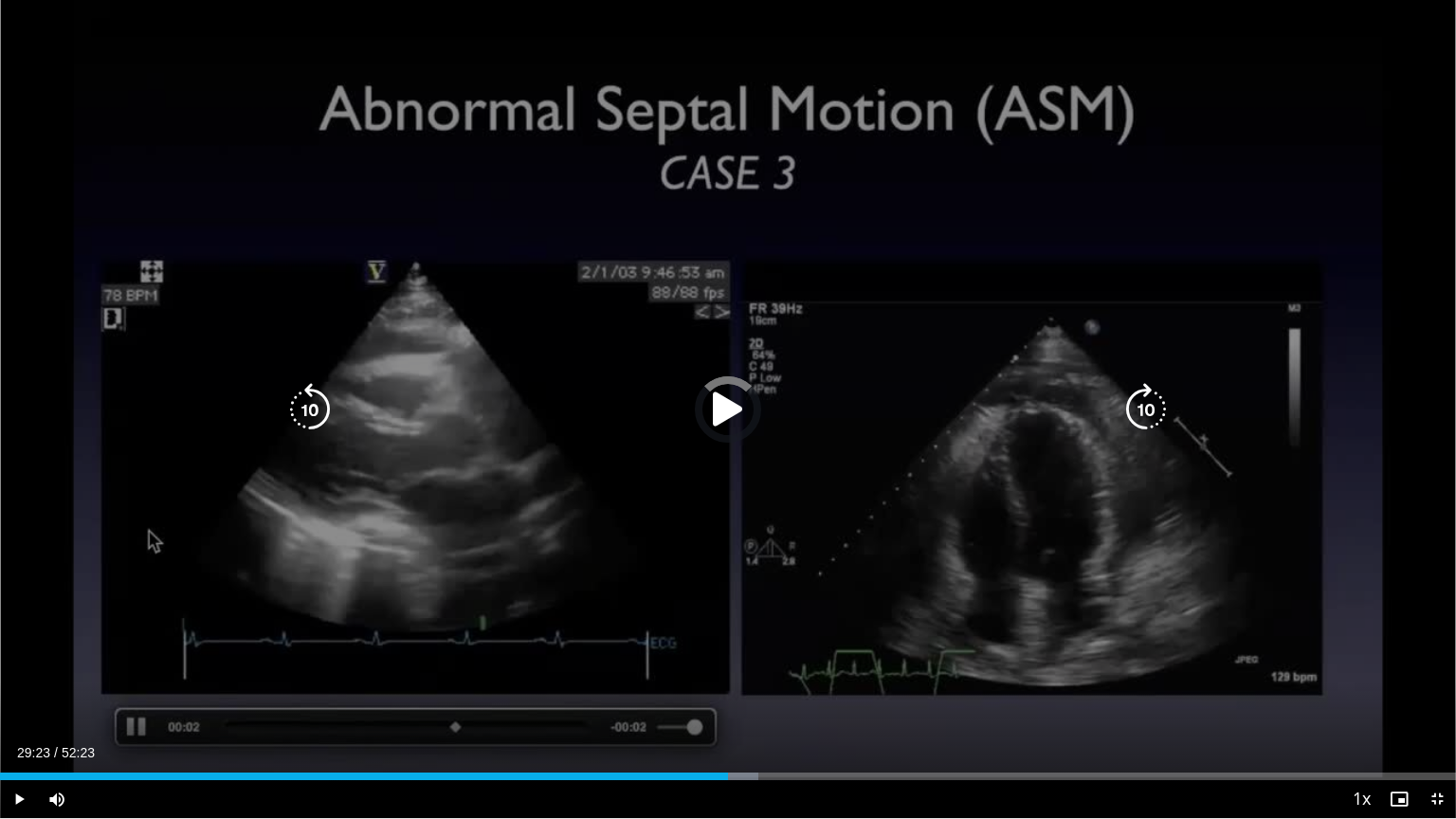 click on "Loaded :  52.10% 26:12 29:17" at bounding box center [728, 776] 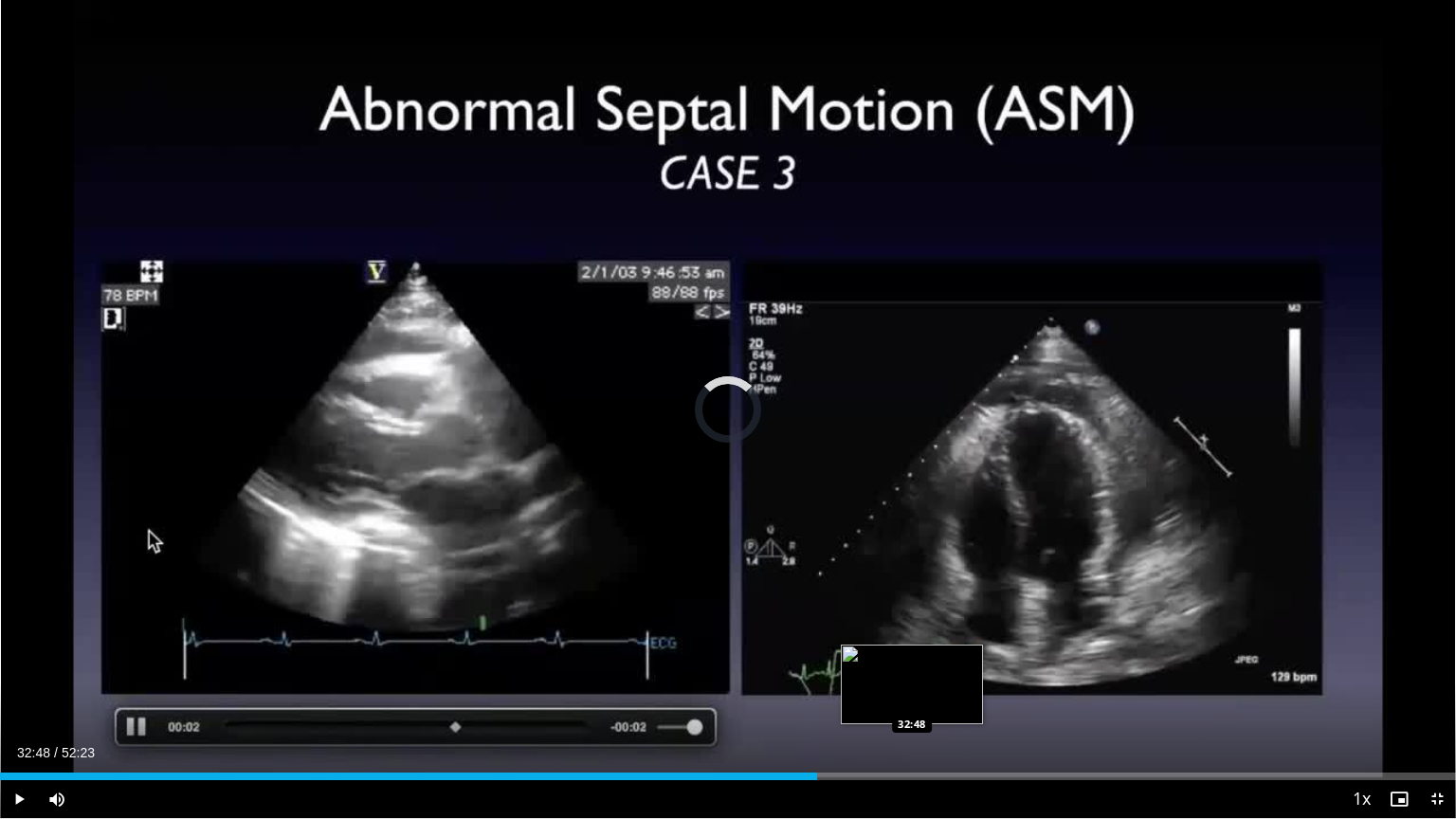 click on "Loaded :  0.00% 32:48 32:48" at bounding box center [728, 776] 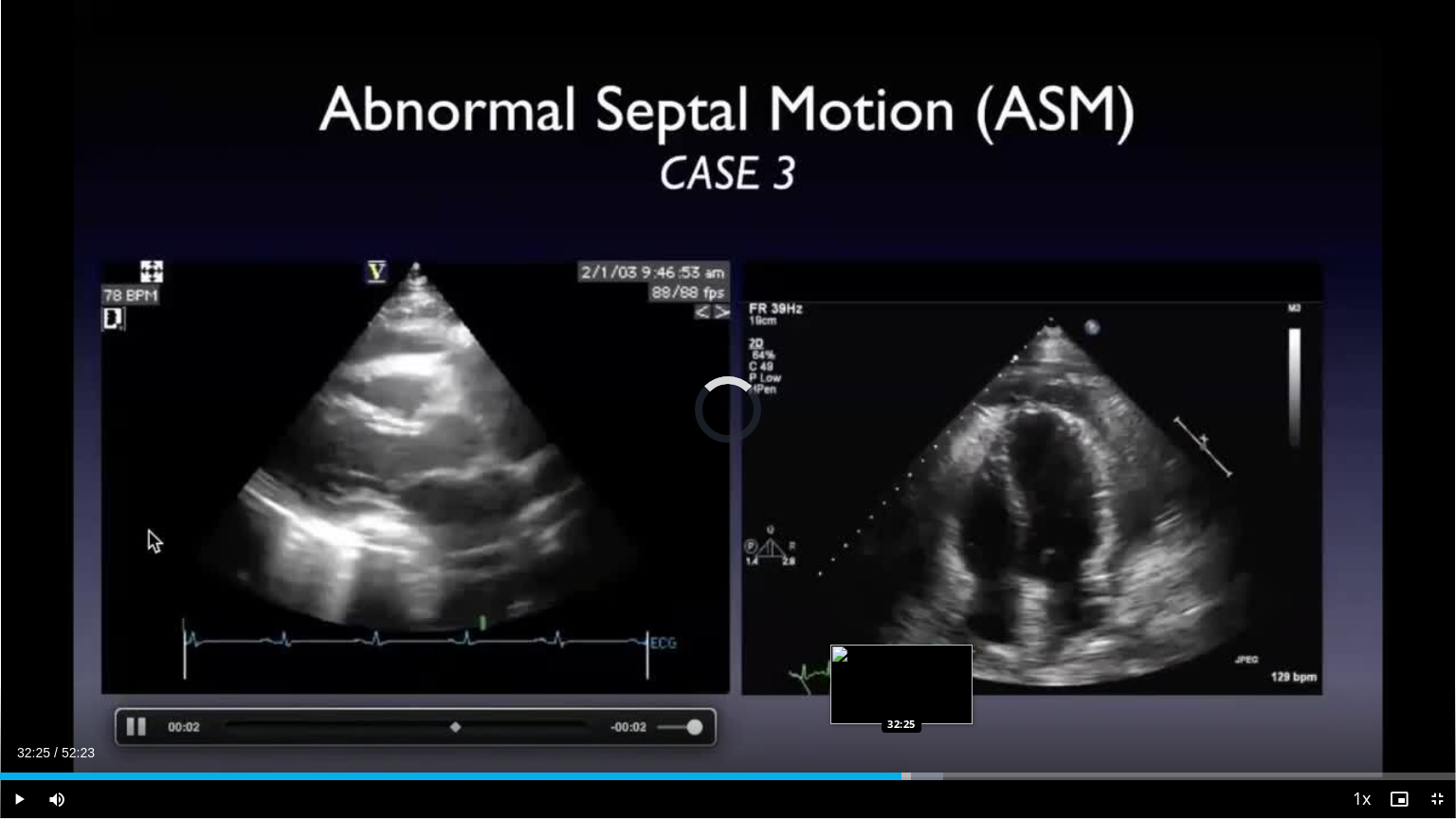 click on "Loaded :  [PERCENT] [TIME] [TIME]" at bounding box center [728, 776] 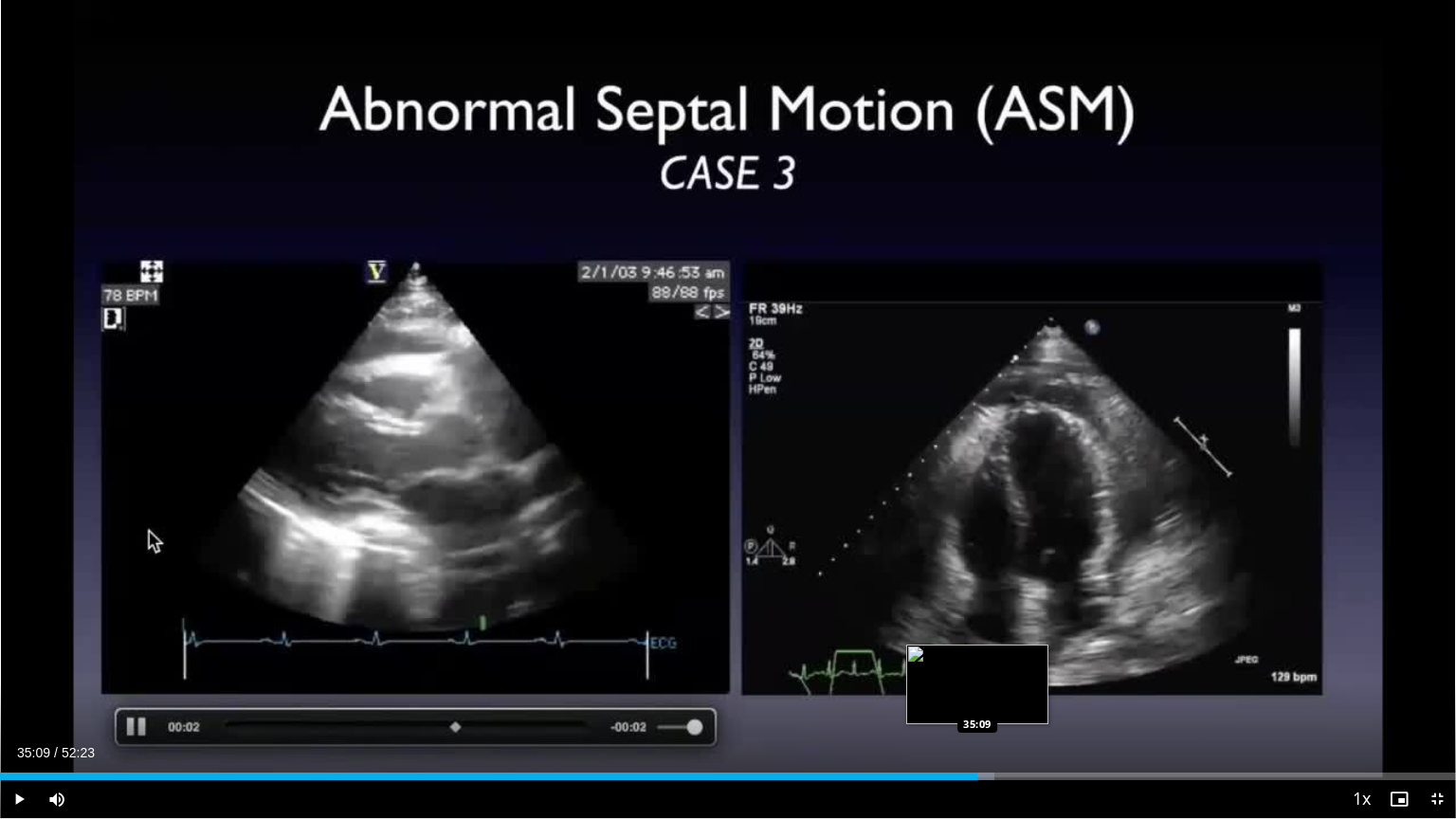 click at bounding box center (973, 776) 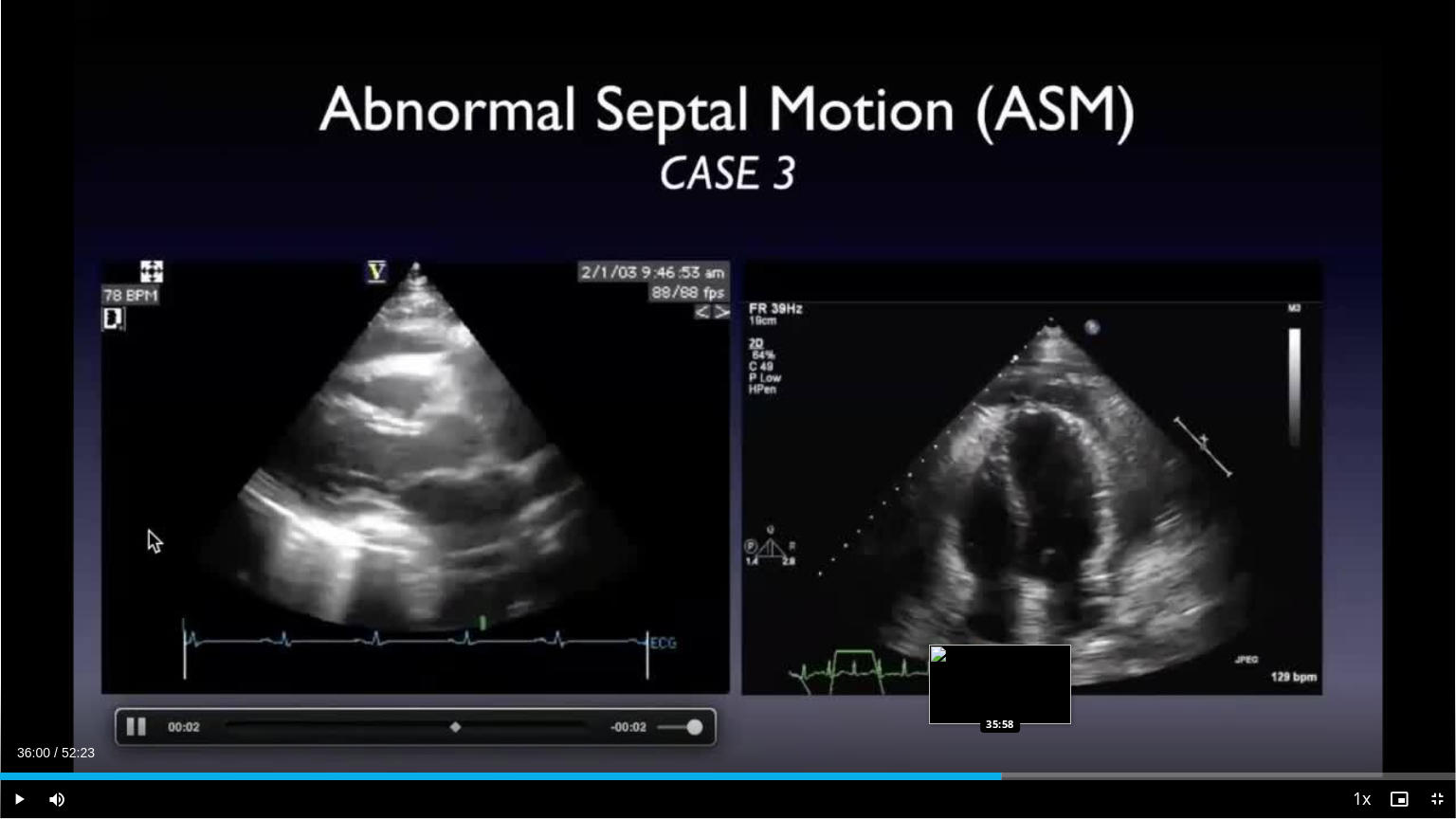 click on "Loaded :  68.79% 36:00 35:58" at bounding box center [728, 776] 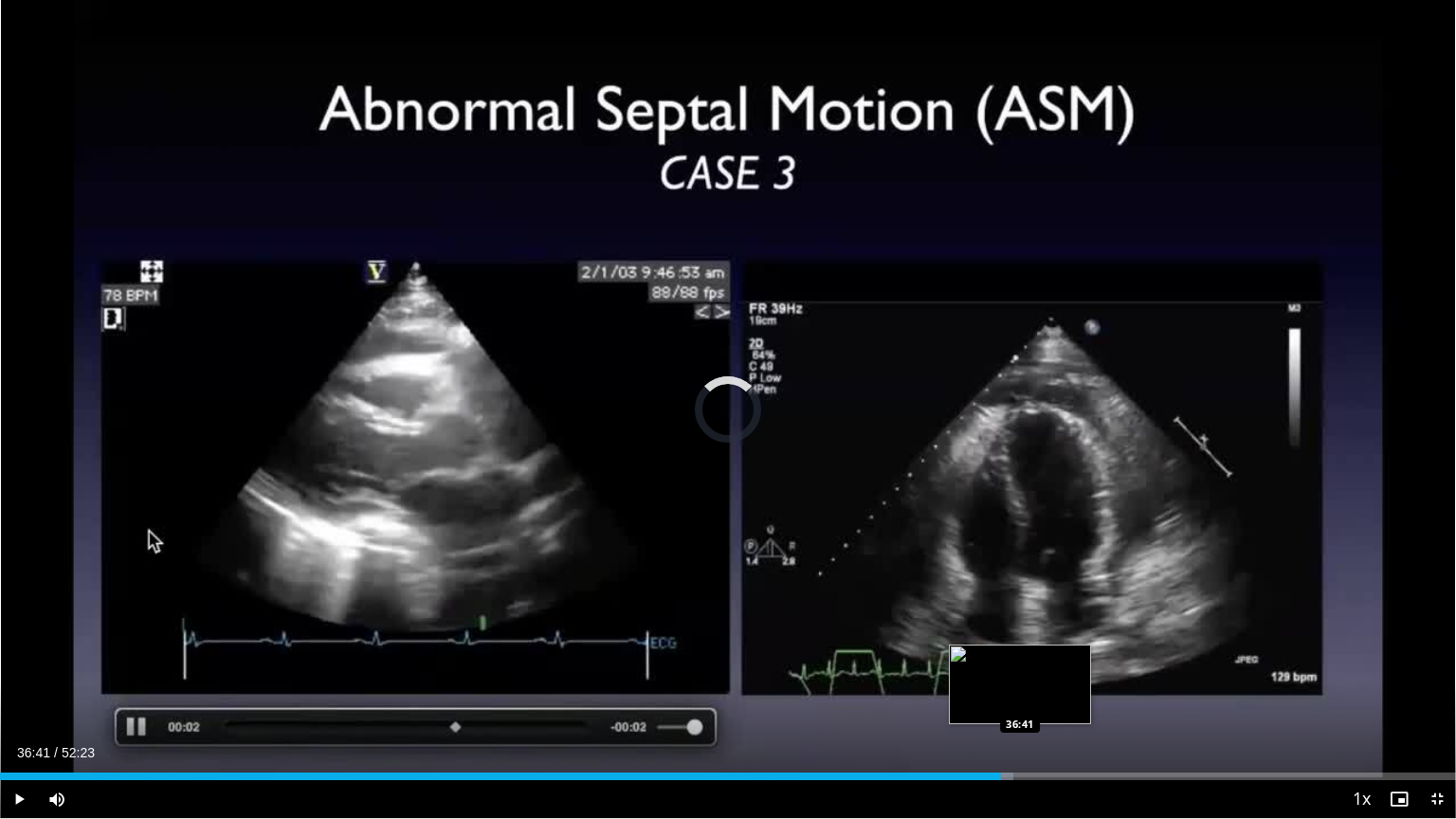 click on "Loaded :  [PERCENT] [TIME] [TIME]" at bounding box center [728, 776] 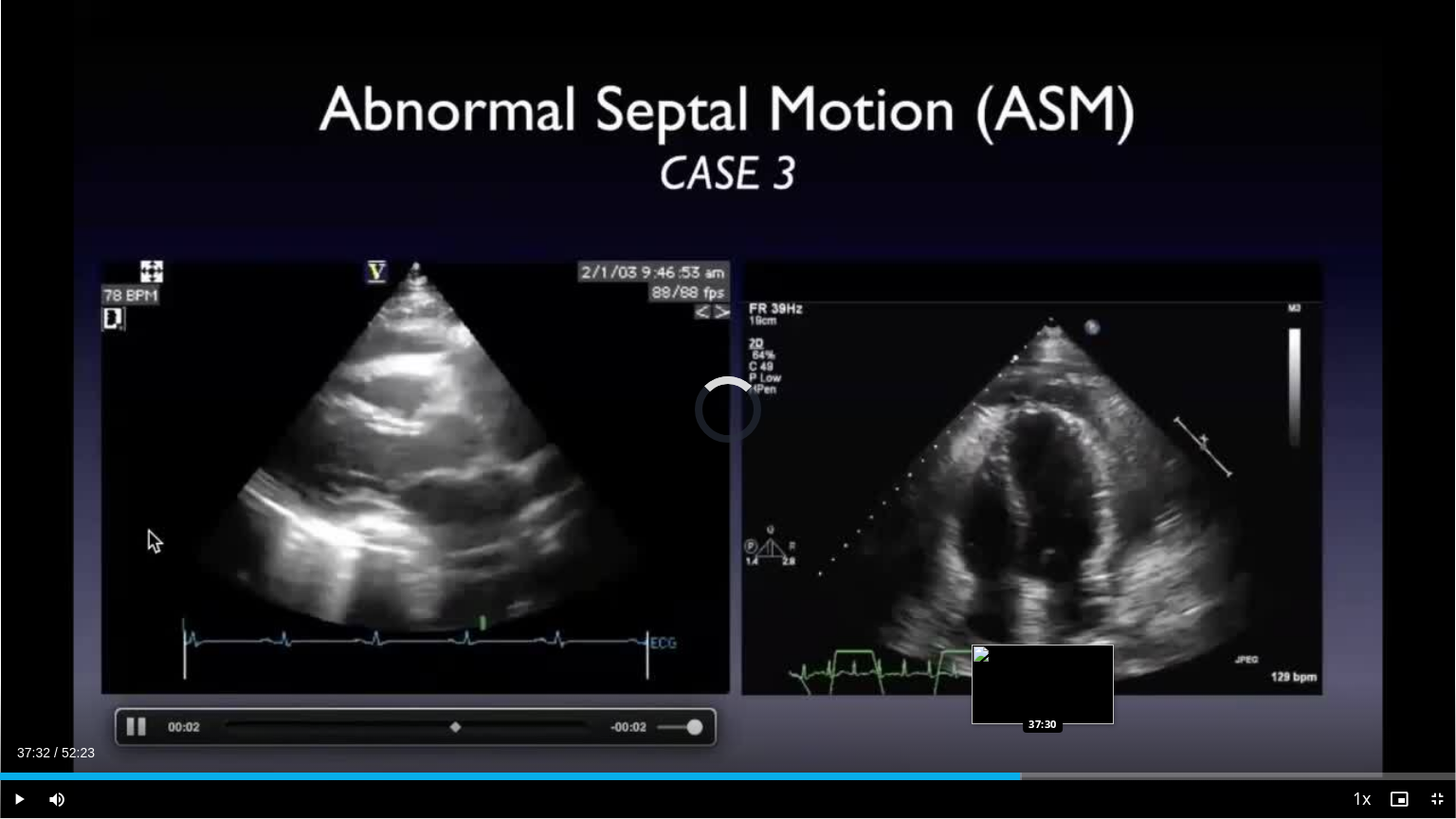 click on "Loaded :  70.20% [TIME] [TIME]" at bounding box center [728, 776] 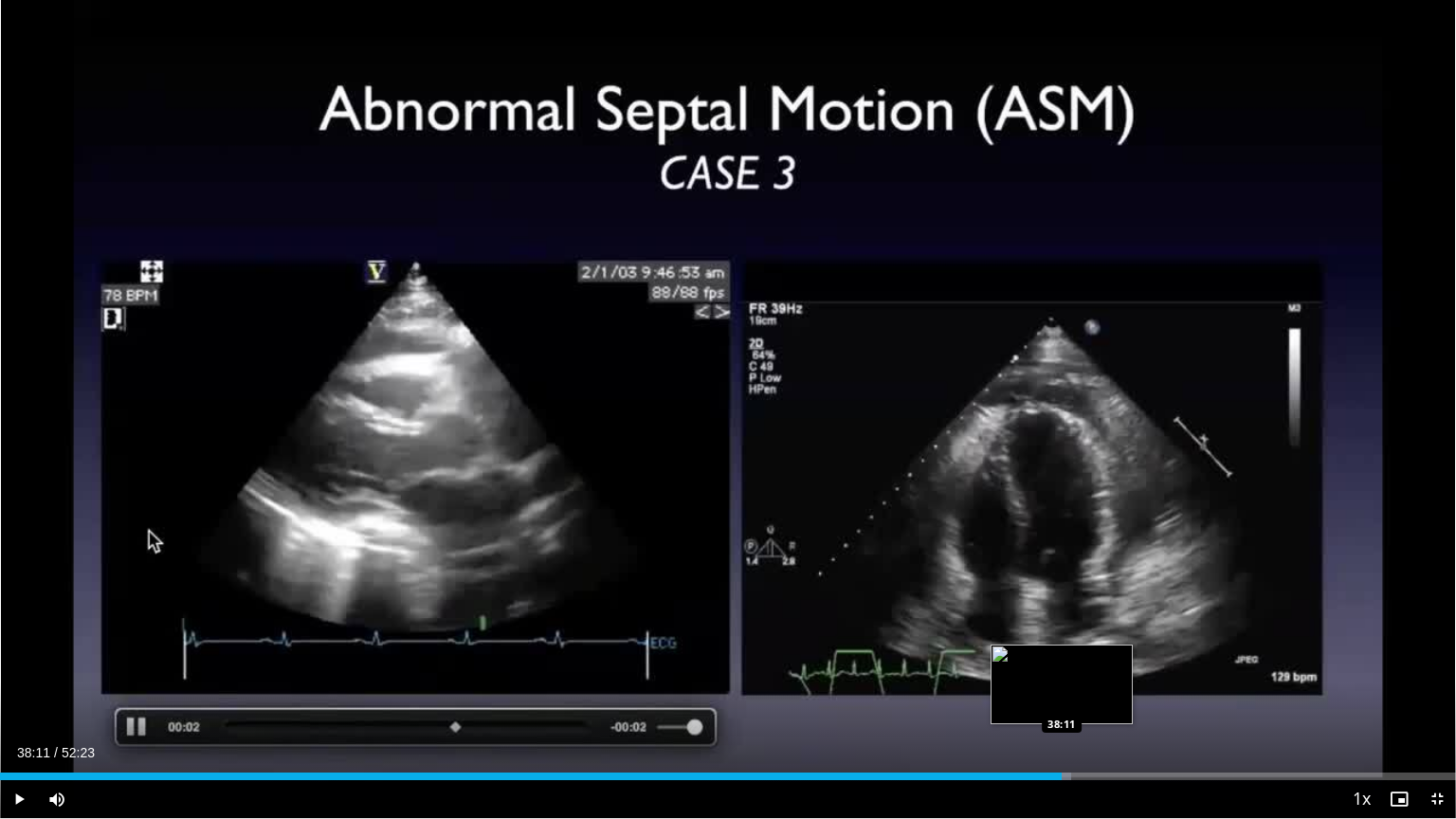 click on "Loaded :  73.57% 38:11 38:11" at bounding box center (728, 776) 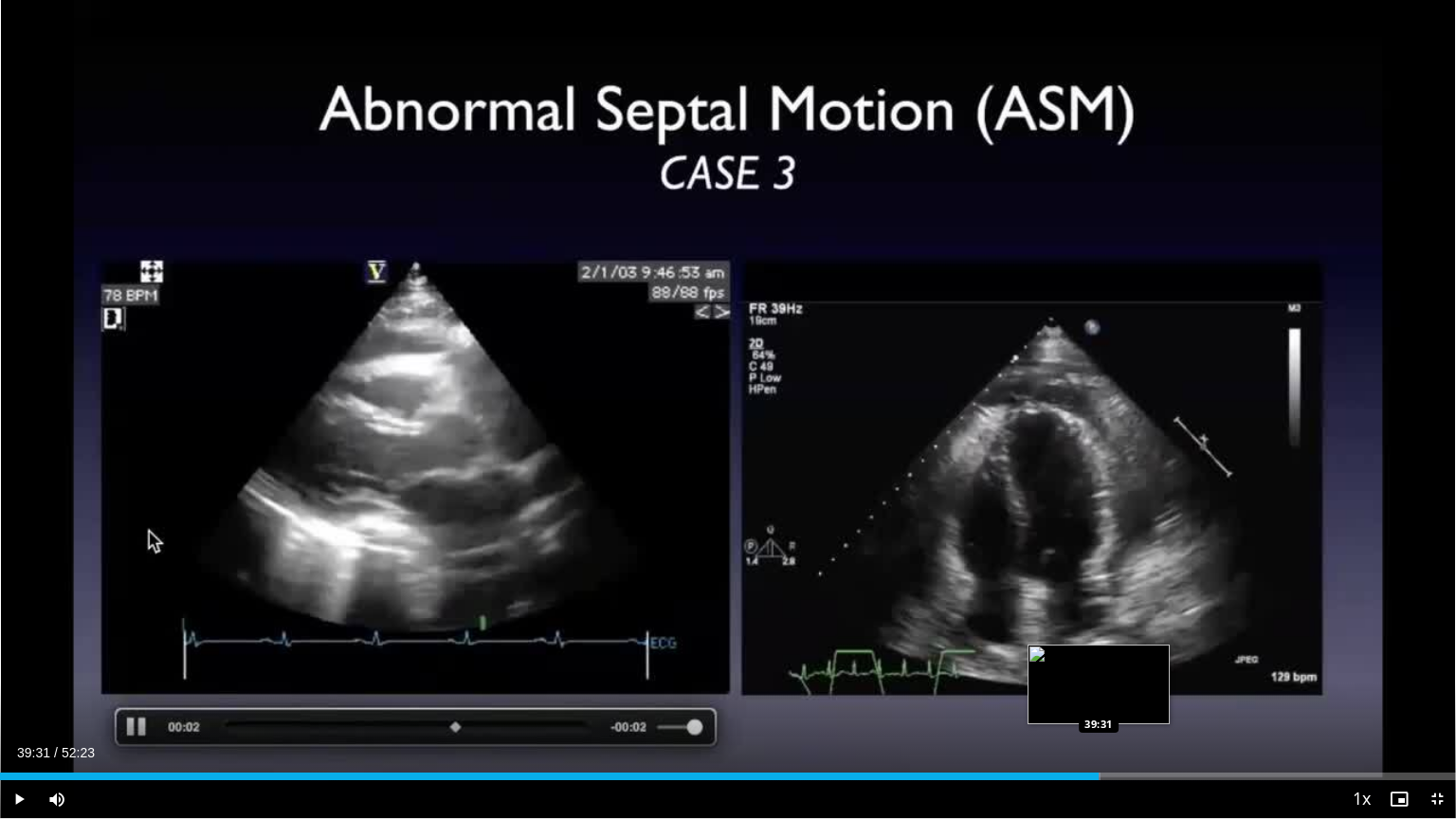 click at bounding box center (1079, 776) 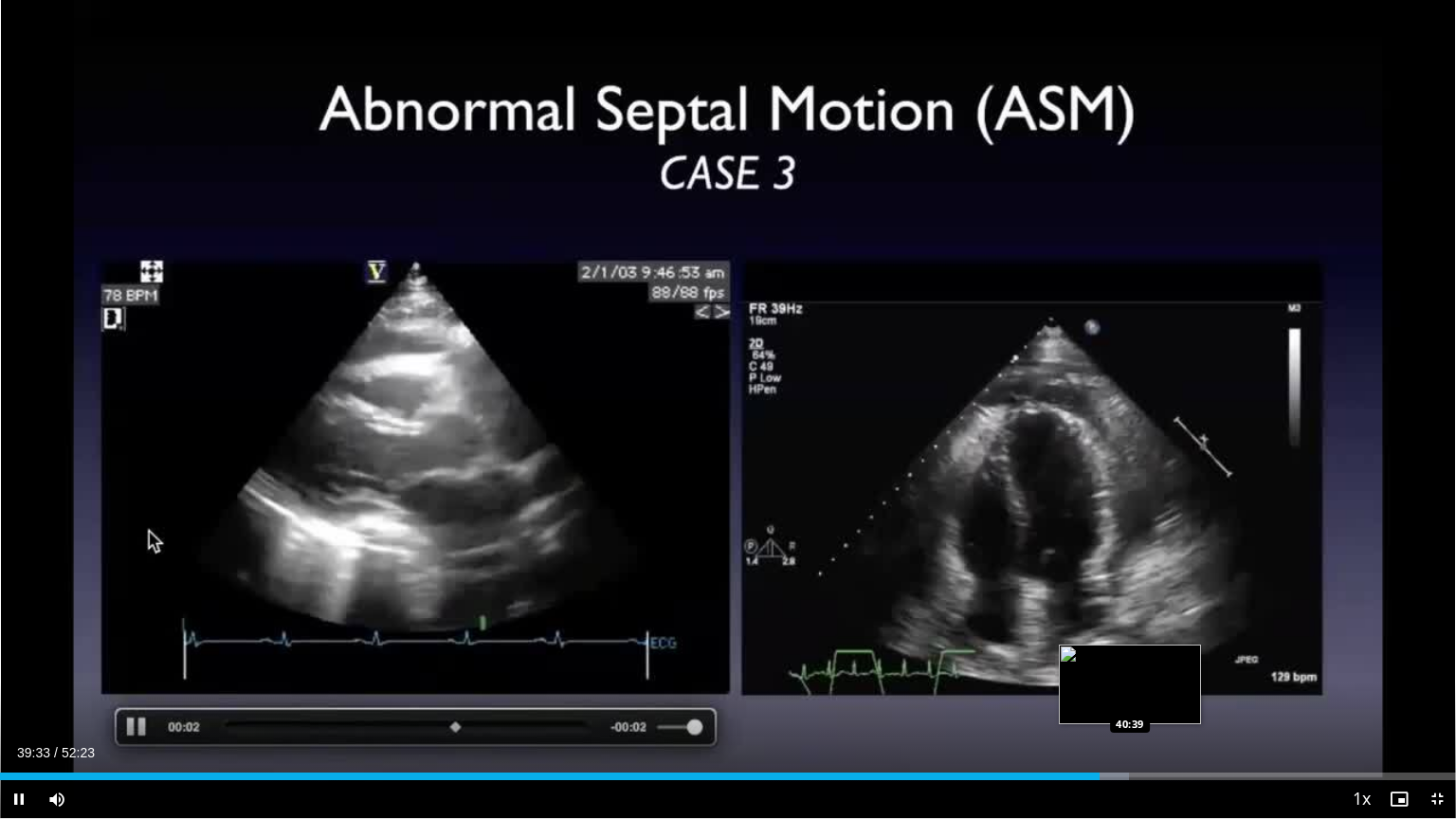click on "**********" at bounding box center [728, 410] 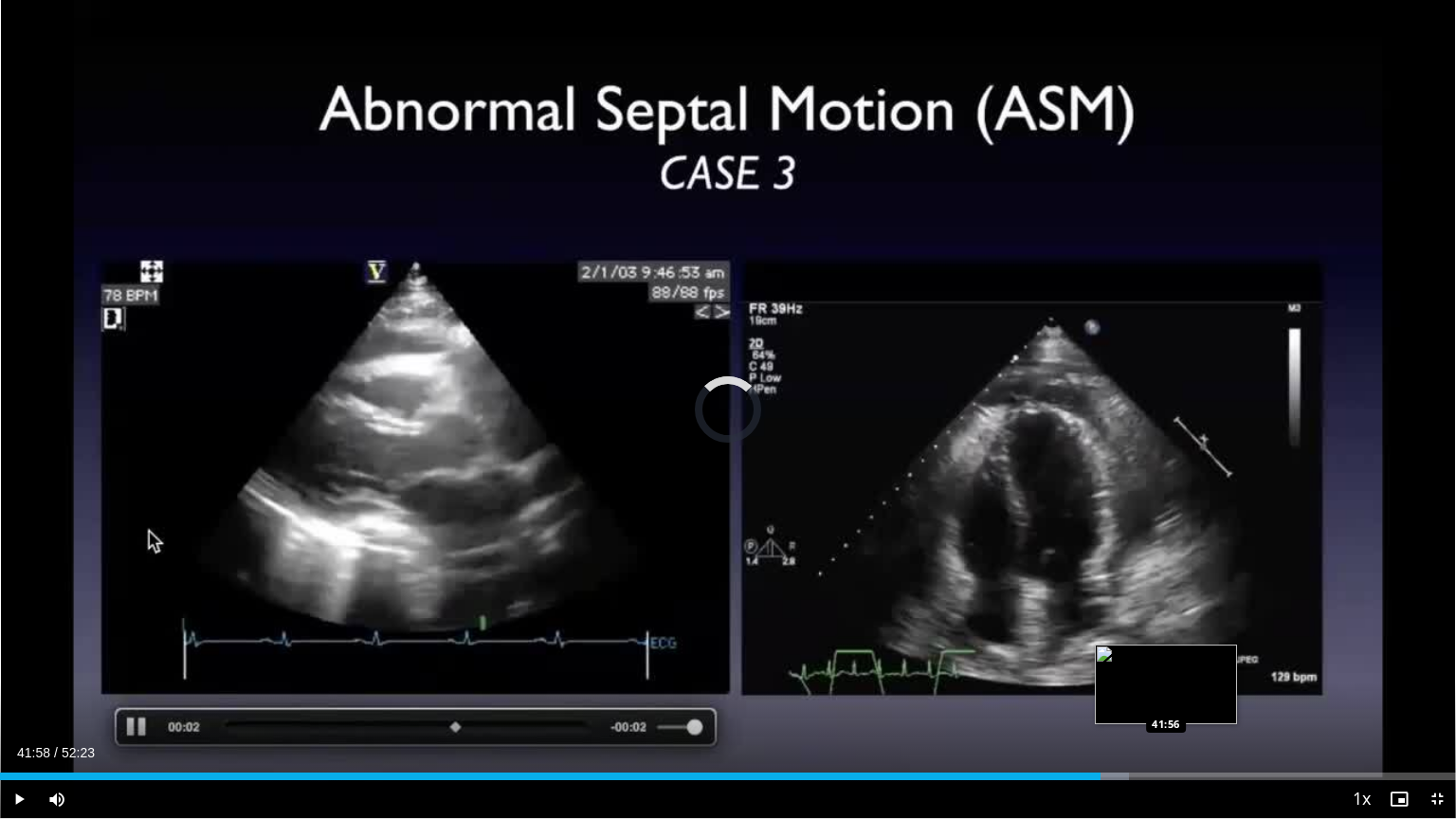 click on "Loaded :  77.51% 39:34 41:56" at bounding box center [728, 771] 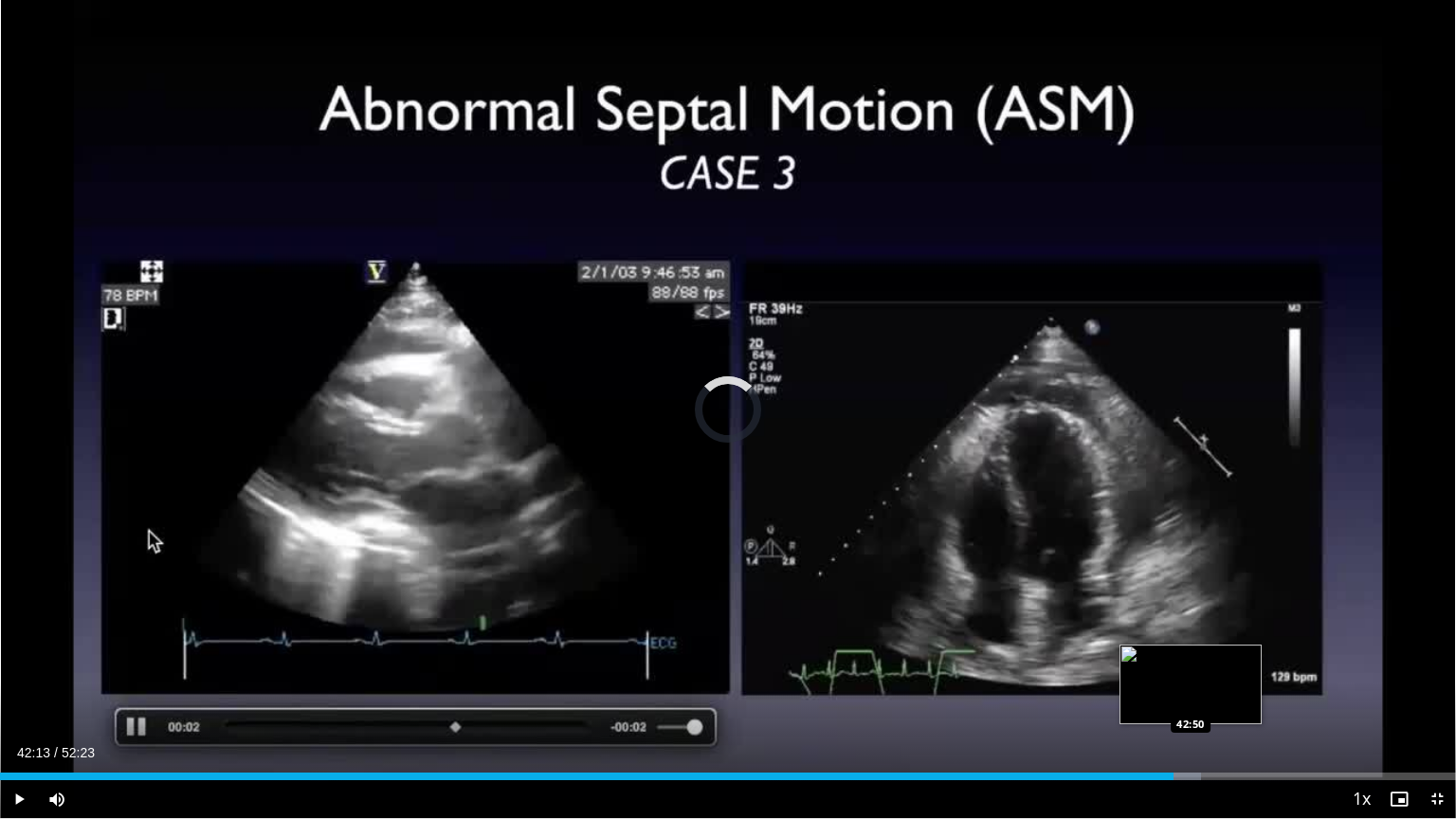 click on "Loaded :  82.49% 42:13 42:50" at bounding box center (728, 771) 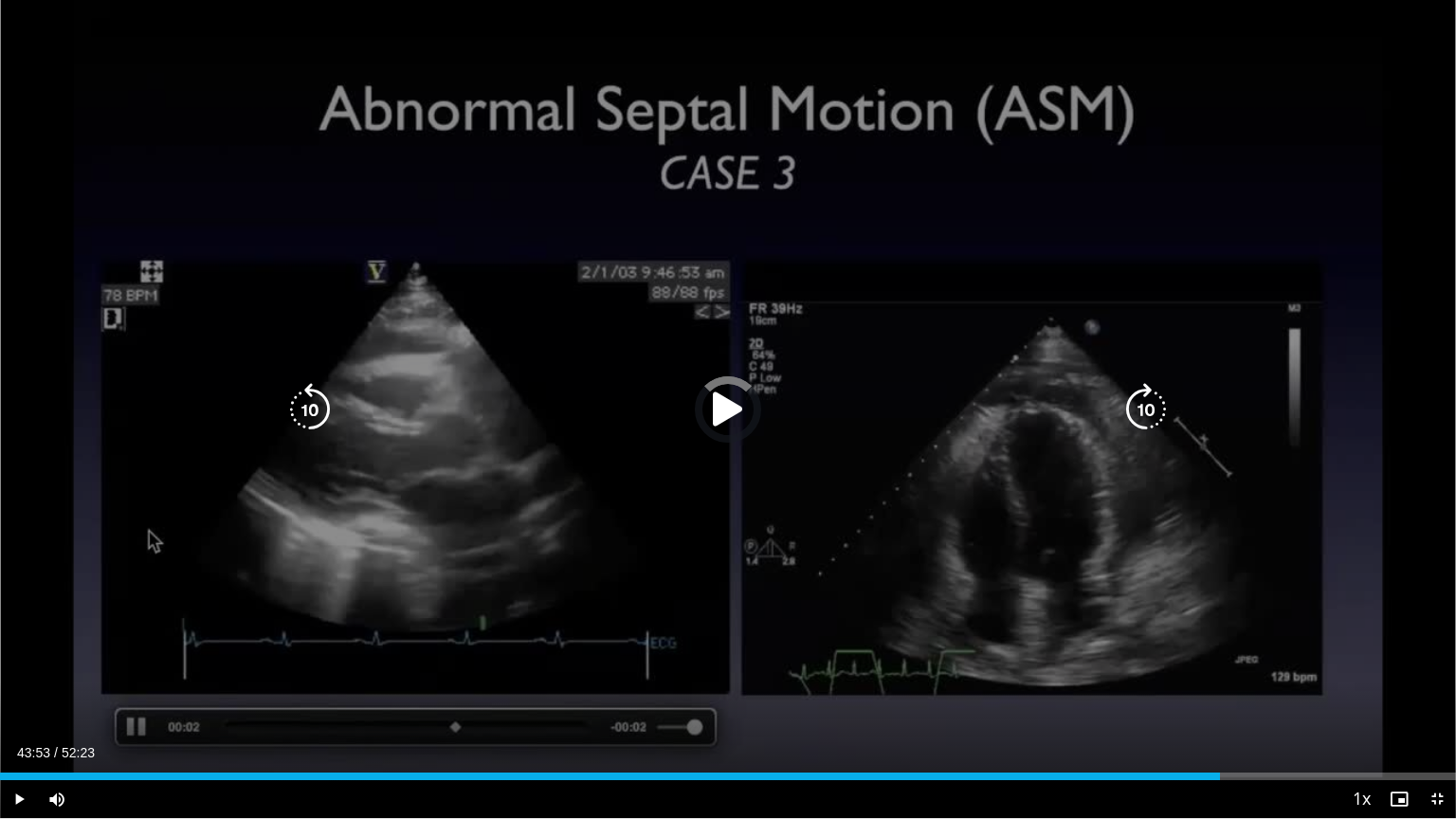 click on "Loaded :  0.00% [TIME] [TIME]" at bounding box center (728, 776) 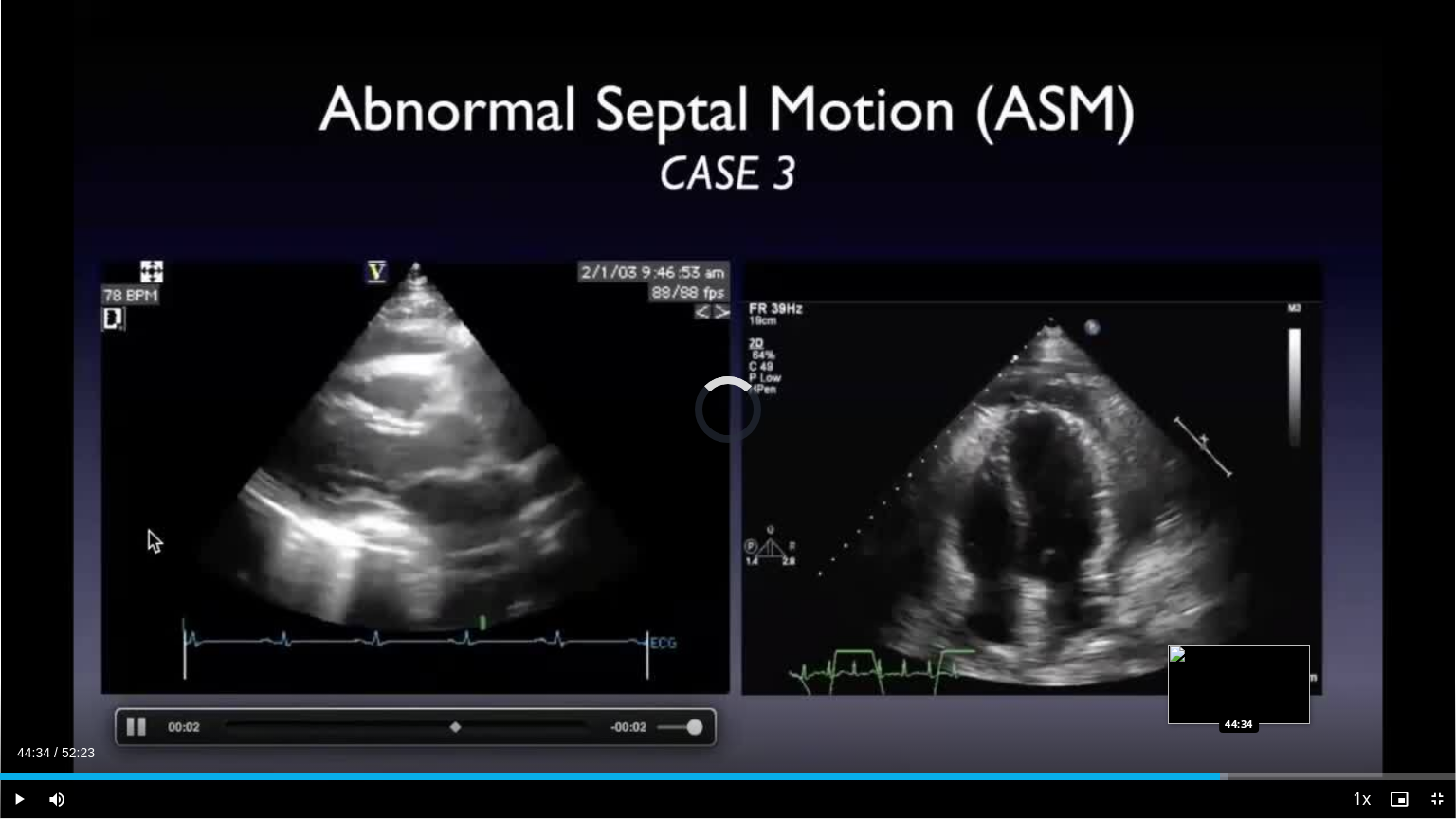 click on "Loaded :  [PERCENT] [TIME] [TIME]" at bounding box center (728, 776) 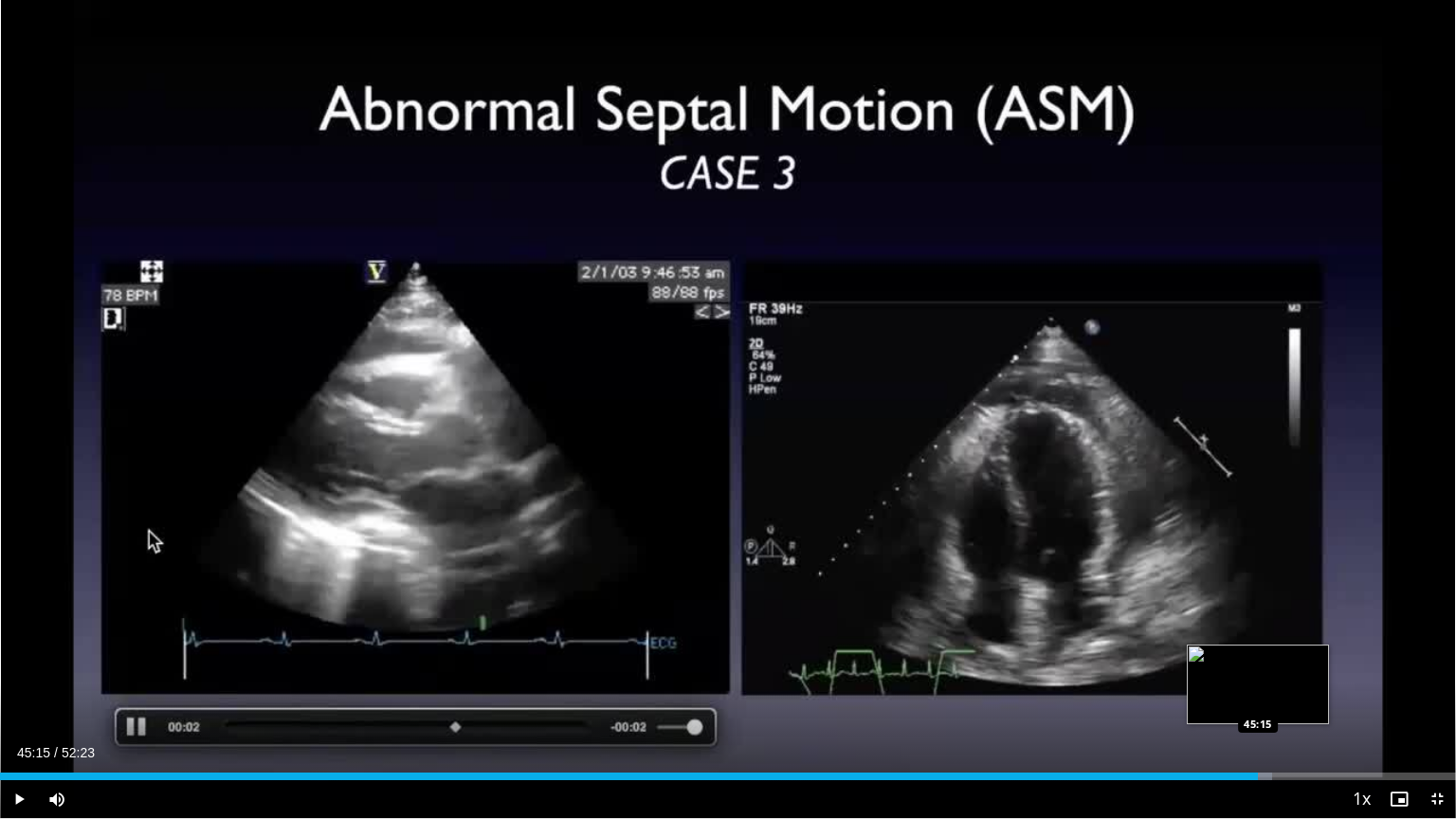 click on "Loaded :  87.36% 45:15 45:15" at bounding box center (728, 771) 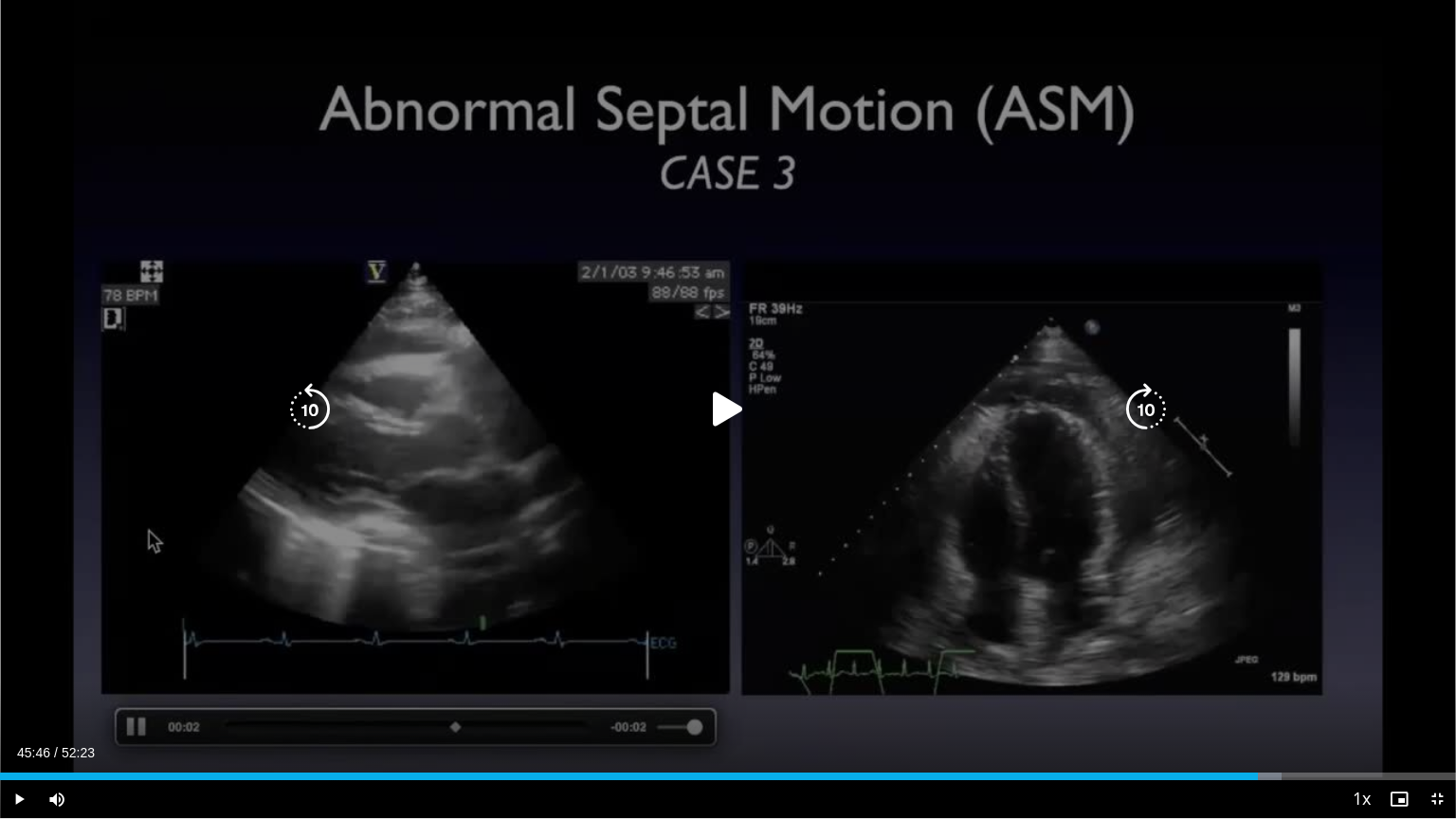 click on "Loaded :  87.99% [TIME] [TIME]" at bounding box center (728, 776) 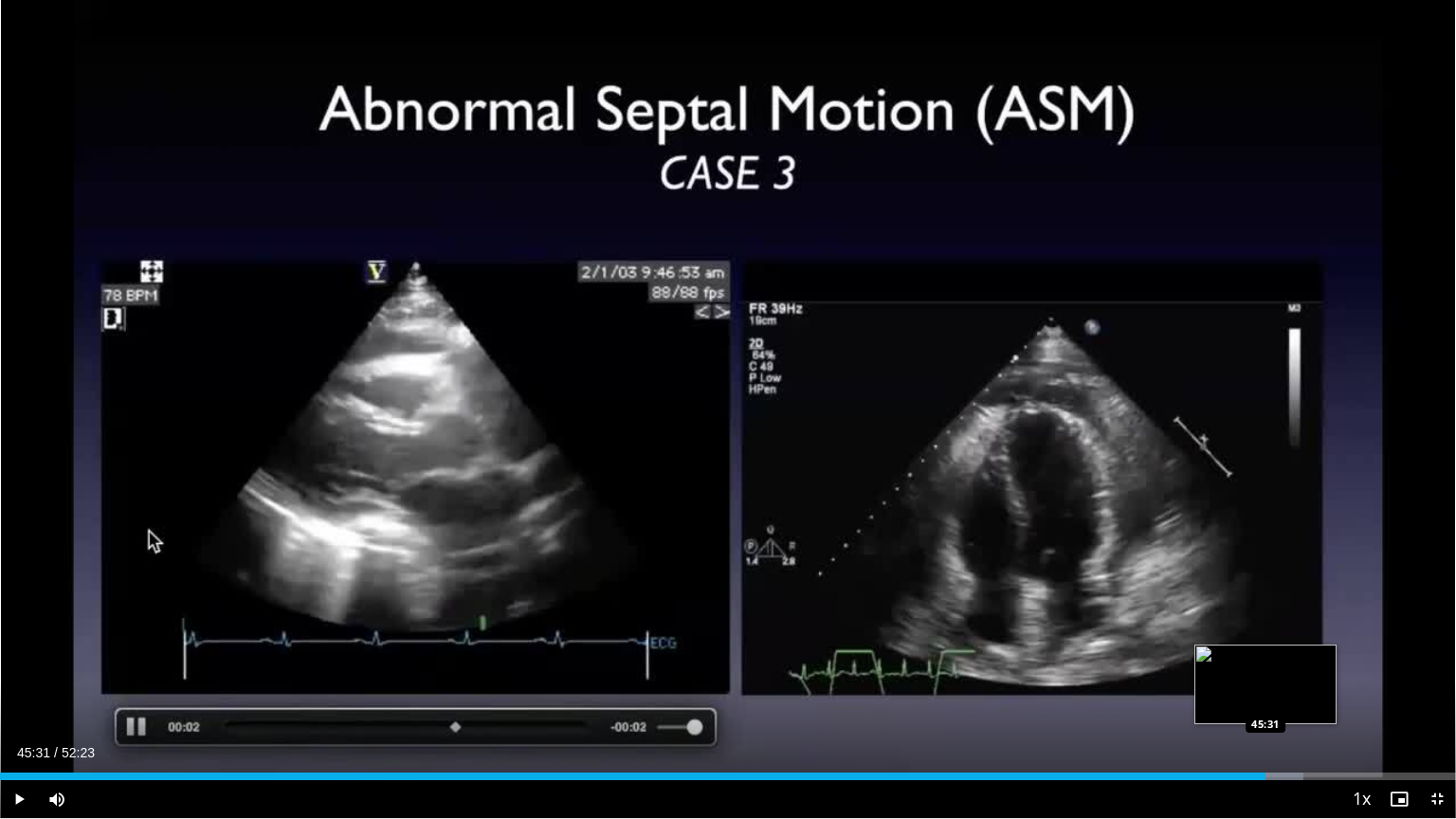 click on "Loaded :  89.49% 45:31 45:31" at bounding box center (728, 776) 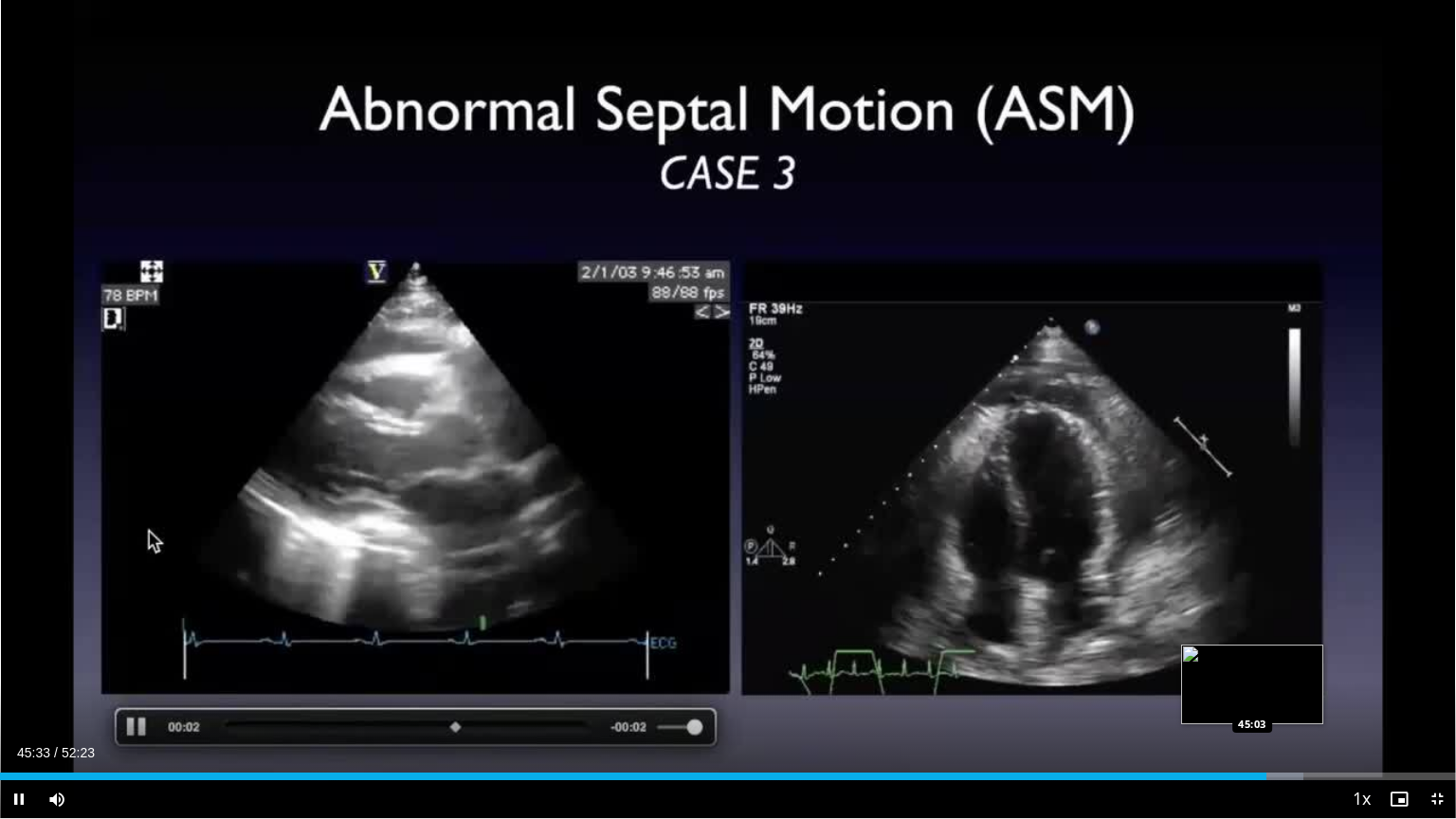 click on "**********" at bounding box center [728, 410] 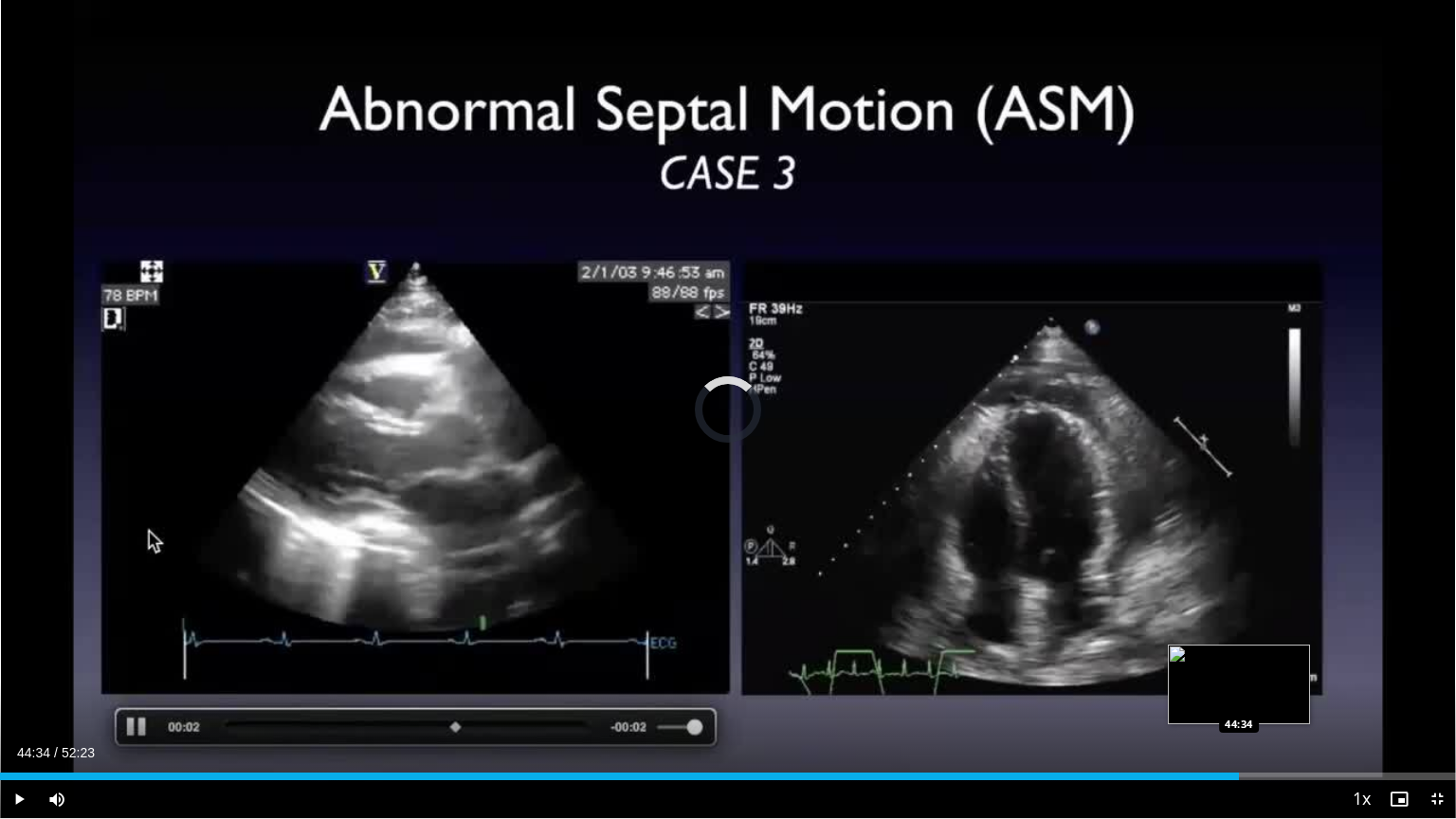 click on "Loaded :  0.00% 44:34 44:34" at bounding box center (728, 776) 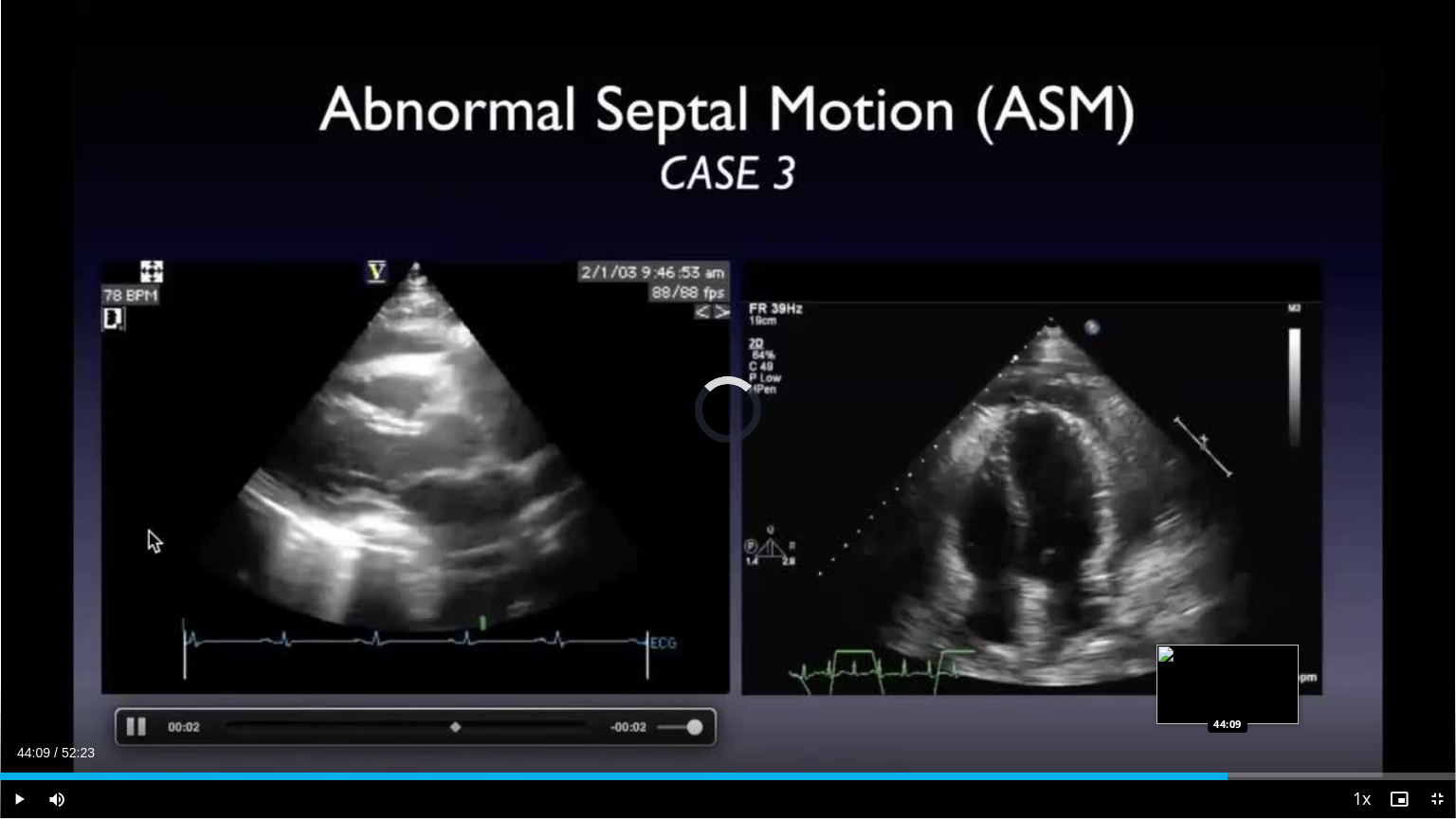 click on "Loaded :  0.00% 44:35 44:09" at bounding box center [728, 776] 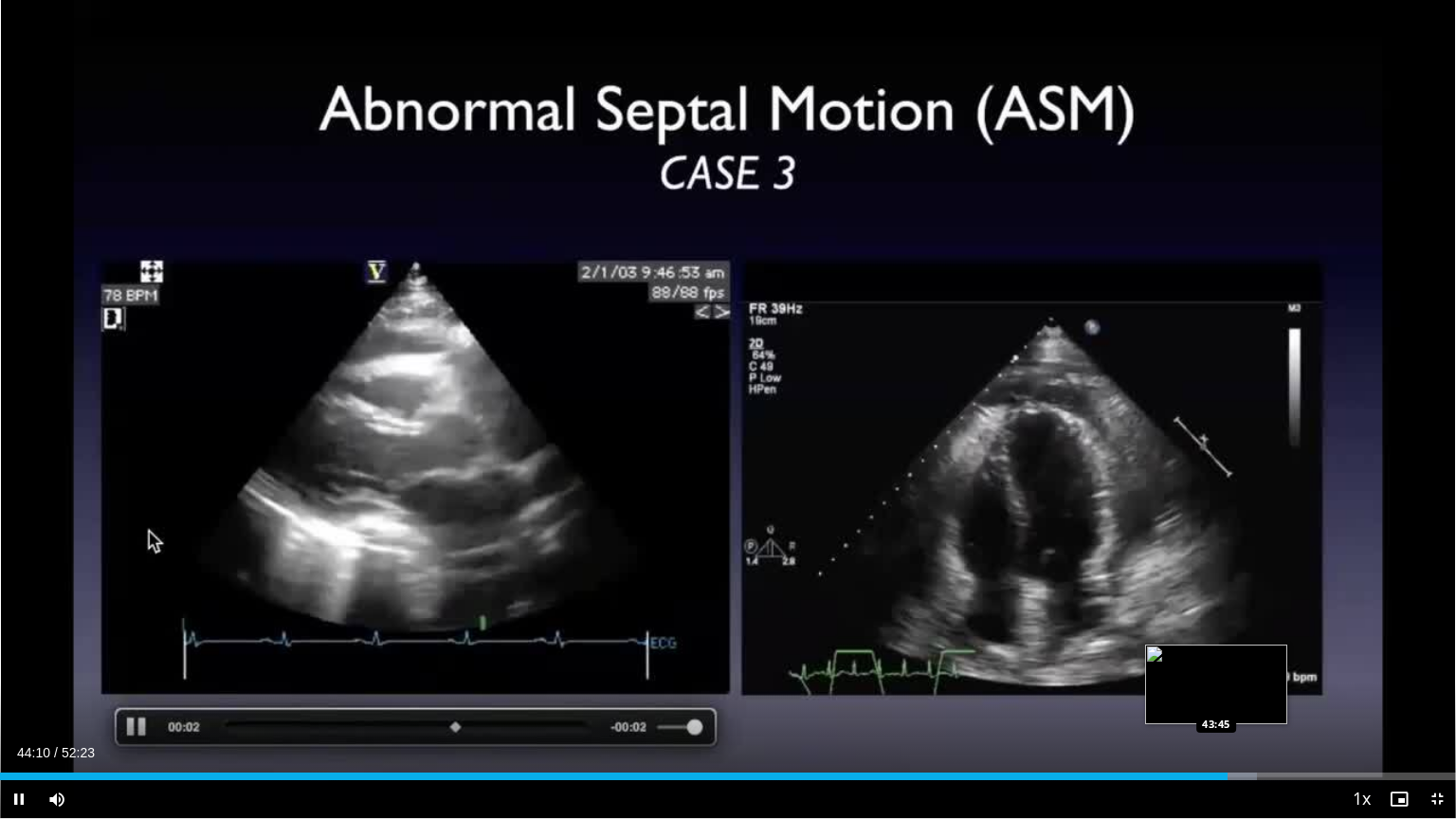 click on "**********" at bounding box center [728, 410] 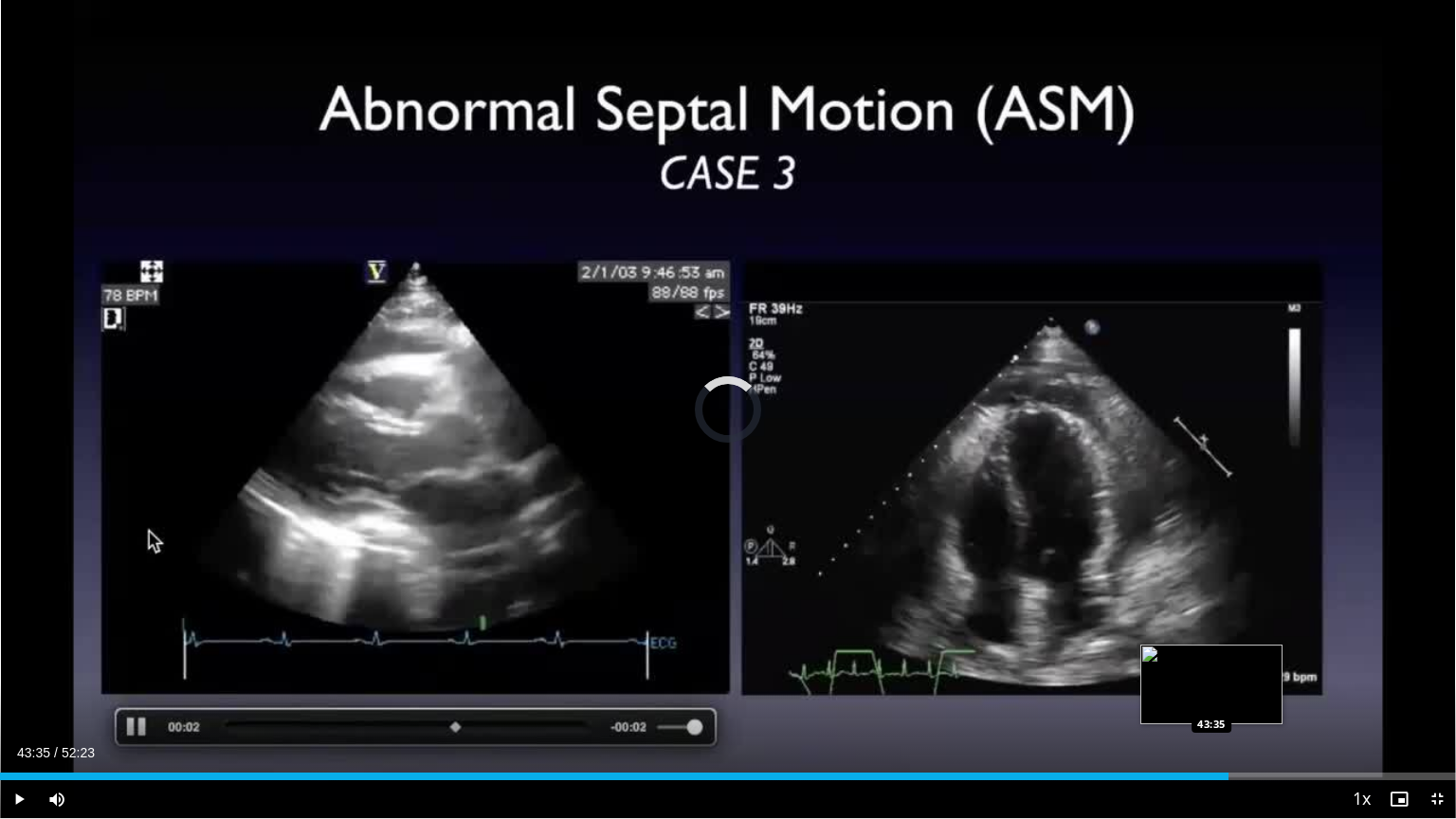 click on "Loaded :  0.00% 44:12 43:35" at bounding box center (728, 771) 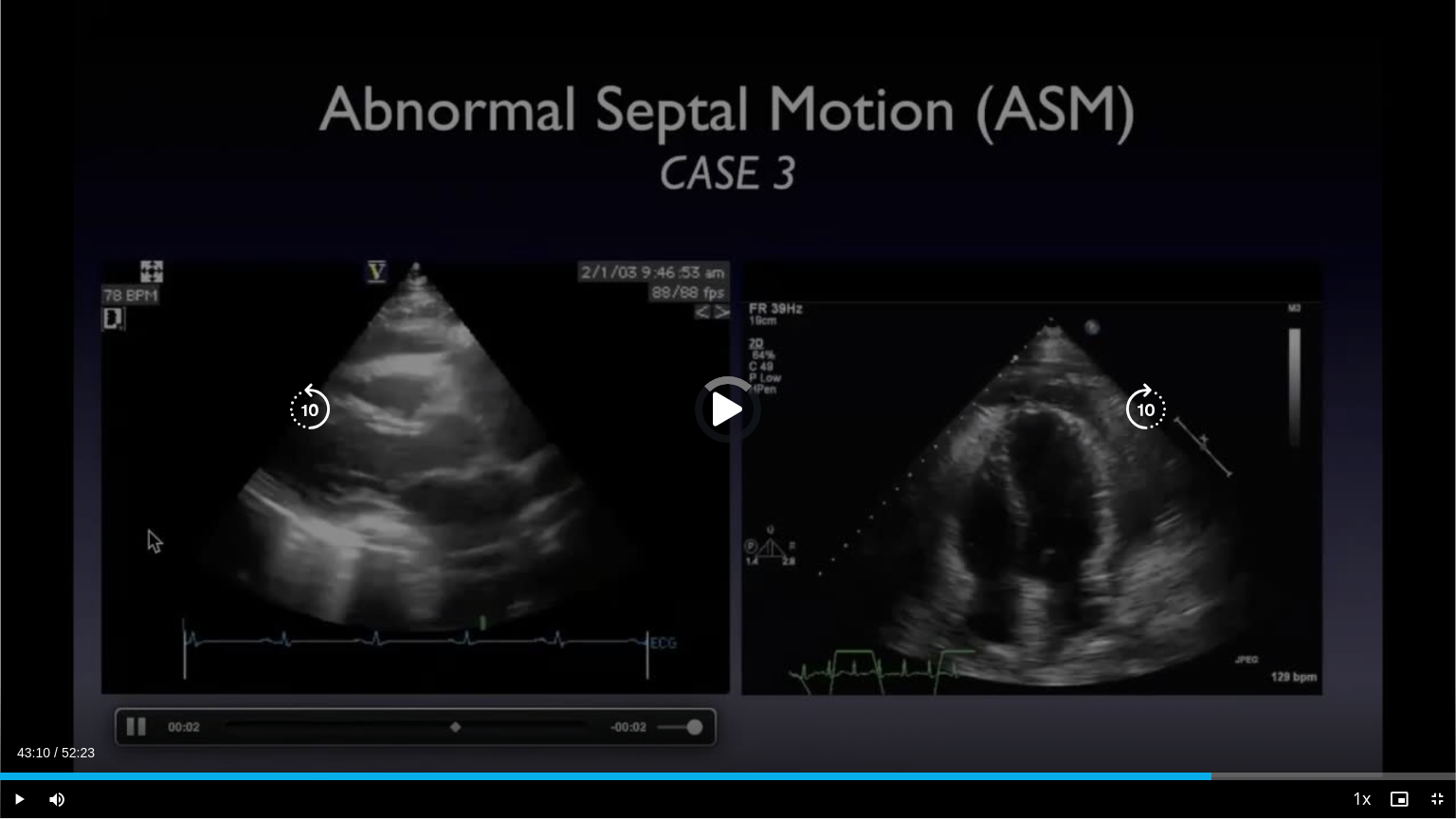 click on "Loaded :  0.00% [TIME] [TIME]" at bounding box center [728, 771] 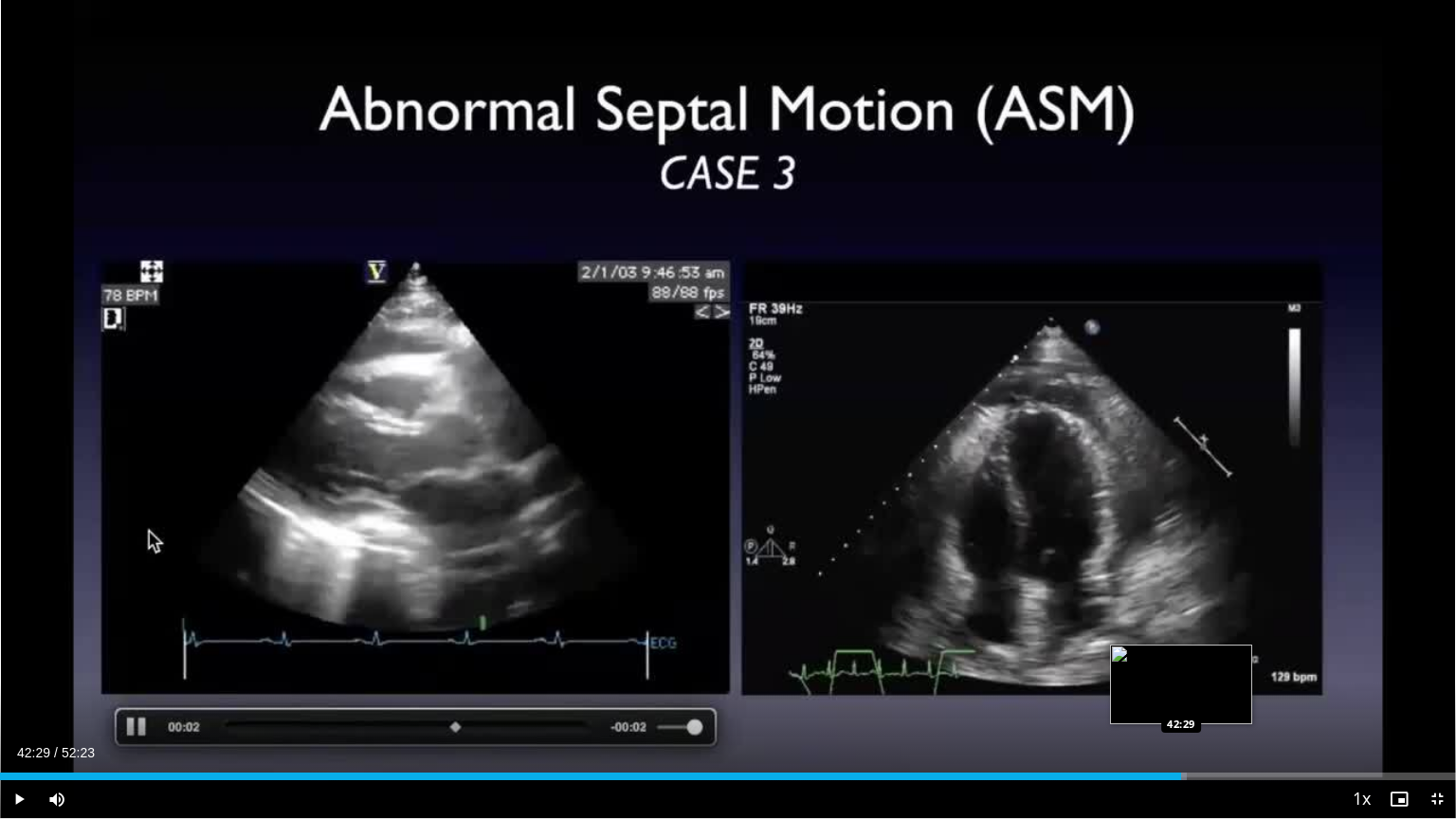 click on "Loaded :  81.53% 42:29 42:29" at bounding box center (728, 771) 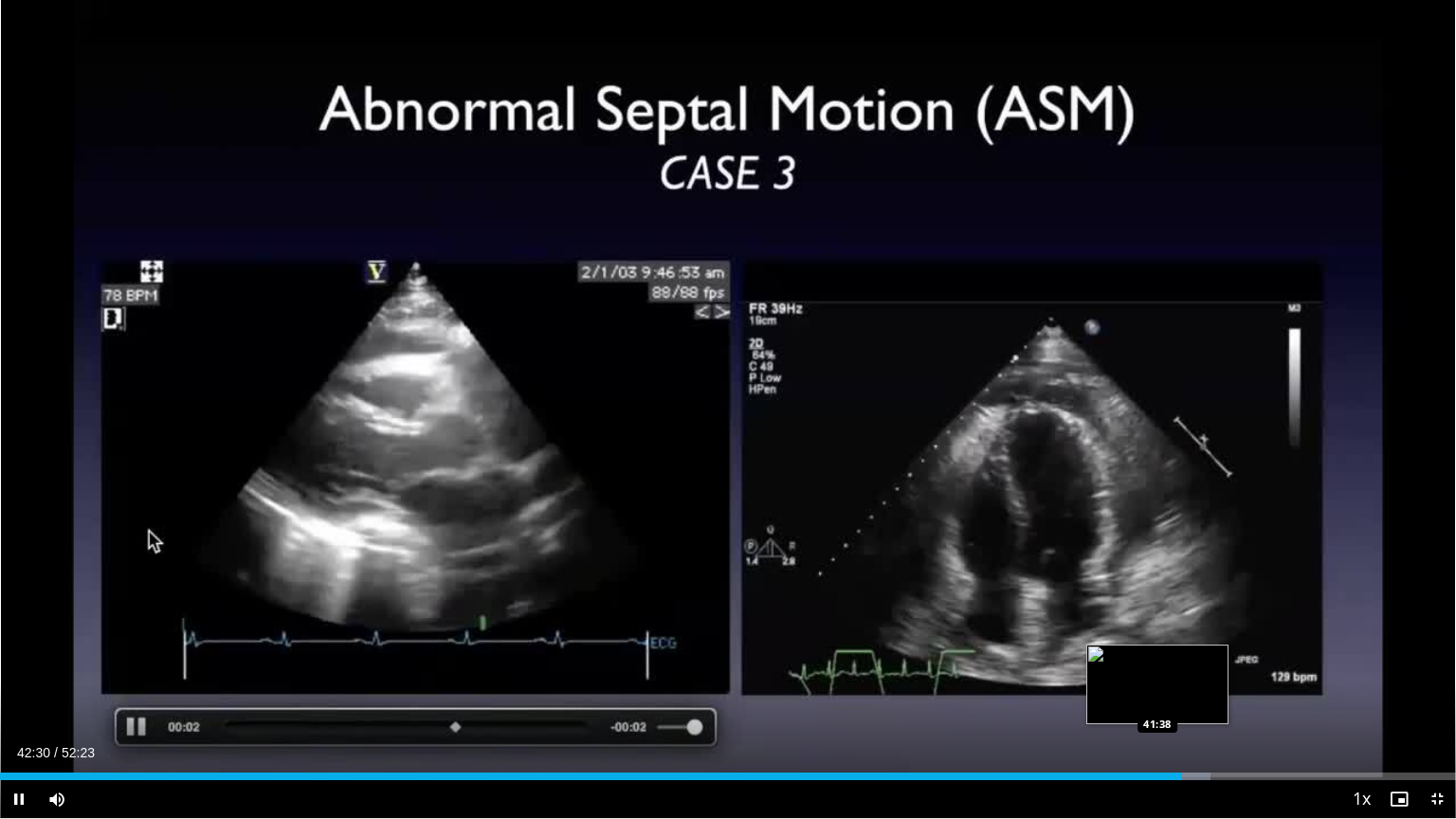 click on "Loaded :  [PERCENT] [TIME] [TIME]" at bounding box center [728, 771] 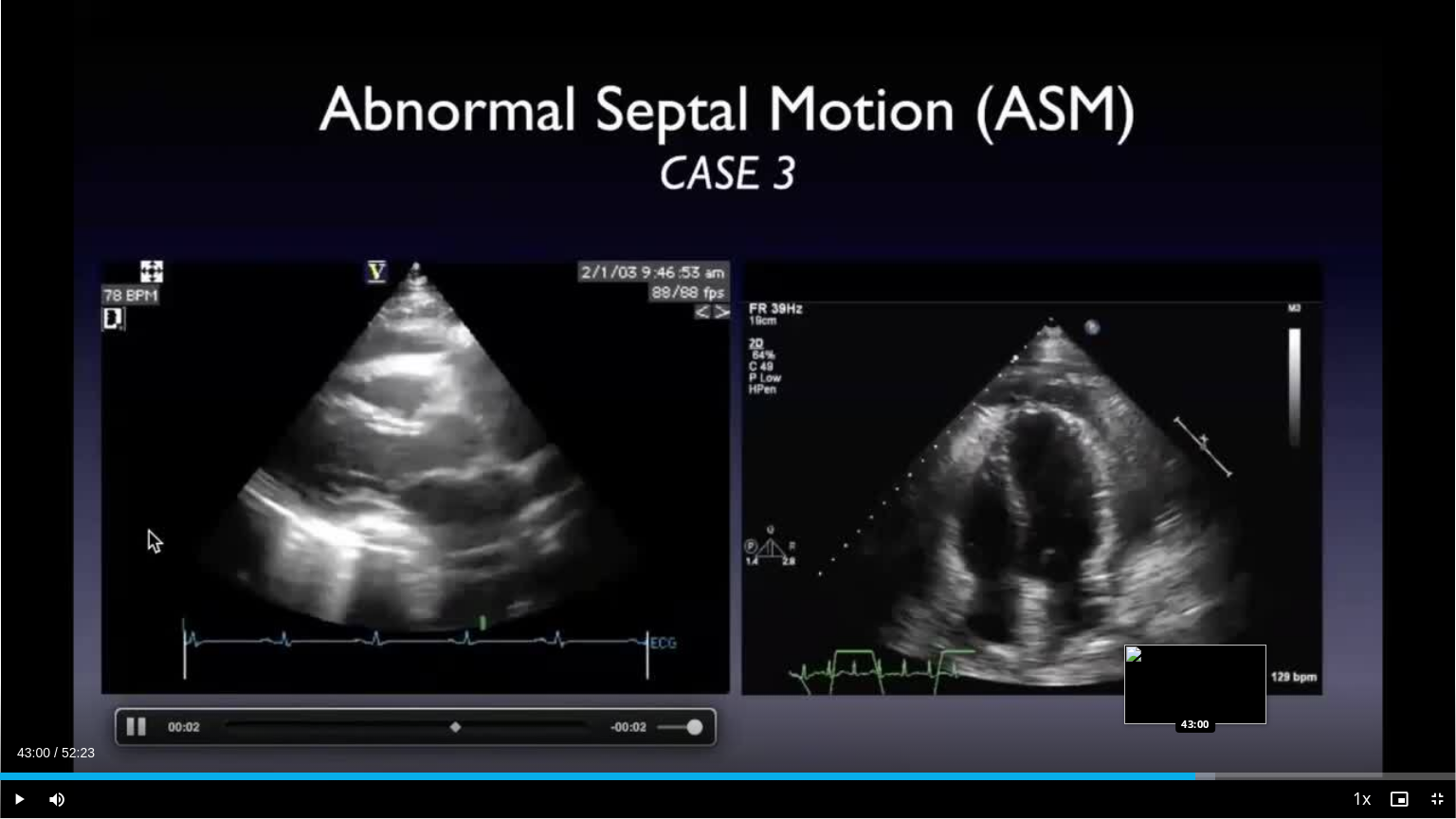 click on "Loaded :  [PERCENT] [TIME] [TIME]" at bounding box center [728, 771] 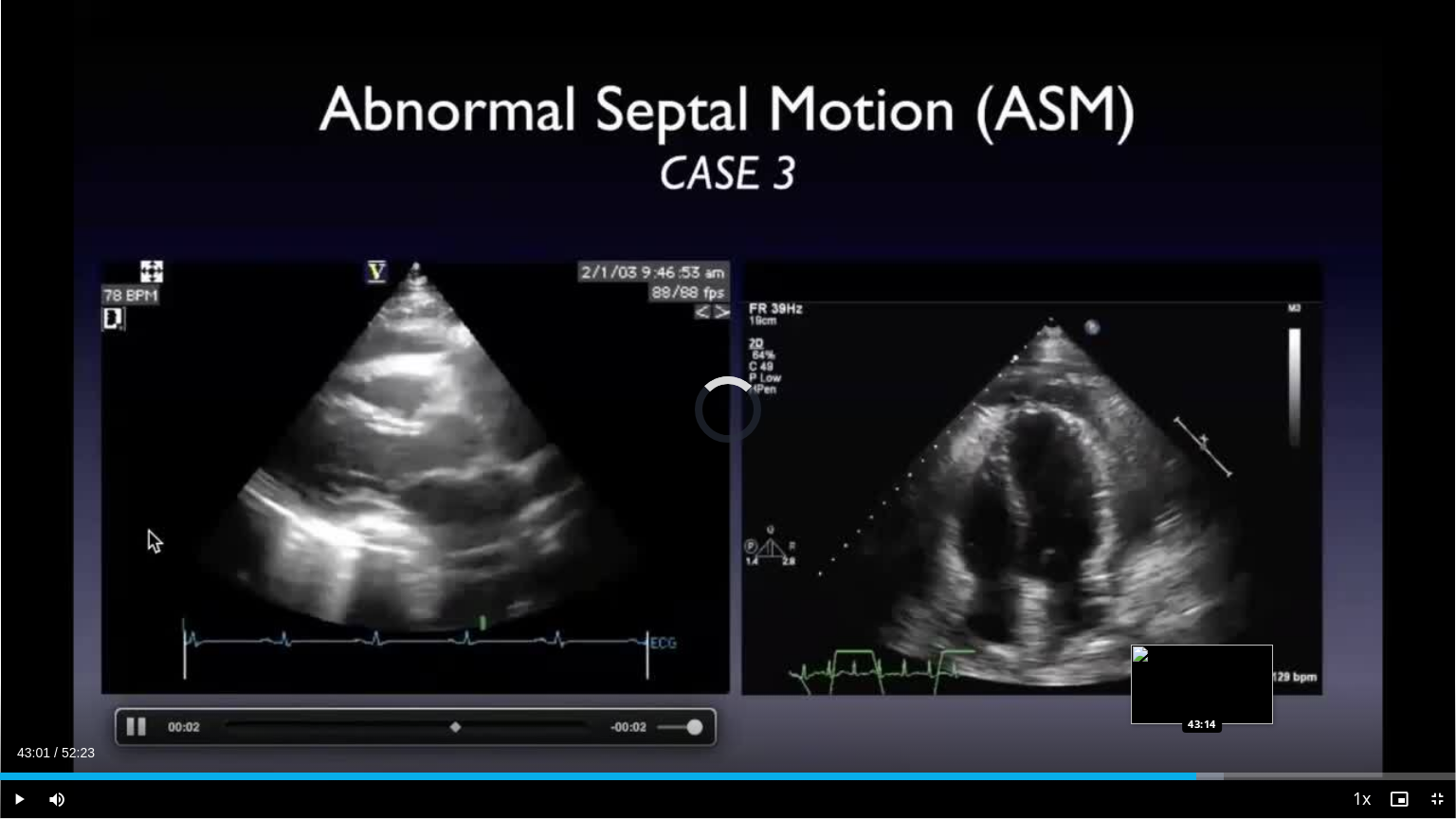 click on "Loaded :  84.08% [TIME] [TIME]" at bounding box center (728, 771) 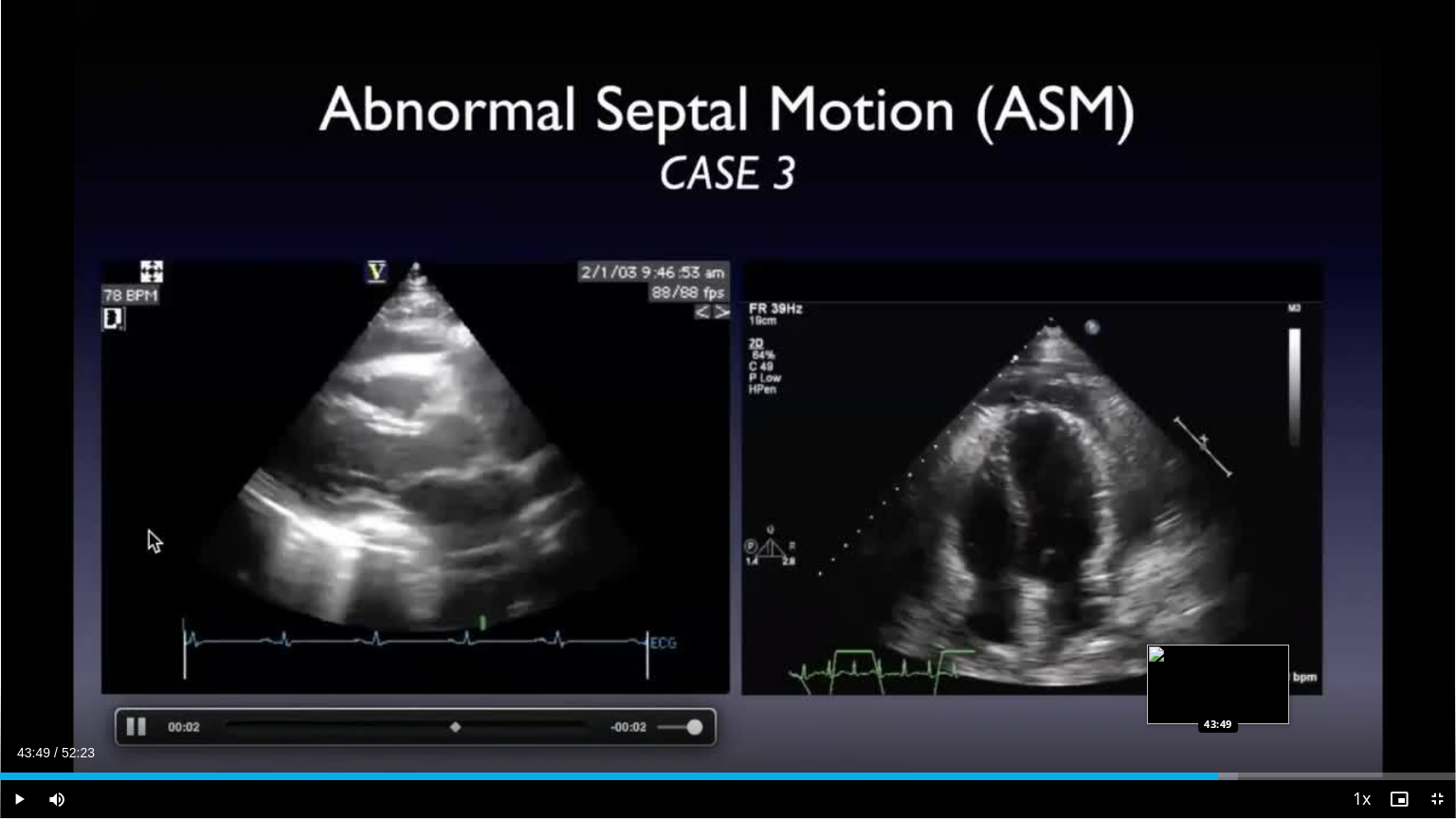 click on "Loaded :  85.04% 43:27 43:49" at bounding box center (728, 776) 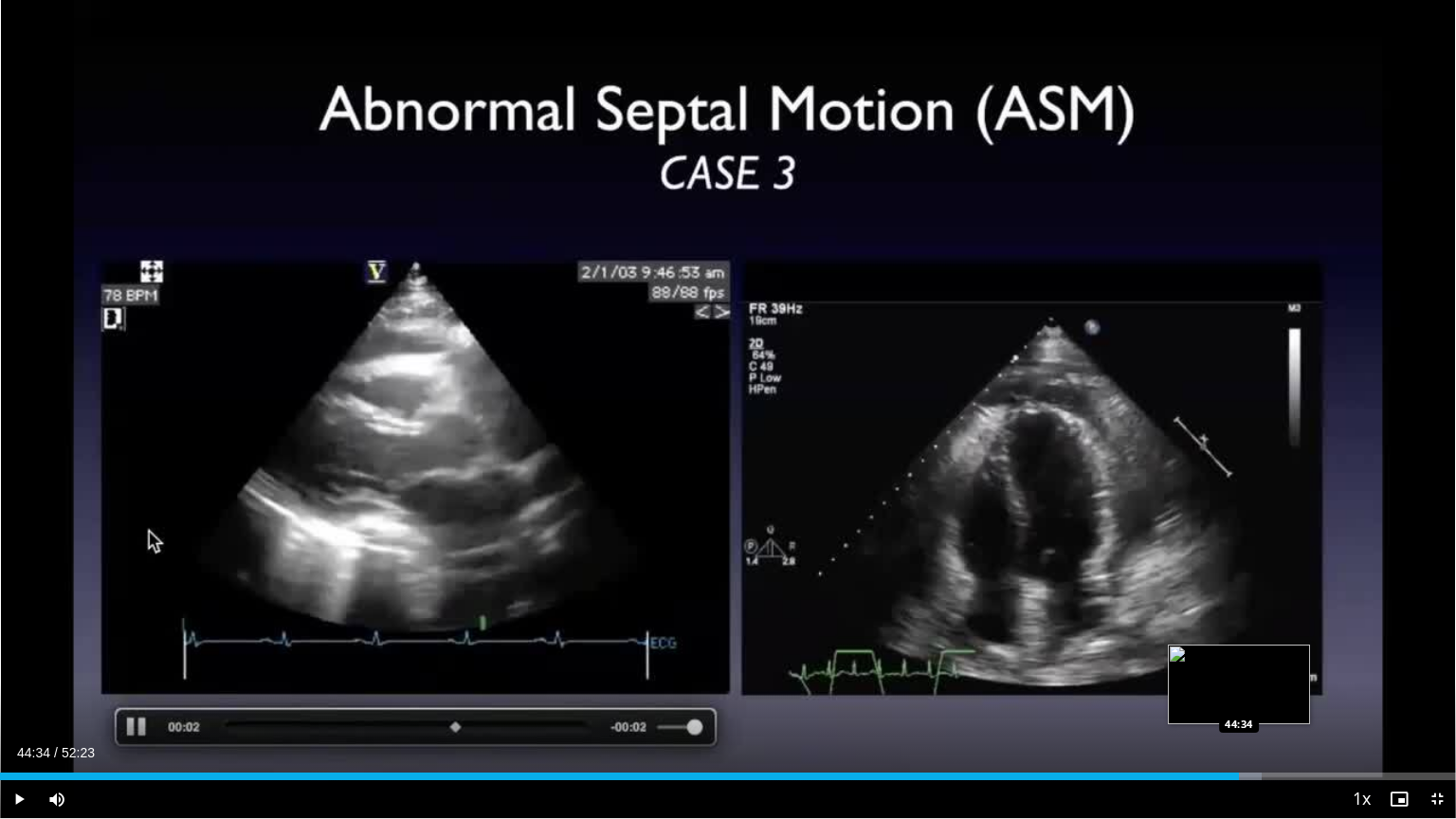 click at bounding box center [1238, 776] 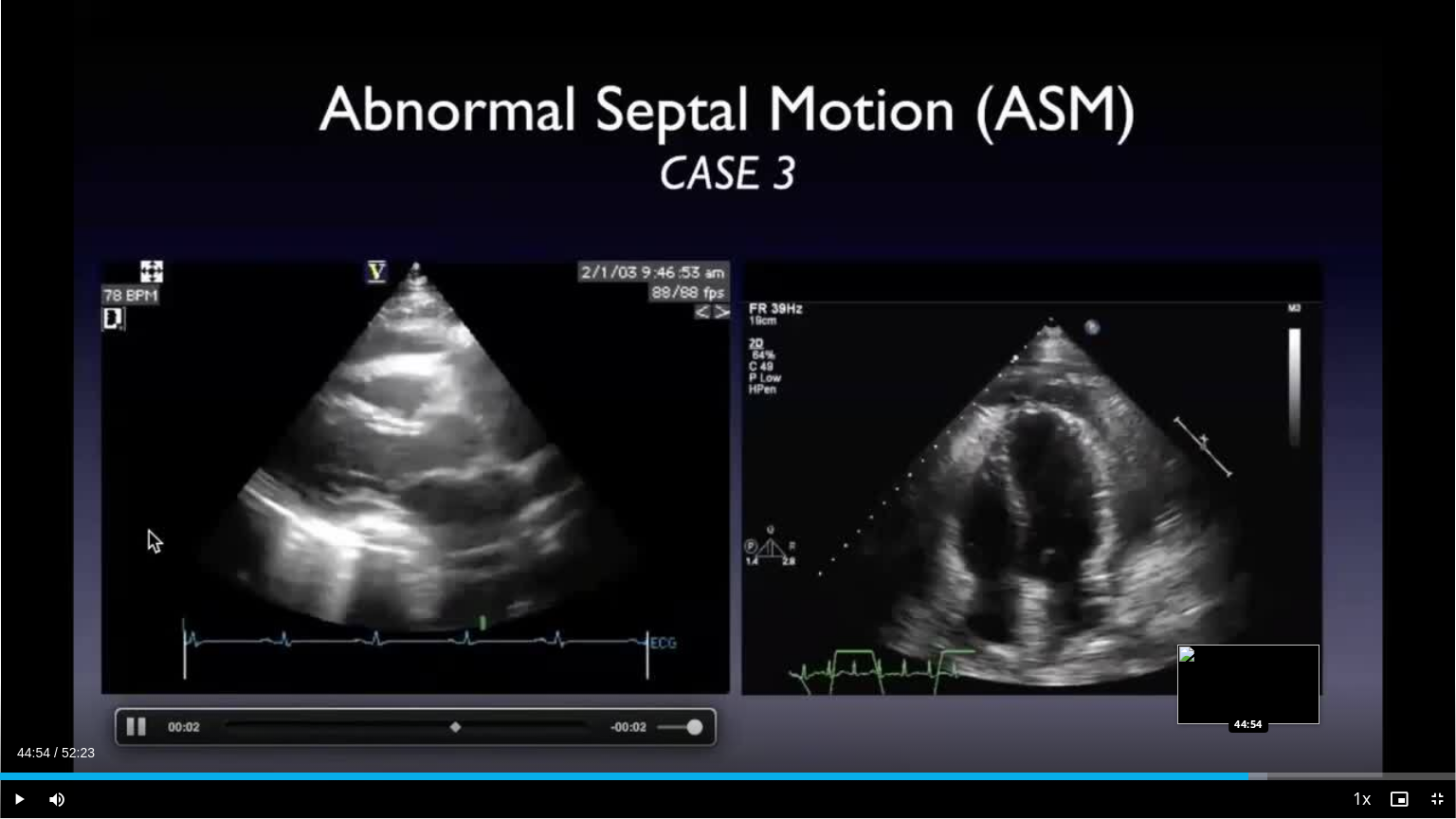 click at bounding box center (1246, 776) 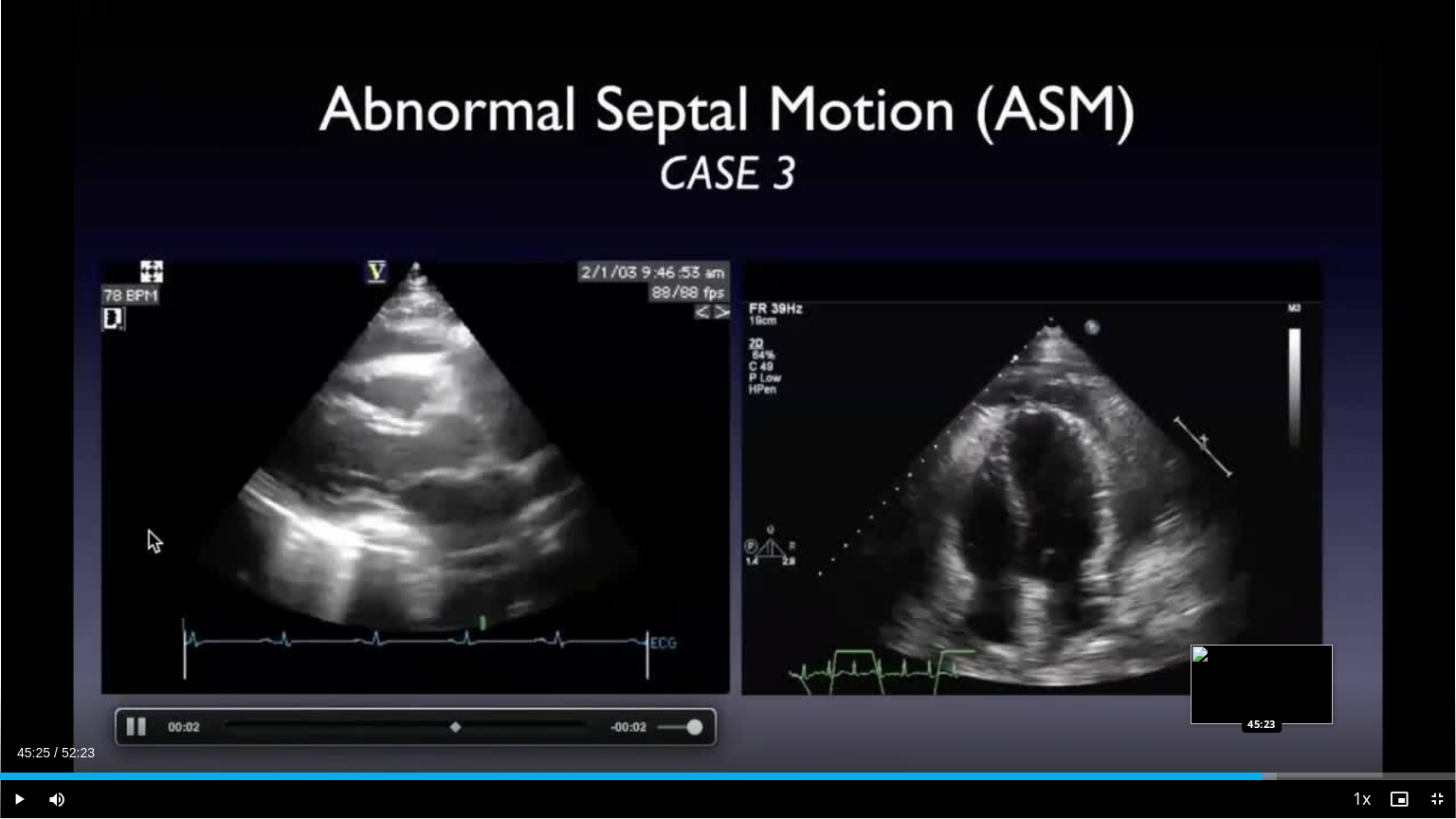 click on "Loaded :  87.68% 45:25 45:23" at bounding box center [728, 776] 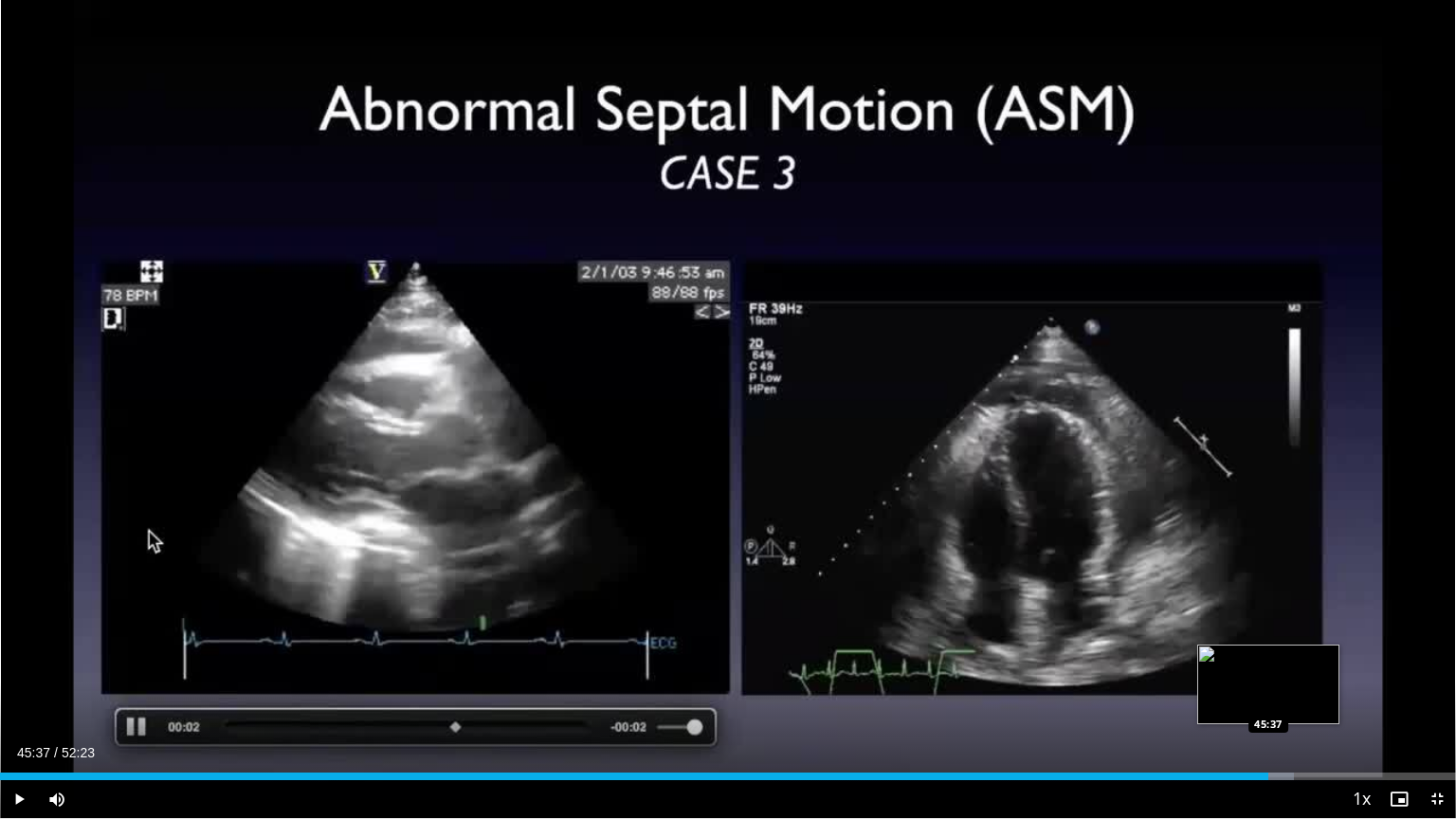 click on "Loaded :  88.86% 45:37 45:37" at bounding box center [728, 776] 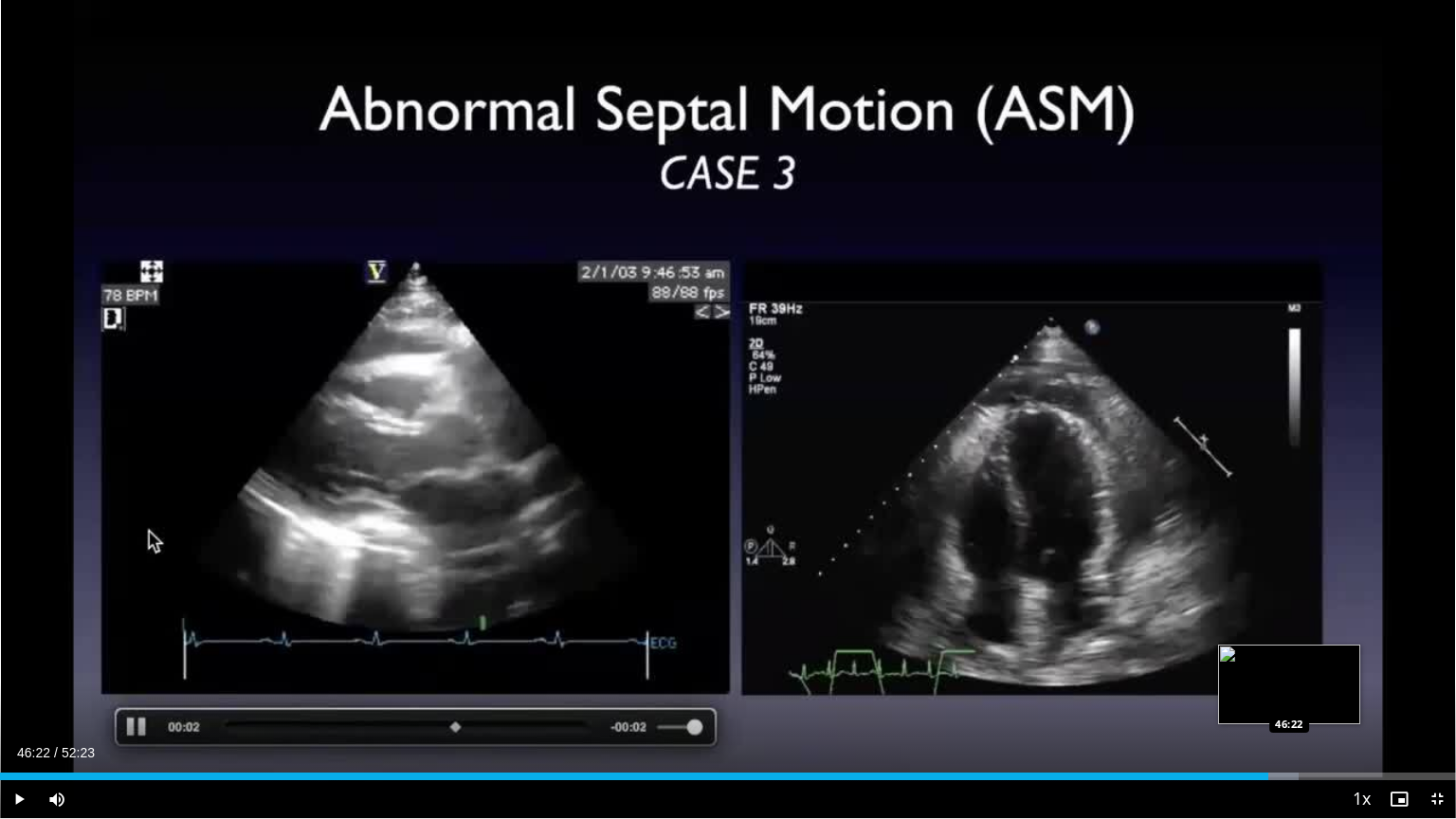 click at bounding box center [1277, 776] 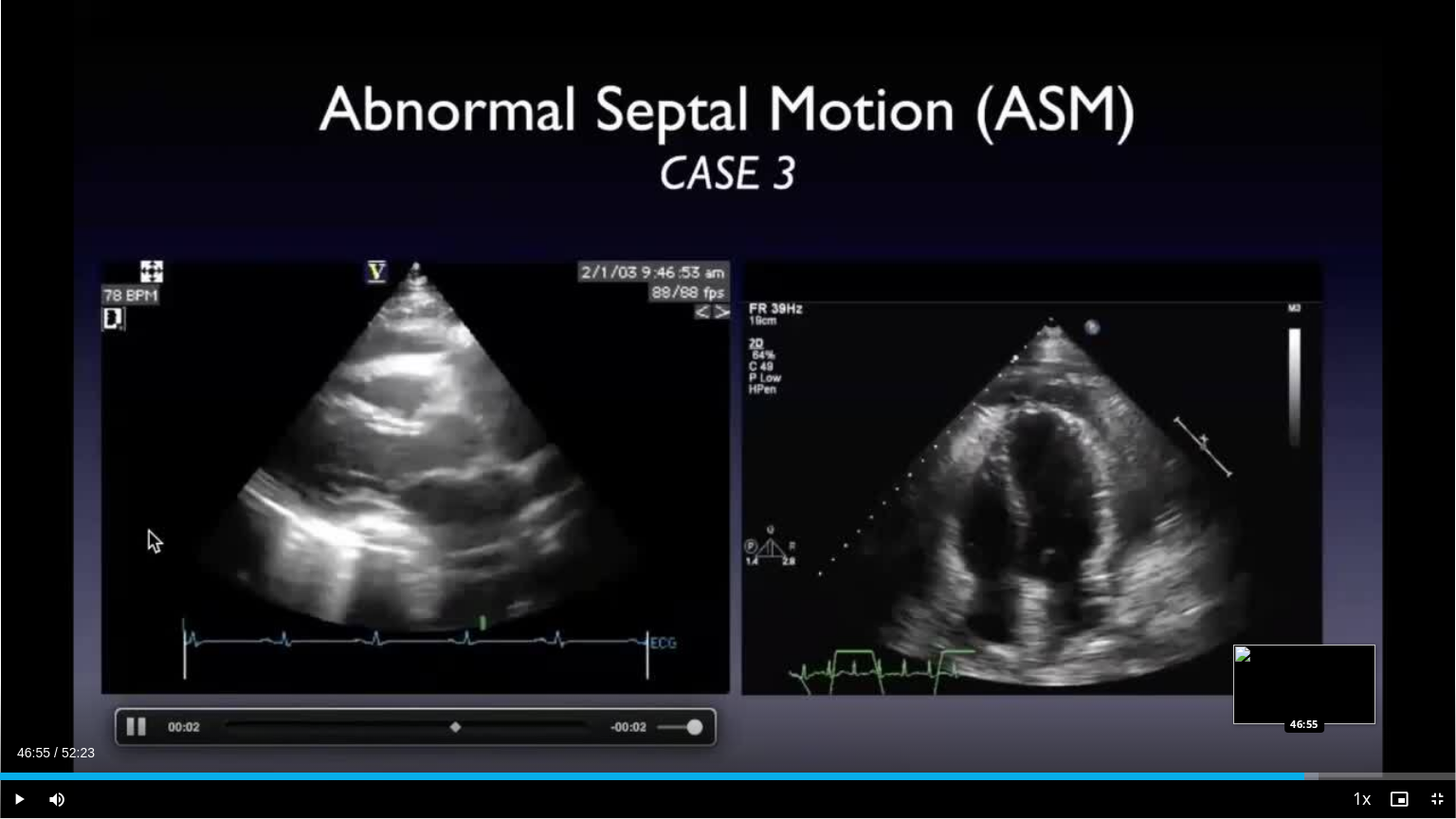click at bounding box center (1297, 776) 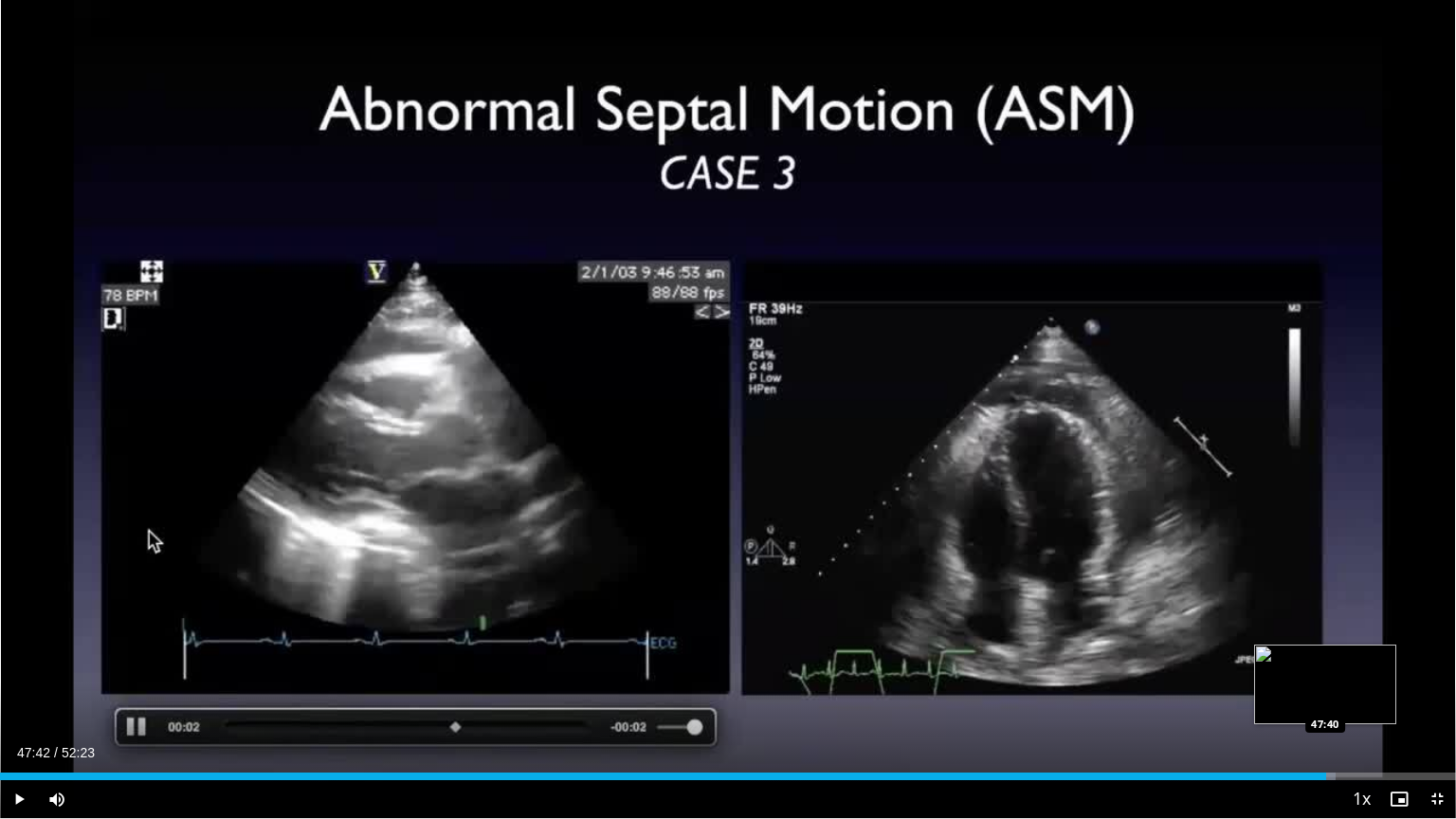 click on "Loaded :  91.72% 47:42 47:40" at bounding box center (728, 776) 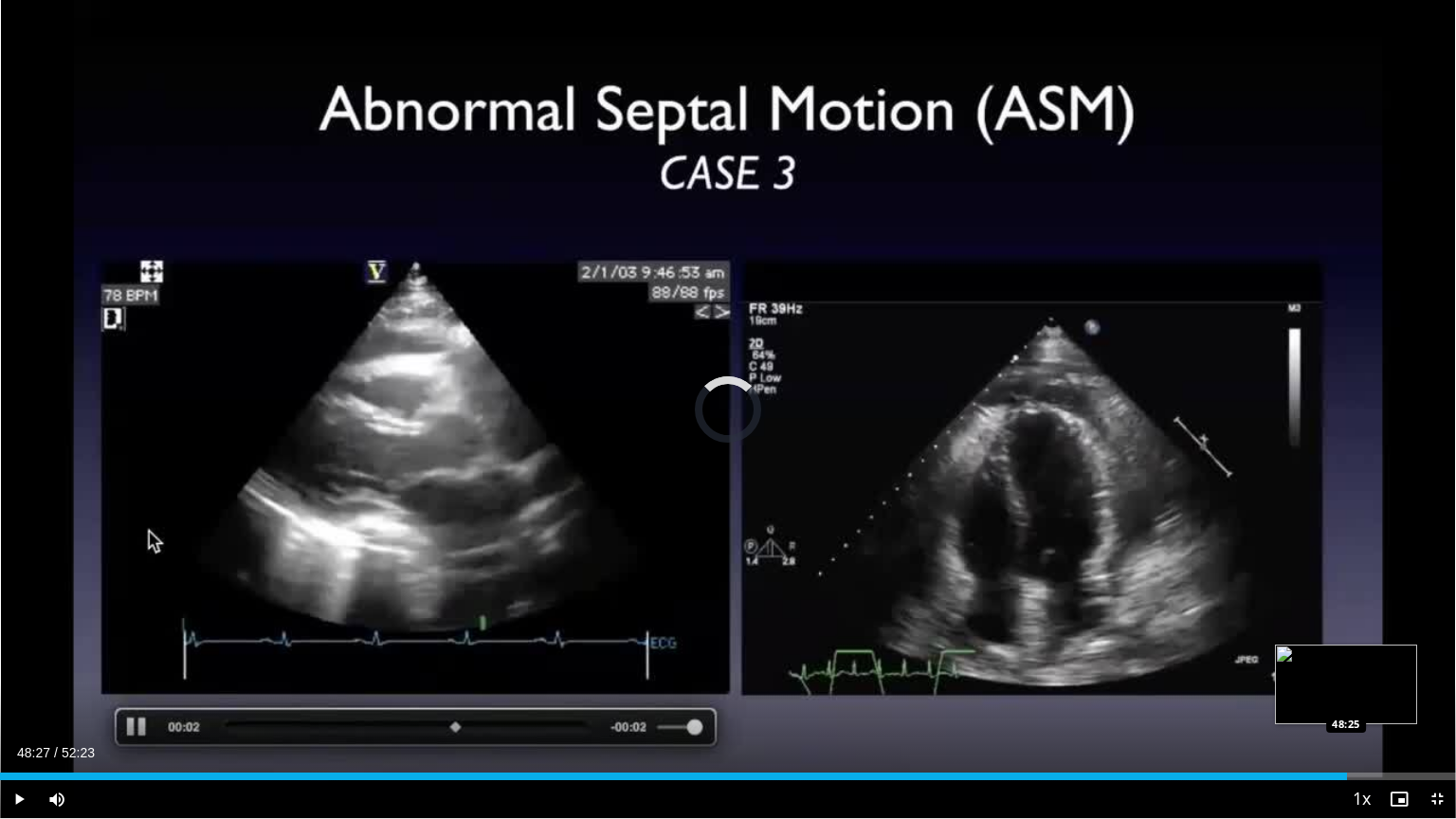 click on "Loaded :  92.36% 48:27 48:25" at bounding box center [728, 776] 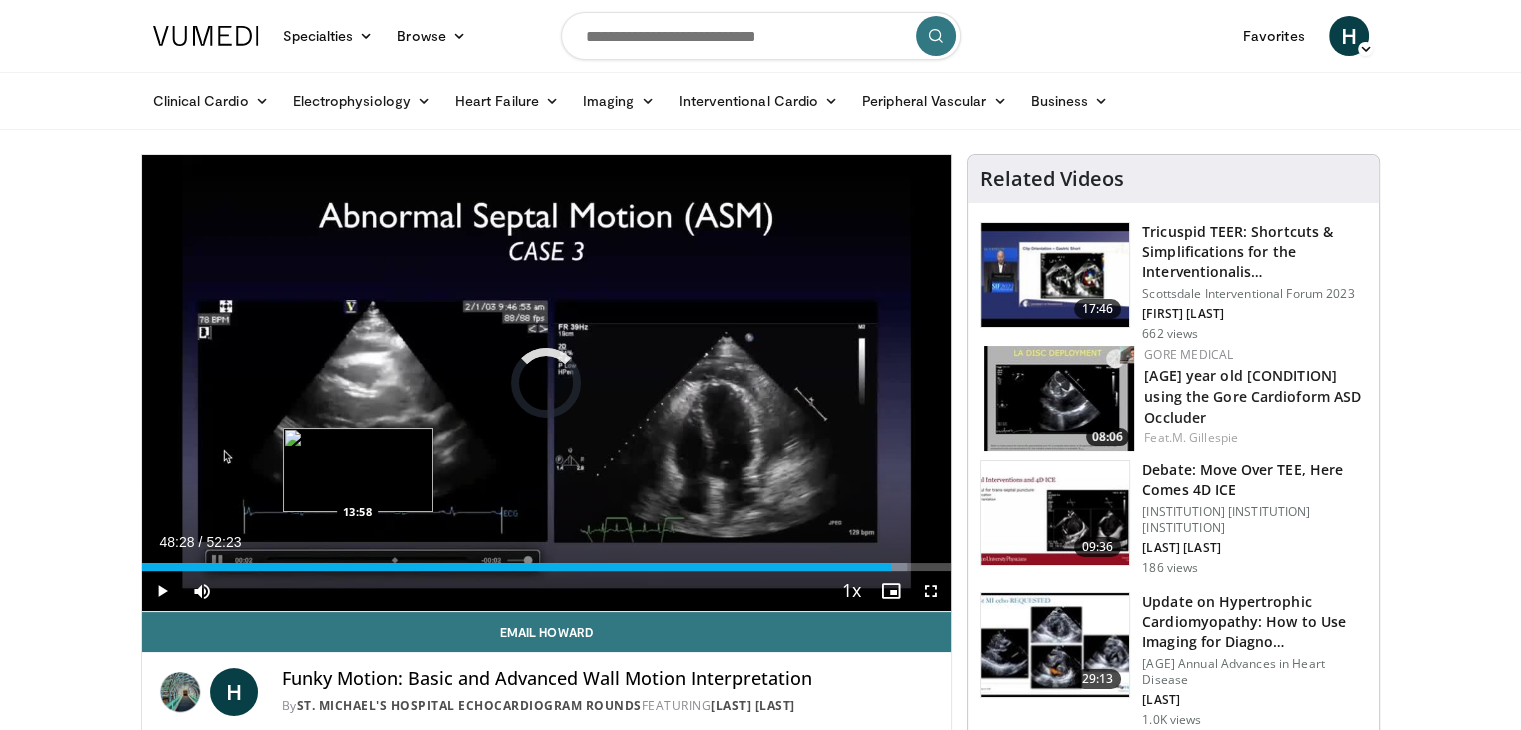 click on "48:28" at bounding box center (516, 567) 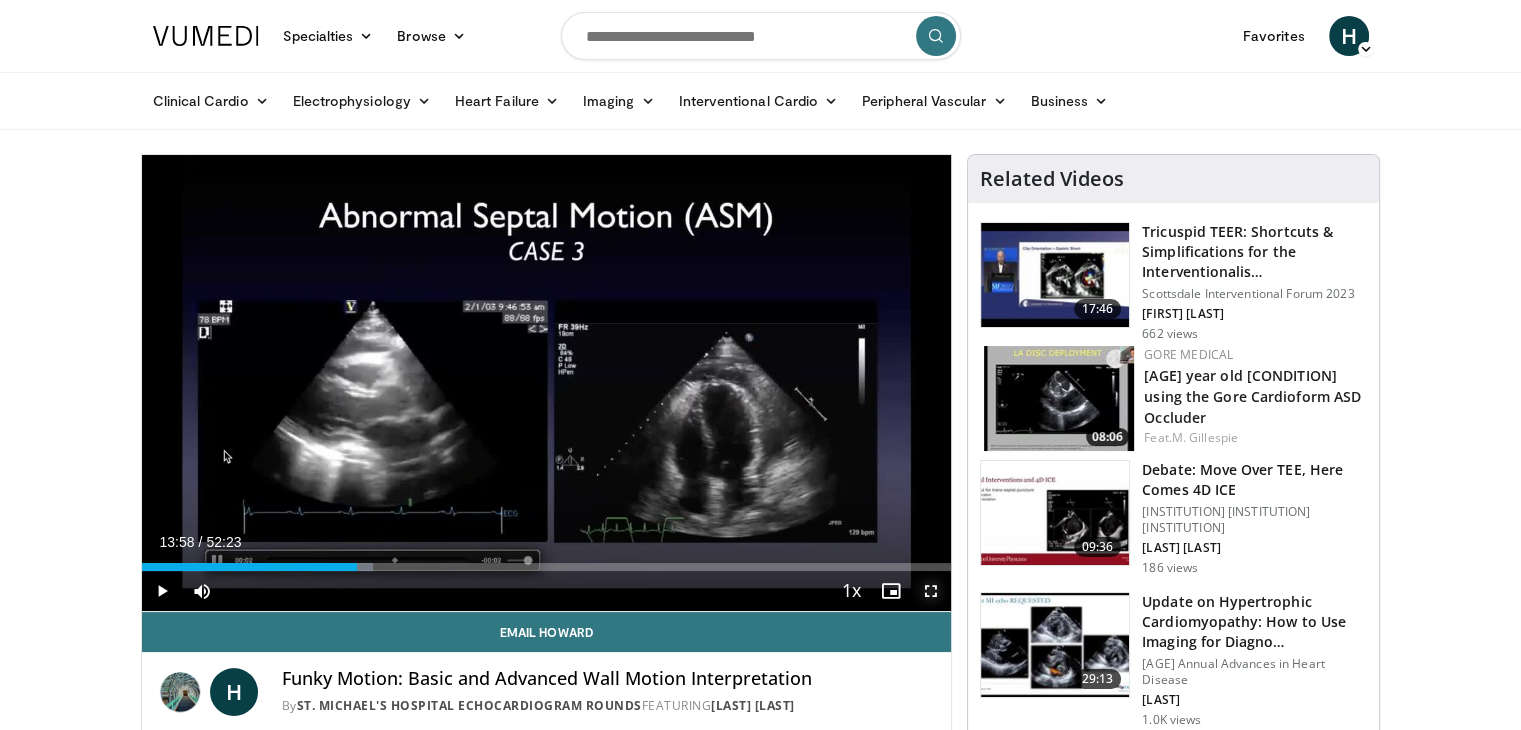 click at bounding box center (931, 591) 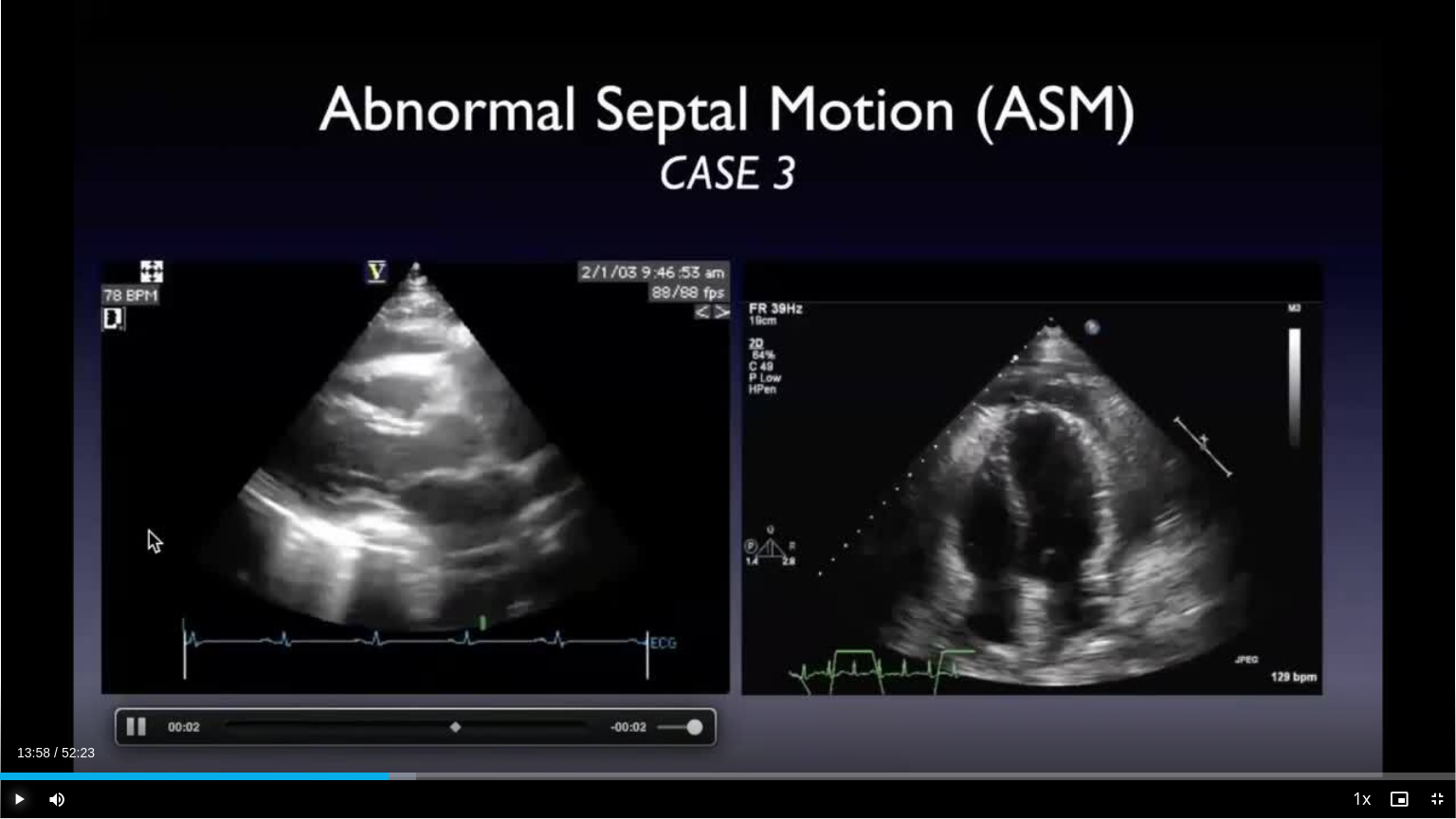 click at bounding box center (19, 799) 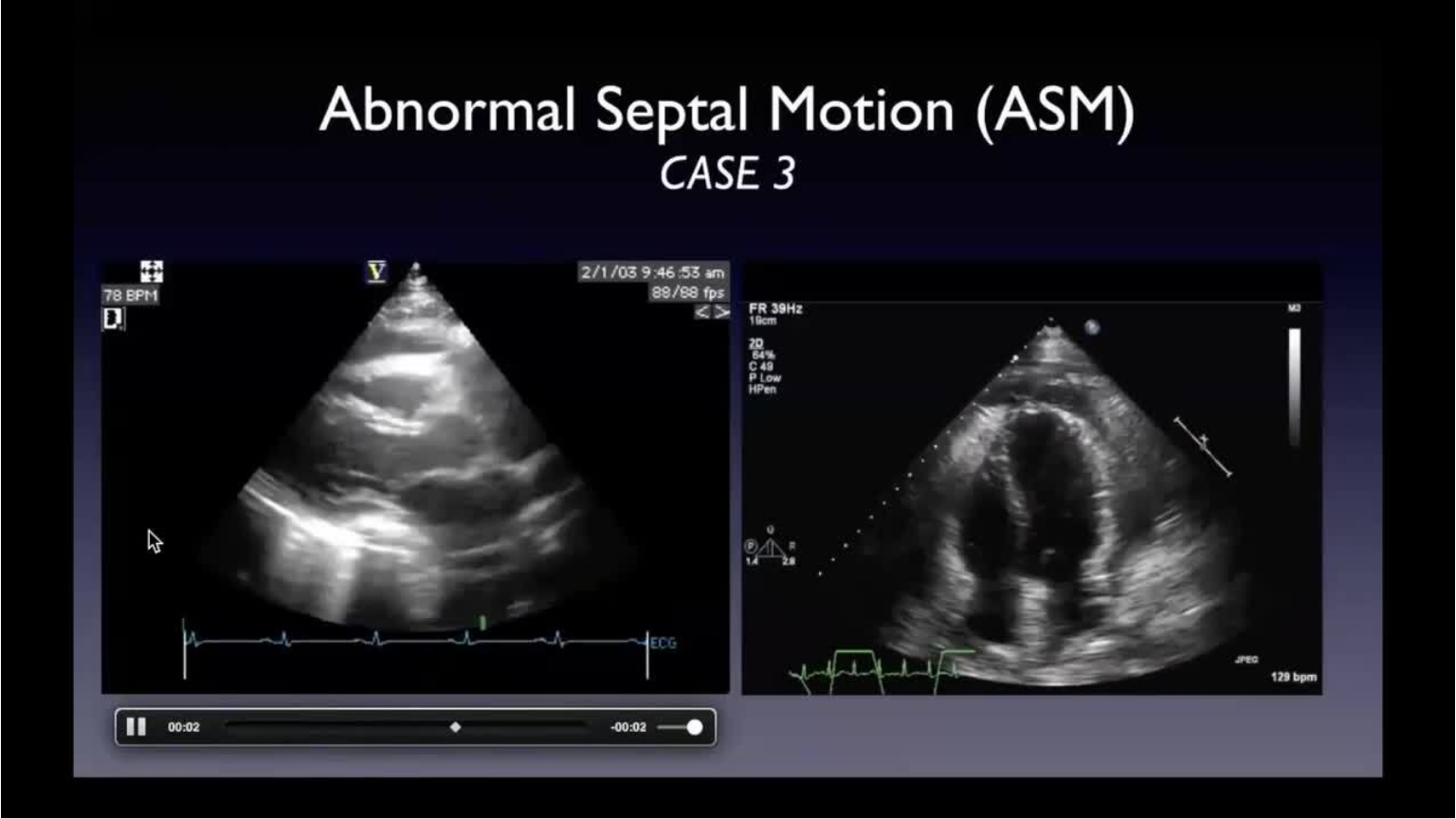 click on "Pause" at bounding box center [19, 799] 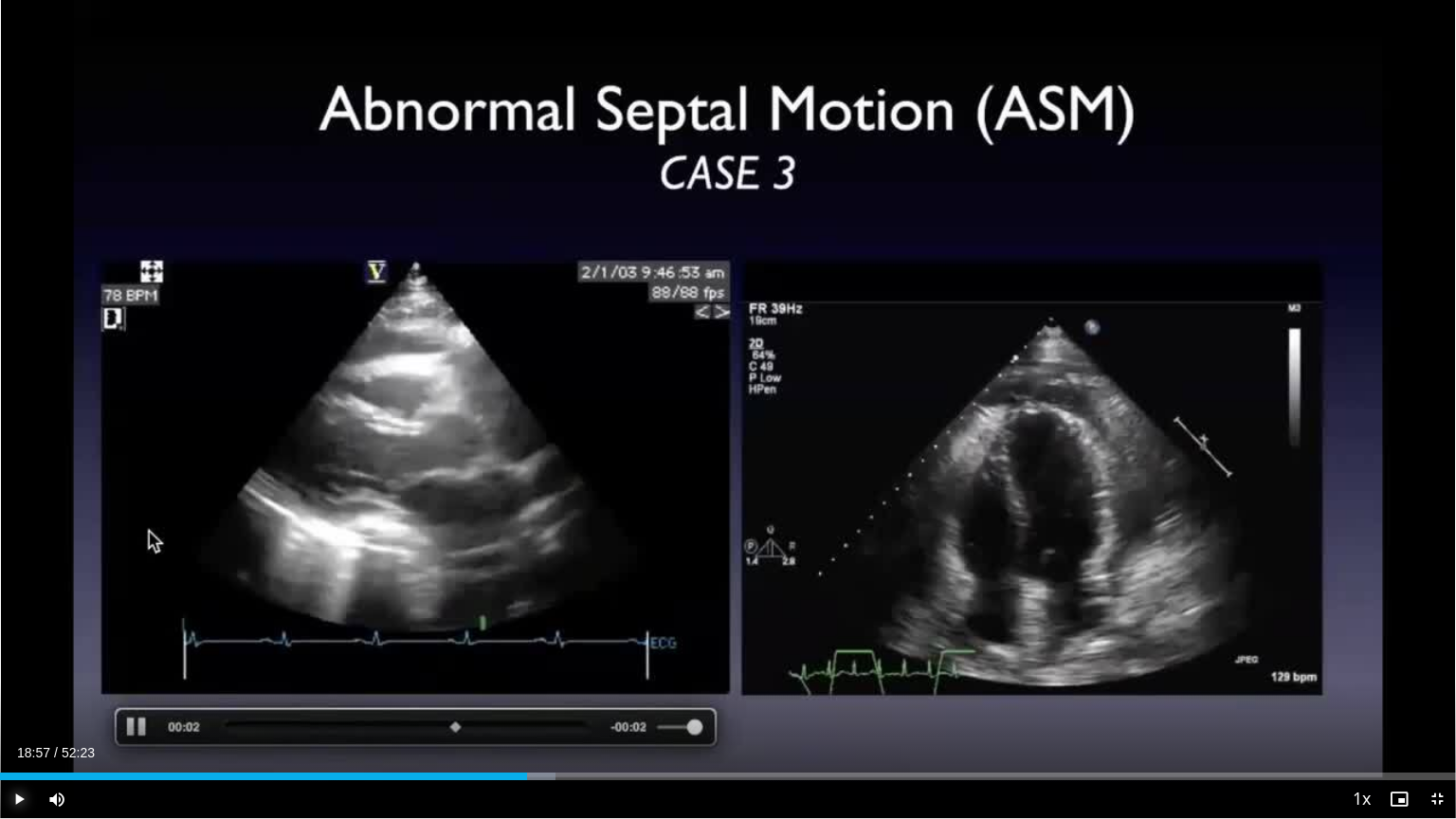 click on "Play" at bounding box center (19, 799) 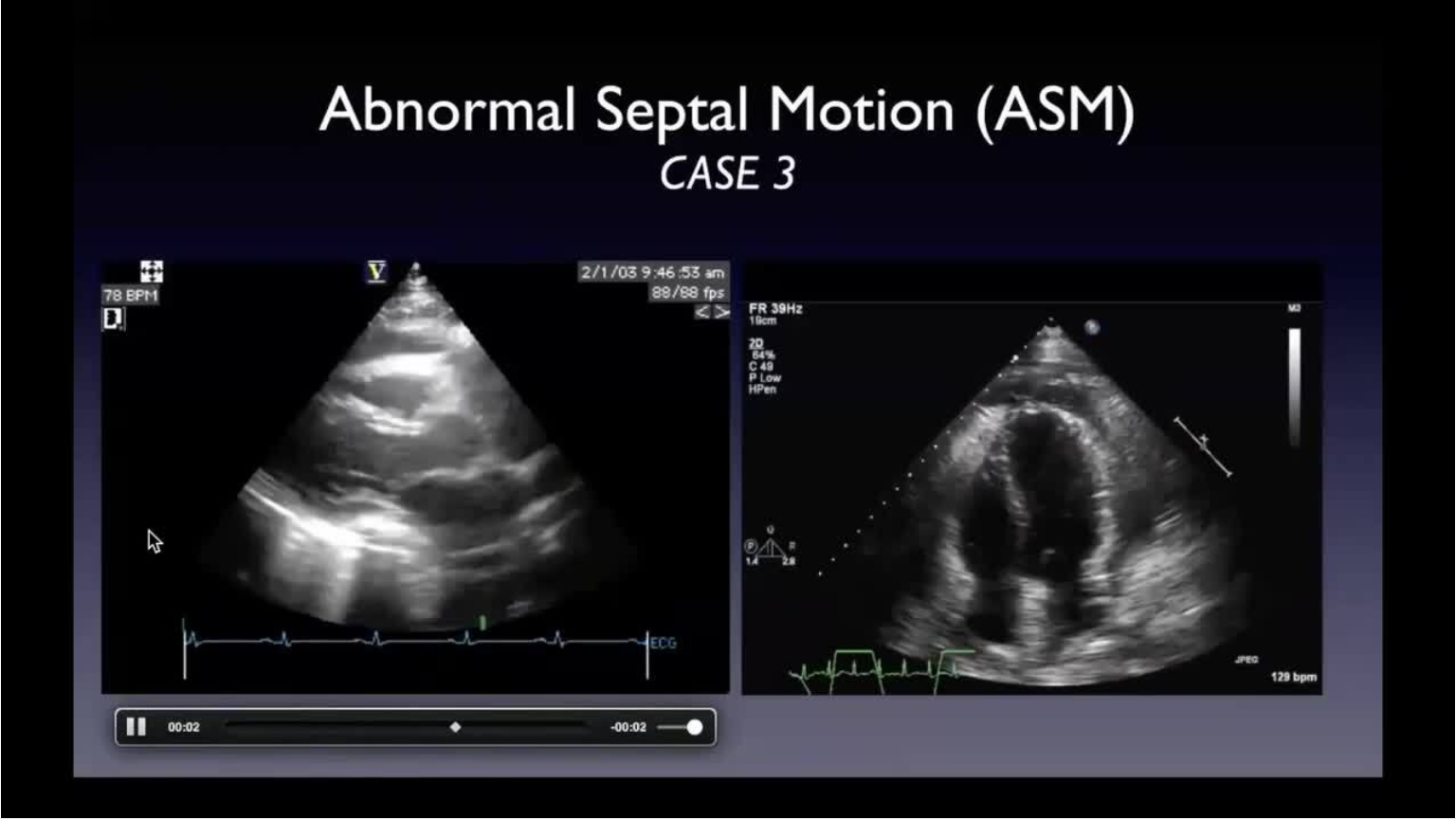 click on "Pause" at bounding box center [19, 799] 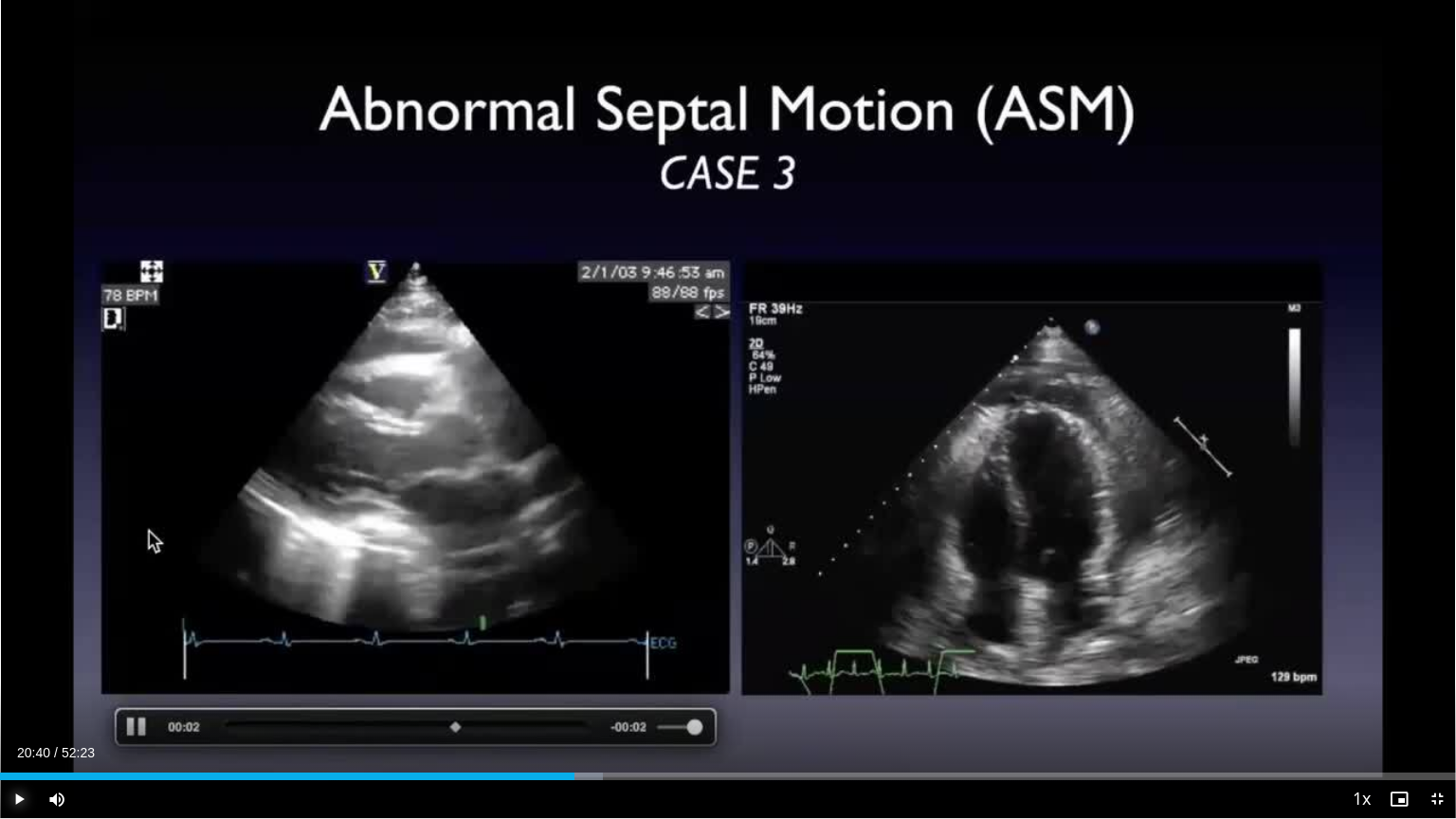 click on "Play" at bounding box center (19, 799) 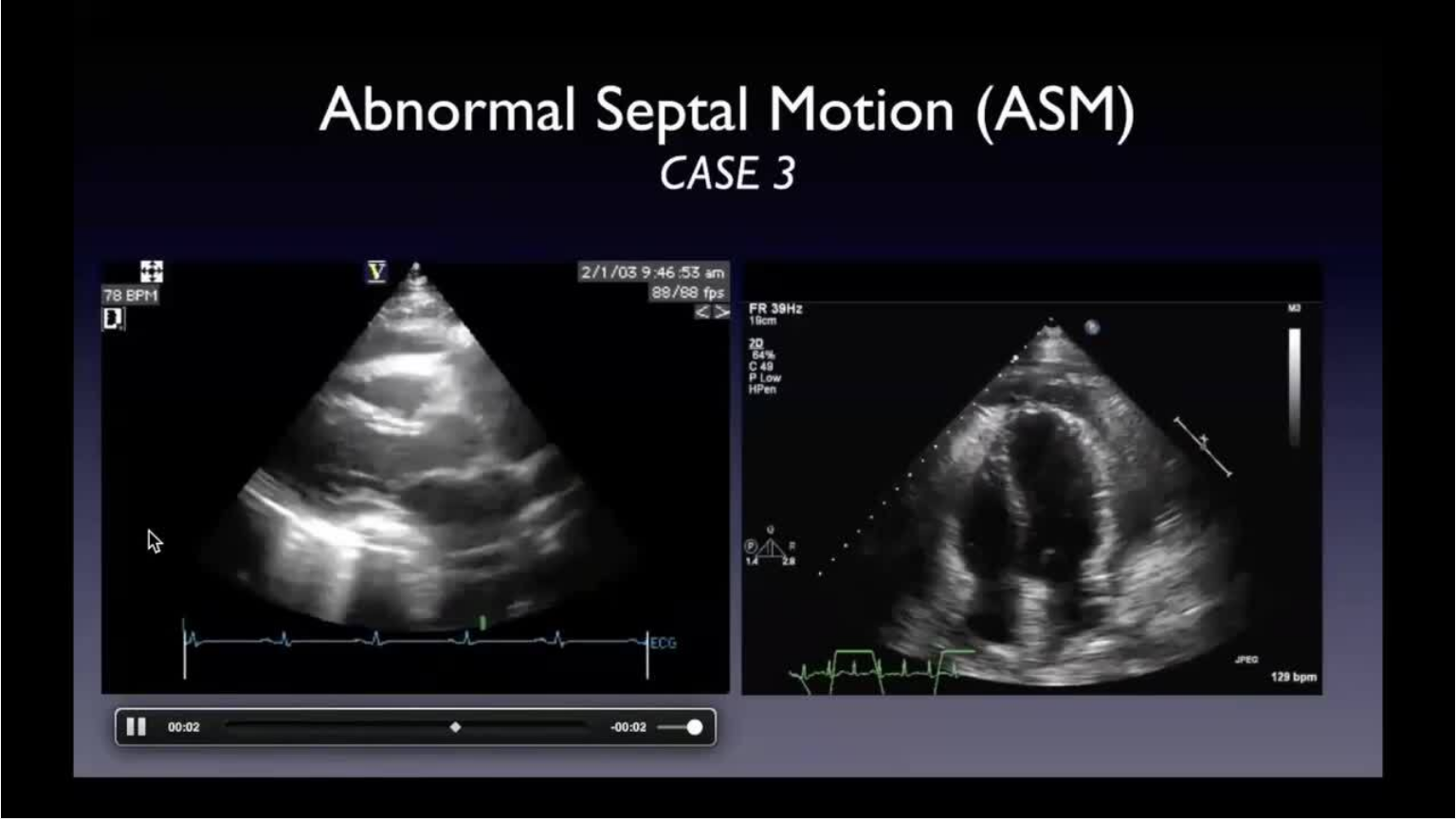 click on "Pause" at bounding box center [19, 799] 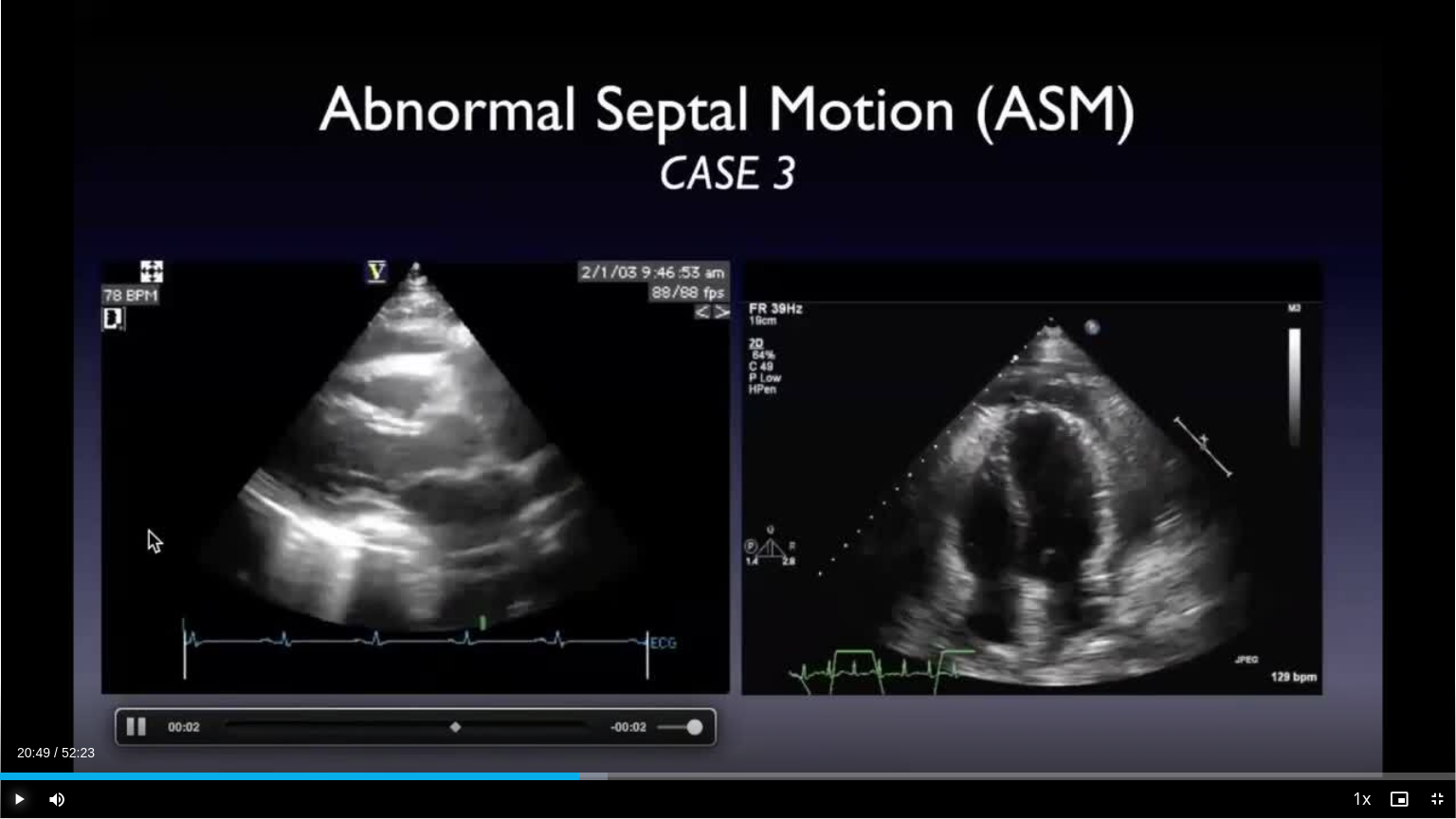 click on "Play" at bounding box center [19, 799] 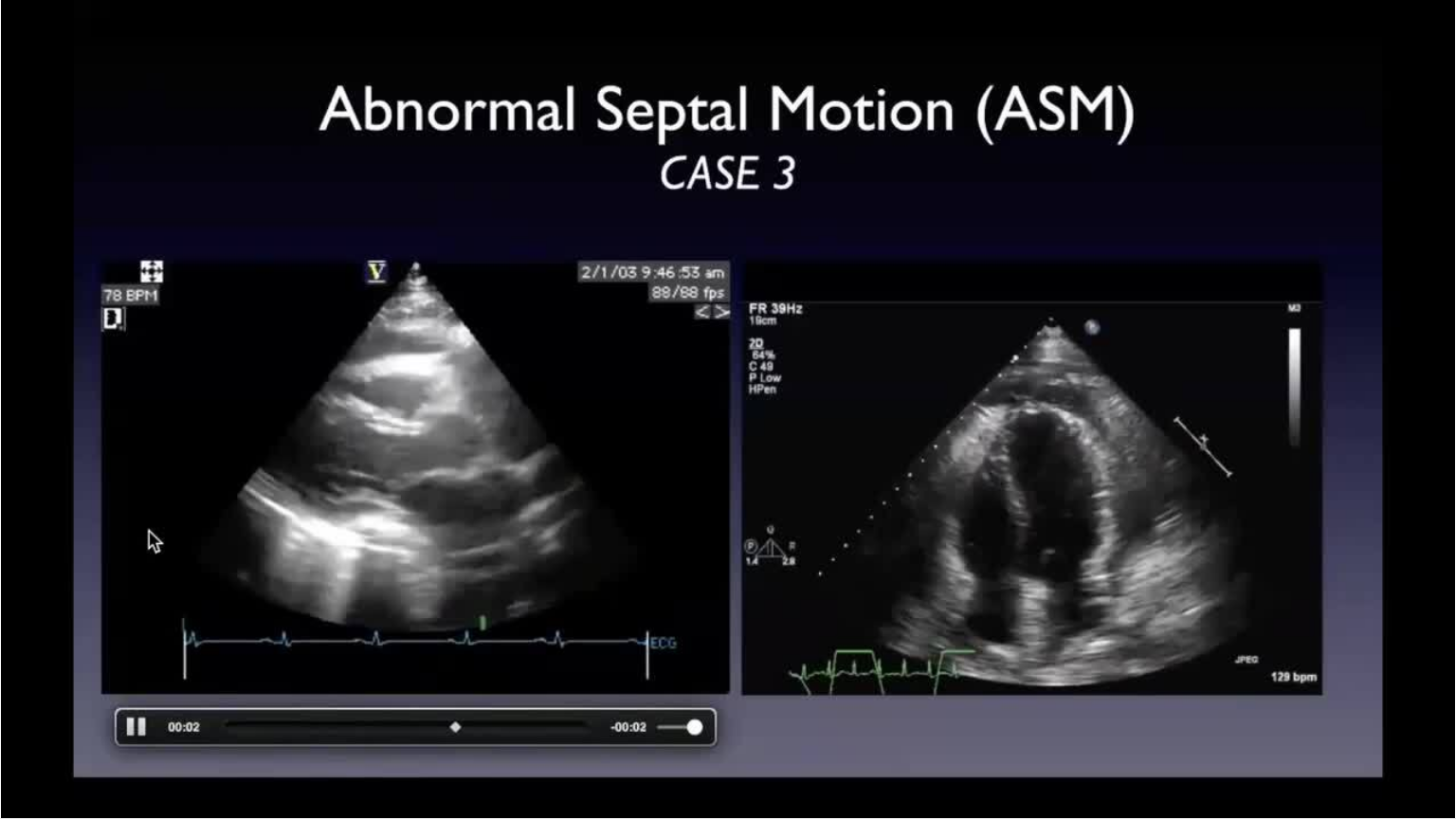 click on "Pause" at bounding box center [19, 799] 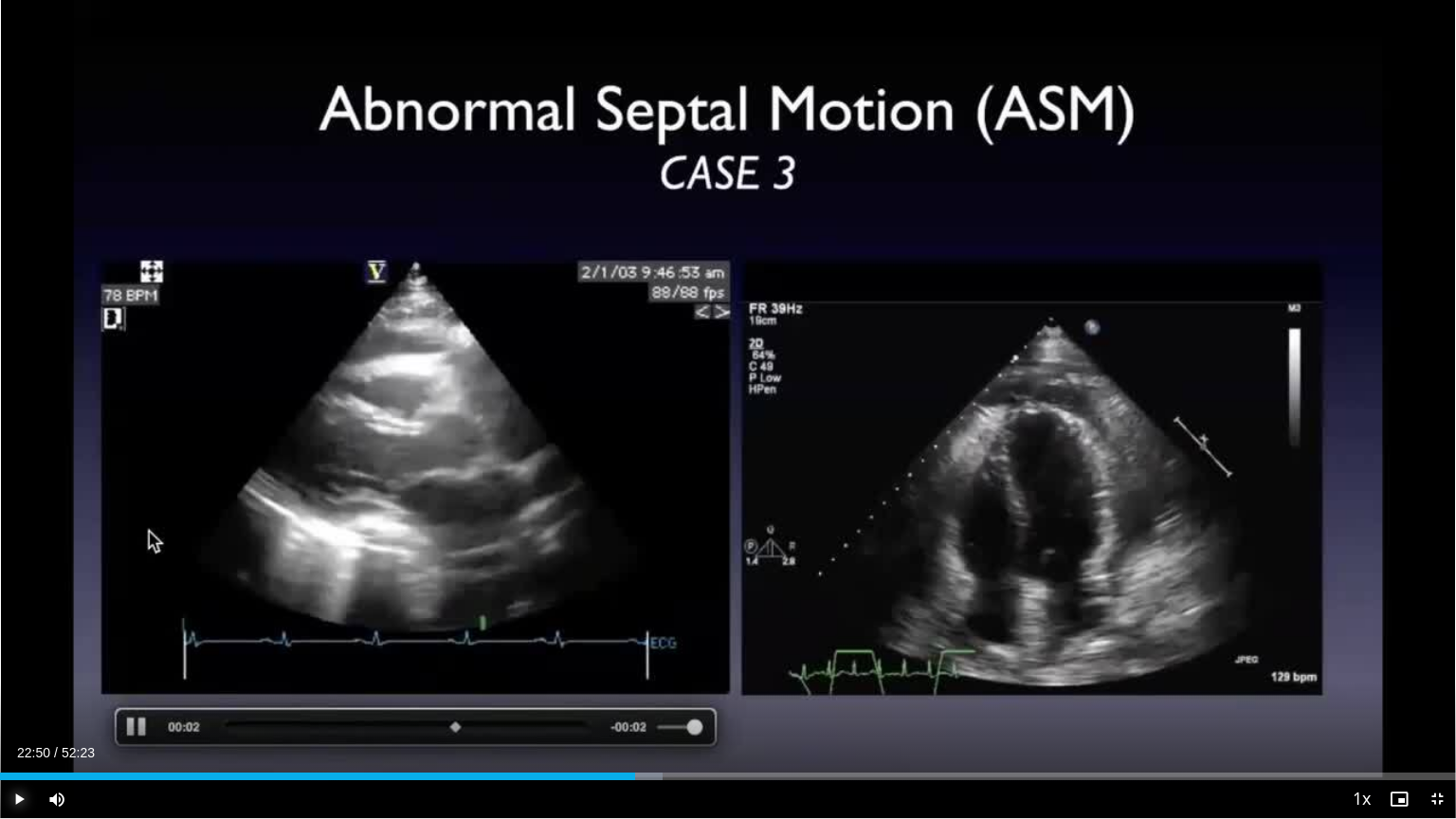click on "Play" at bounding box center (19, 799) 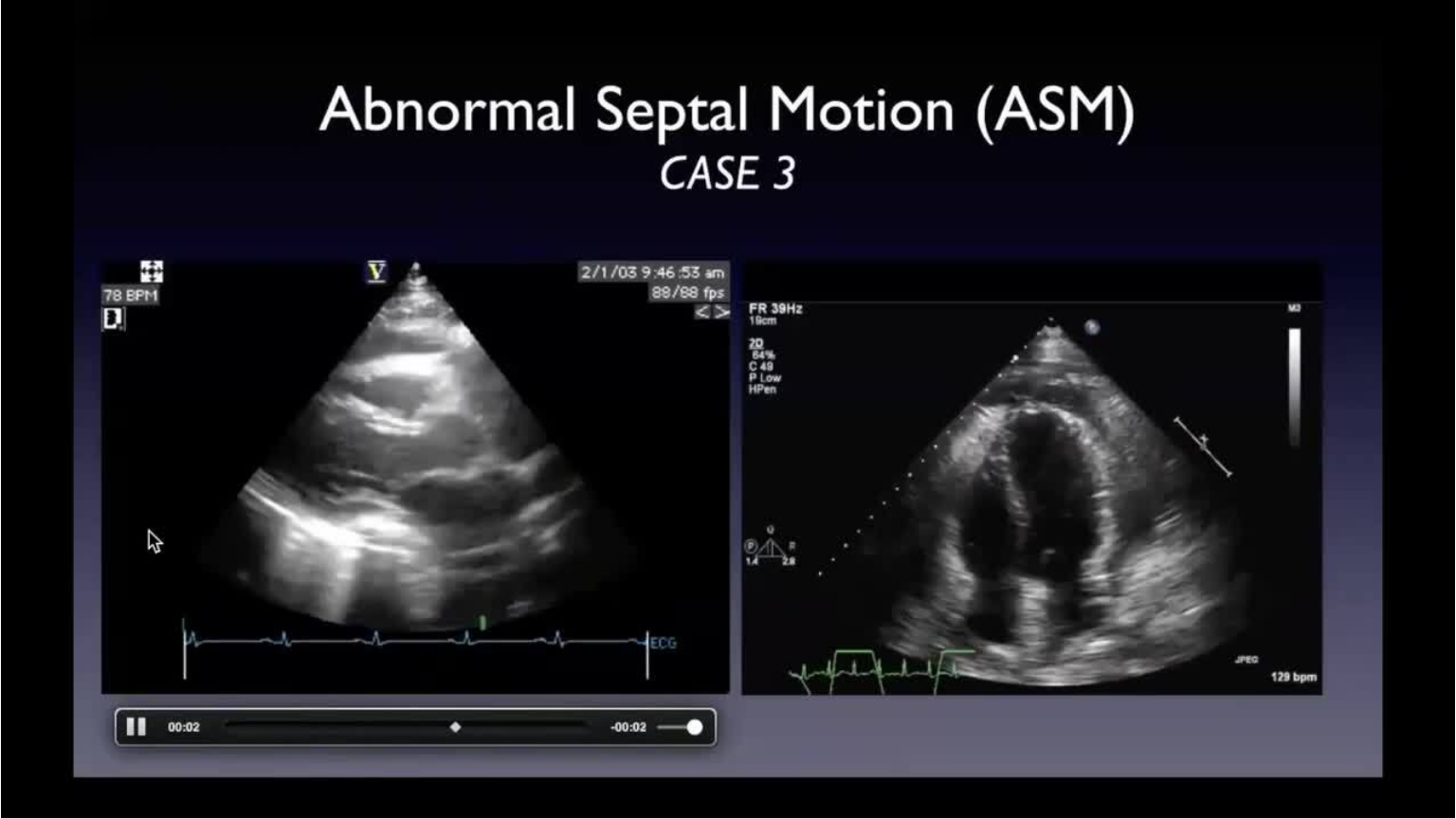click on "Pause" at bounding box center (19, 799) 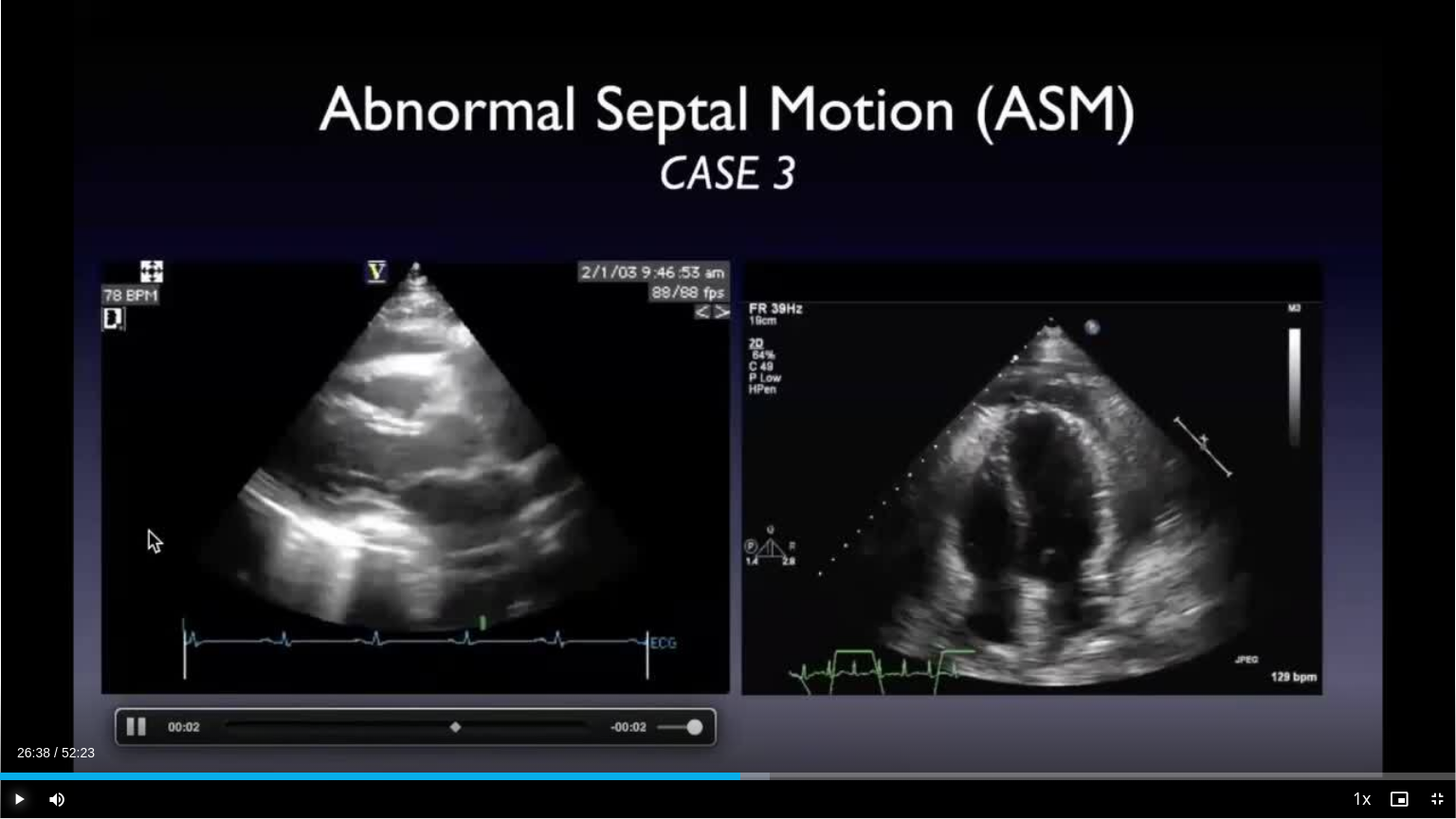 click on "Play" at bounding box center [19, 799] 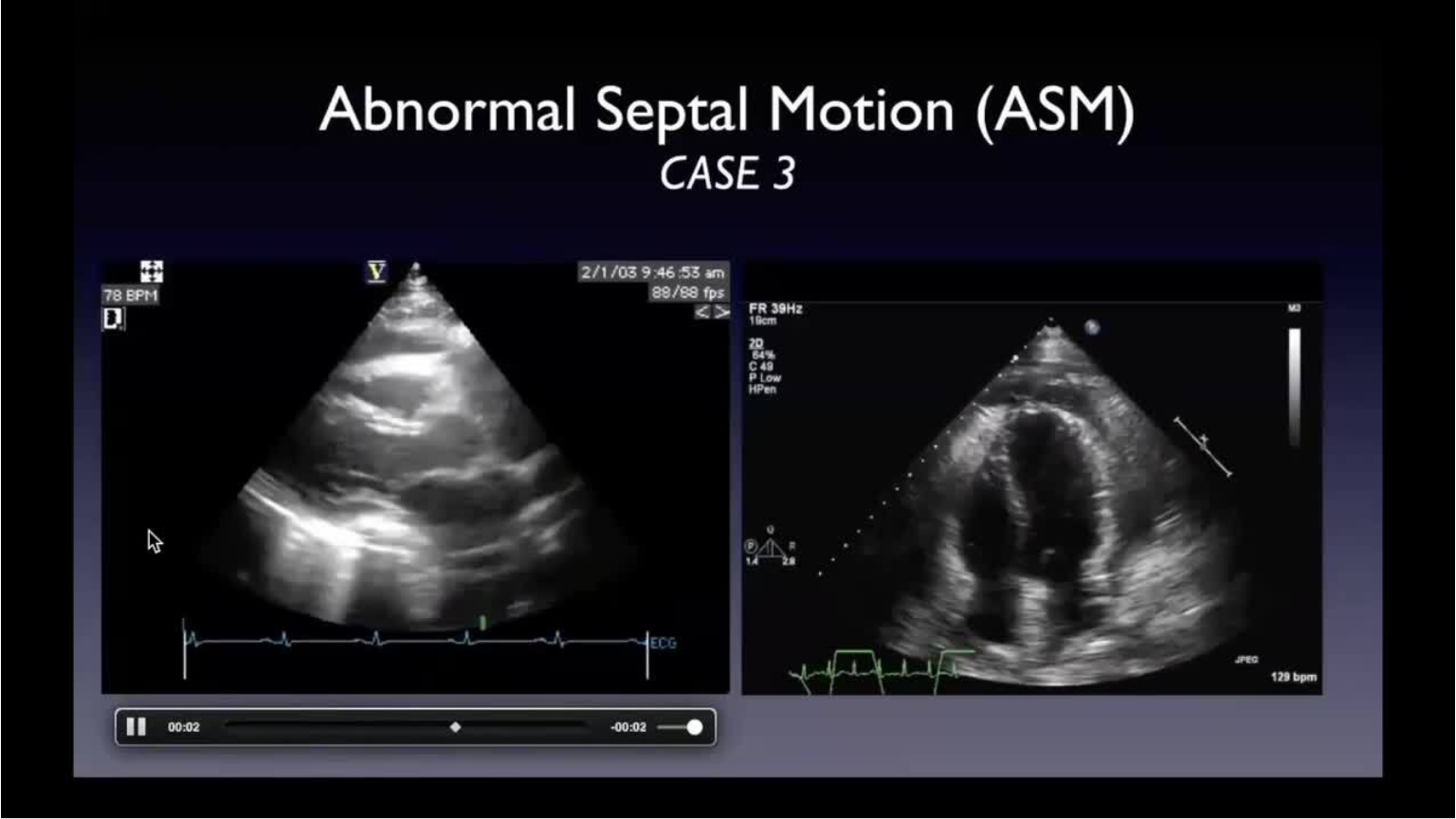 click on "Pause" at bounding box center (19, 799) 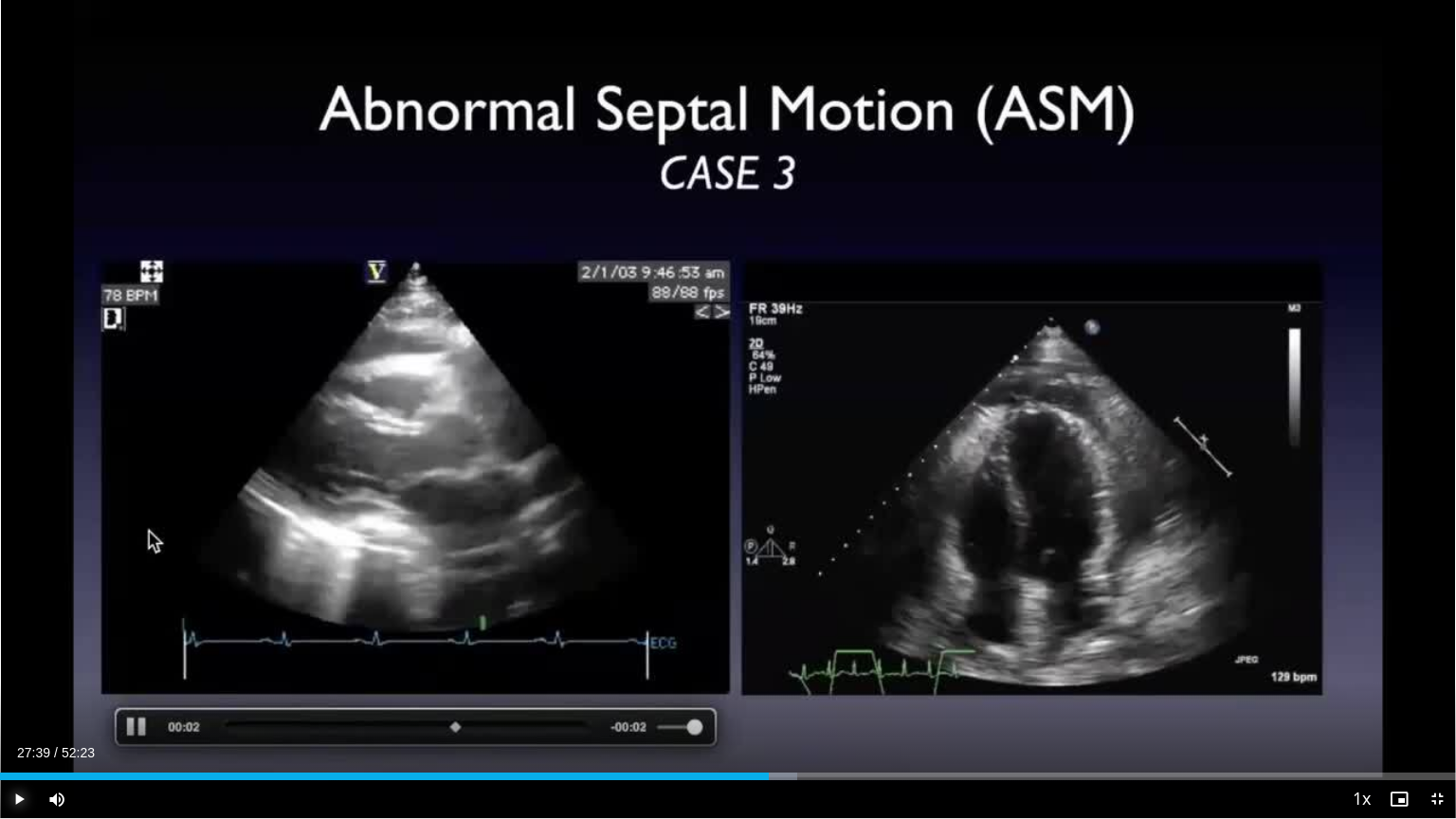 click on "Play" at bounding box center [19, 799] 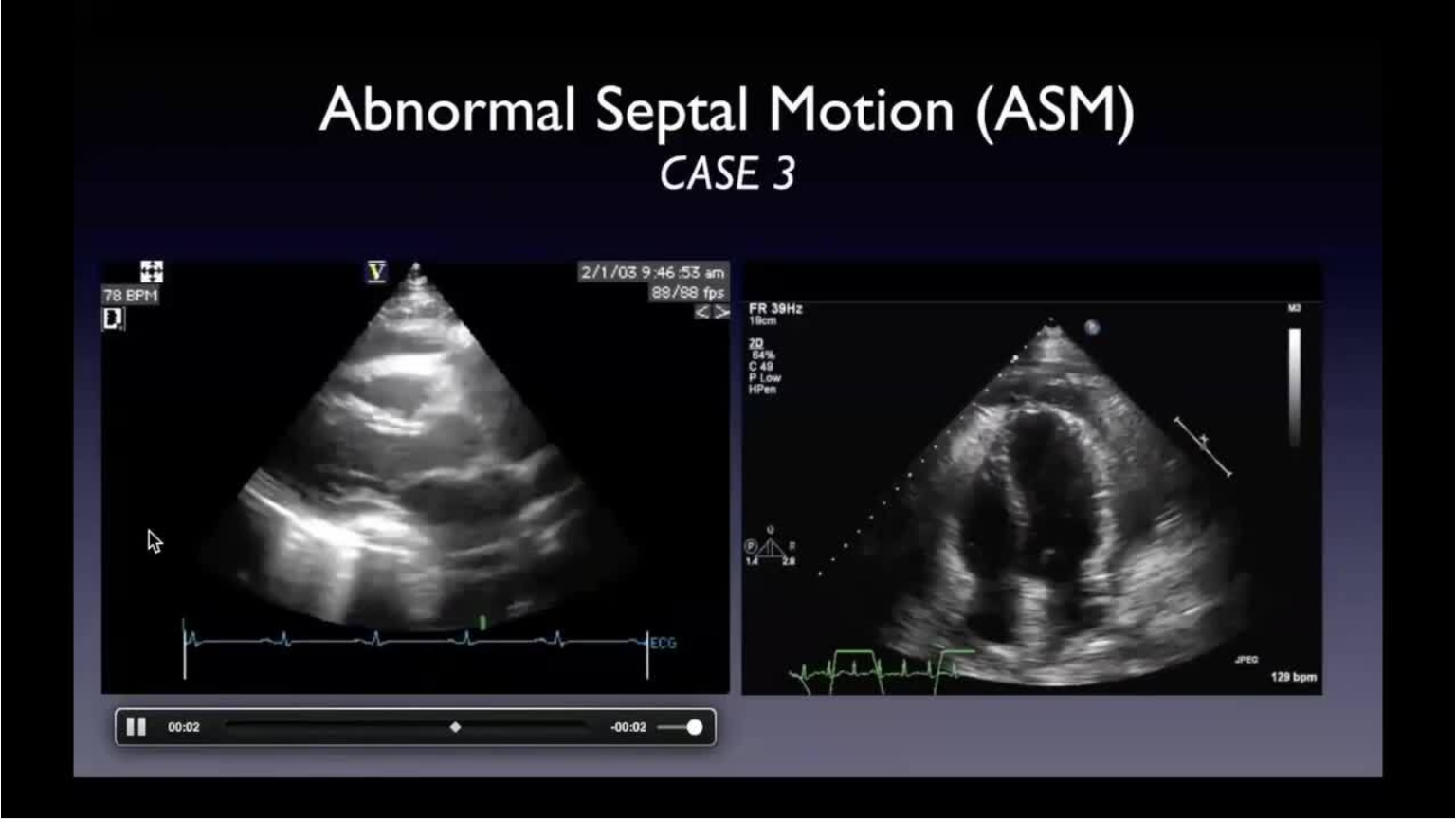 click on "Pause" at bounding box center (19, 799) 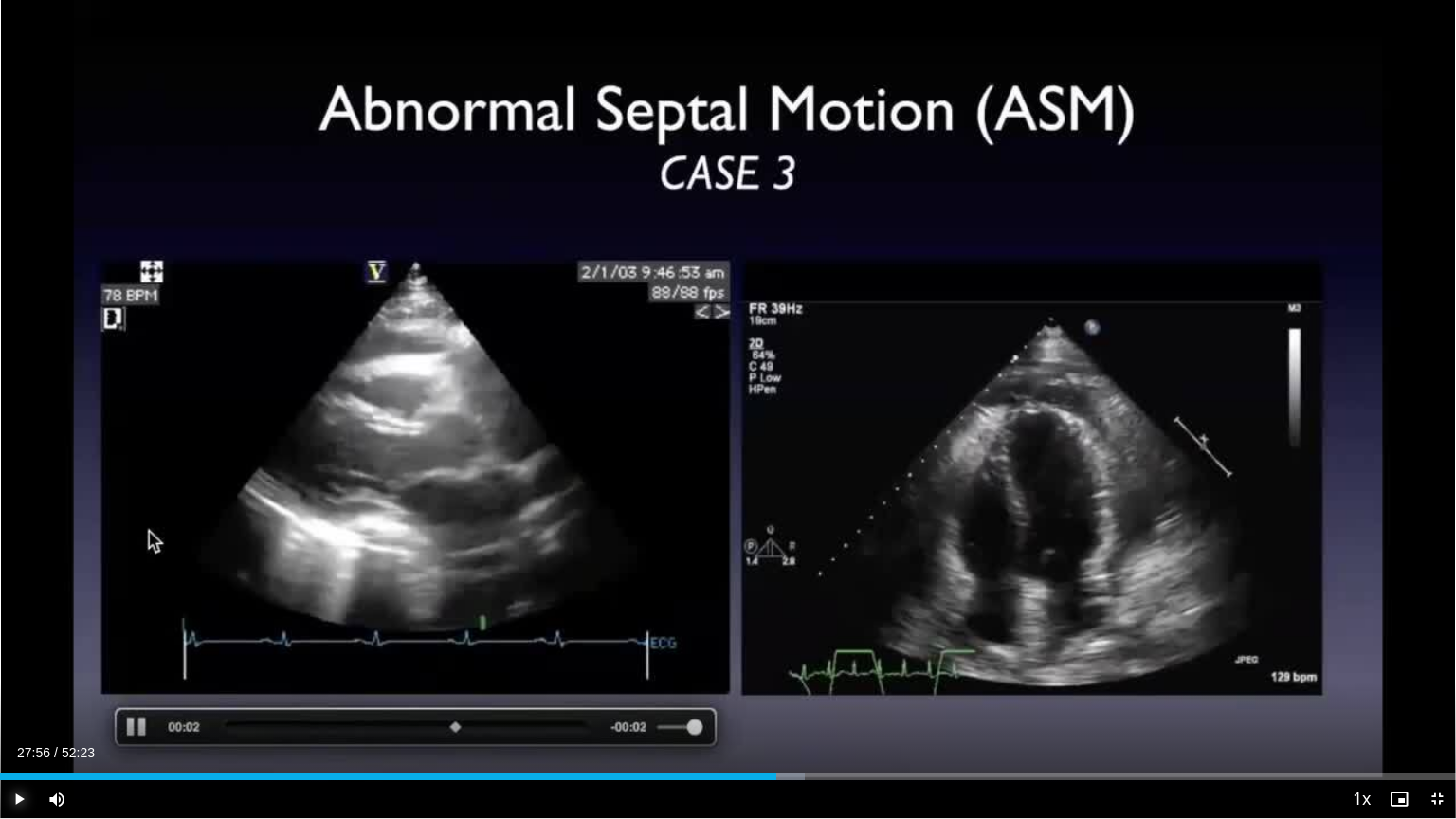 click on "Play" at bounding box center (19, 799) 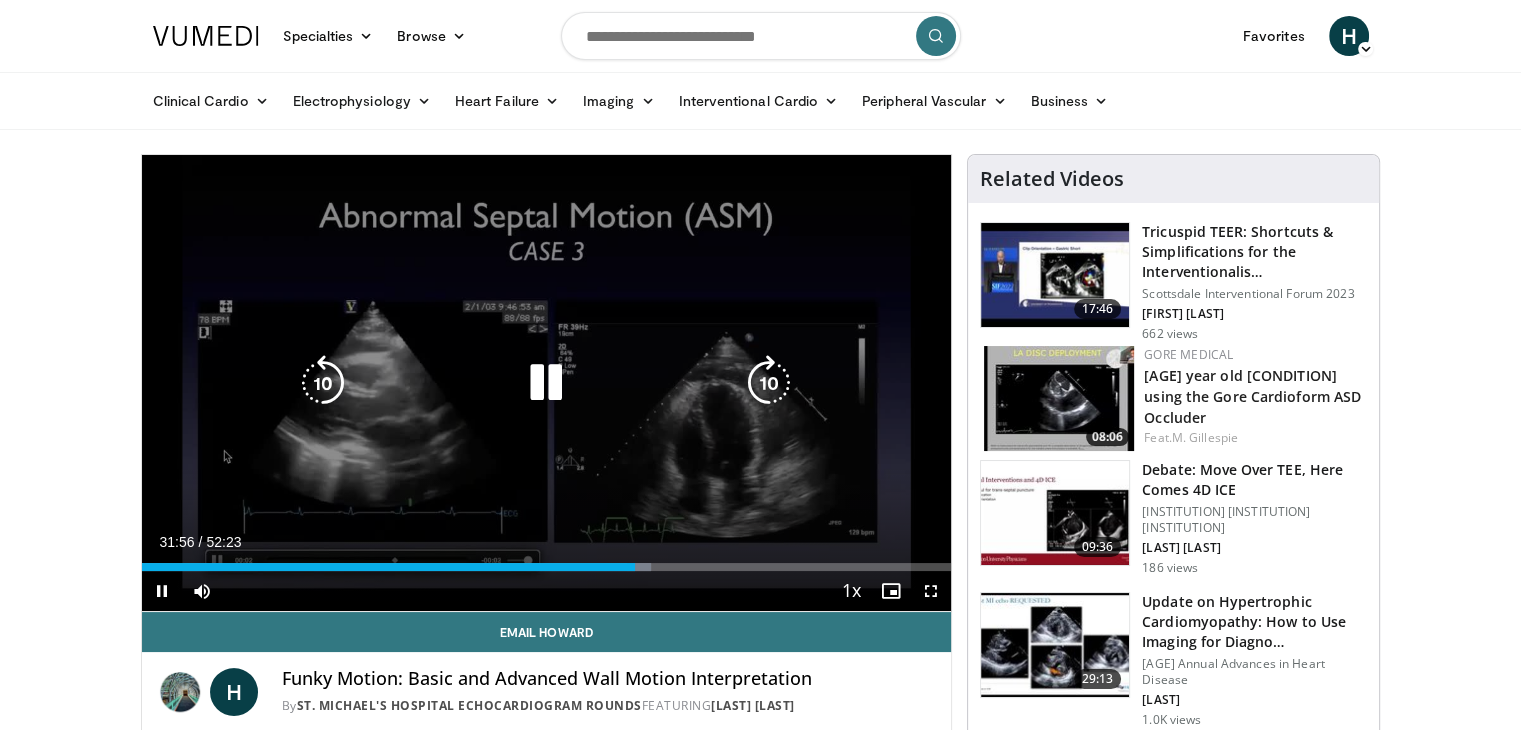 click at bounding box center (546, 383) 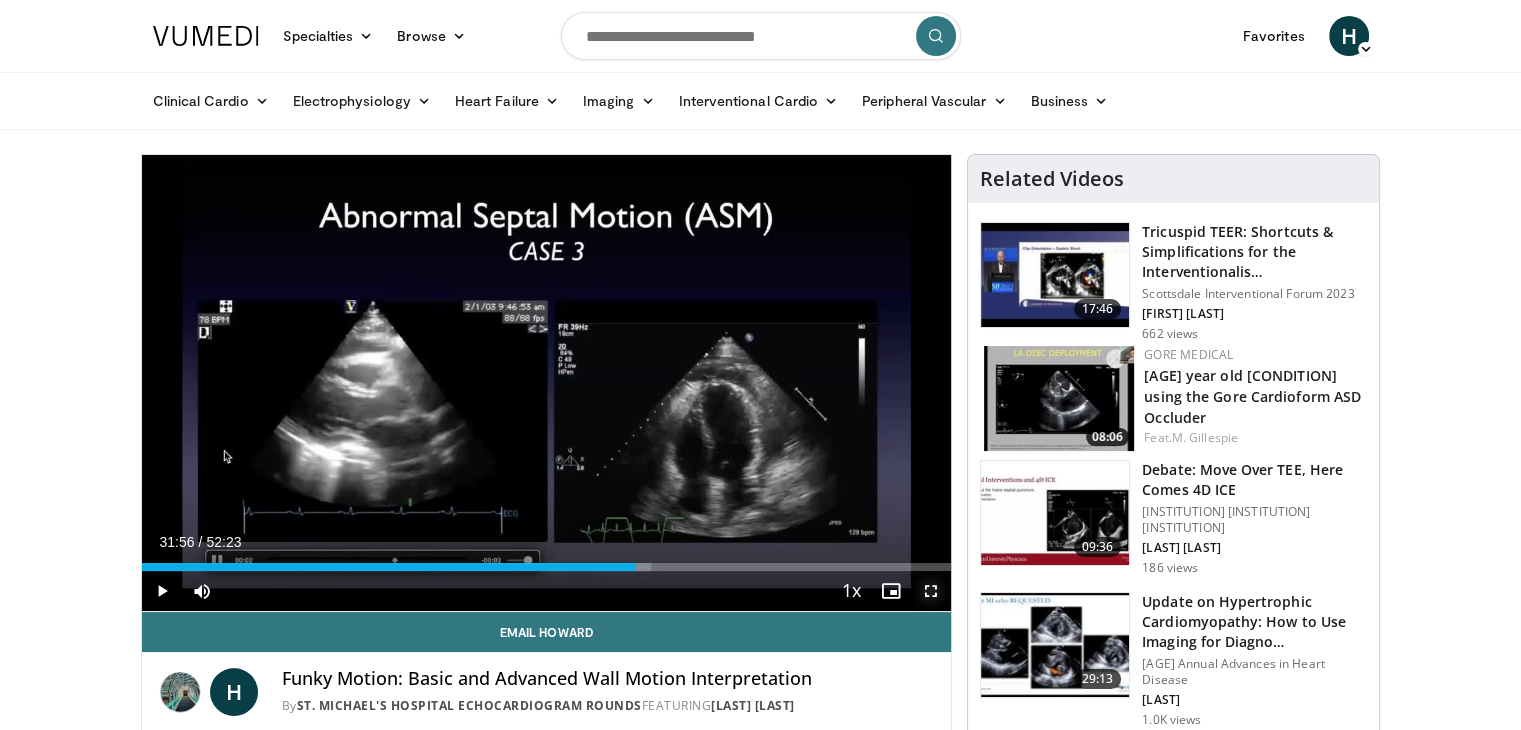click at bounding box center [931, 591] 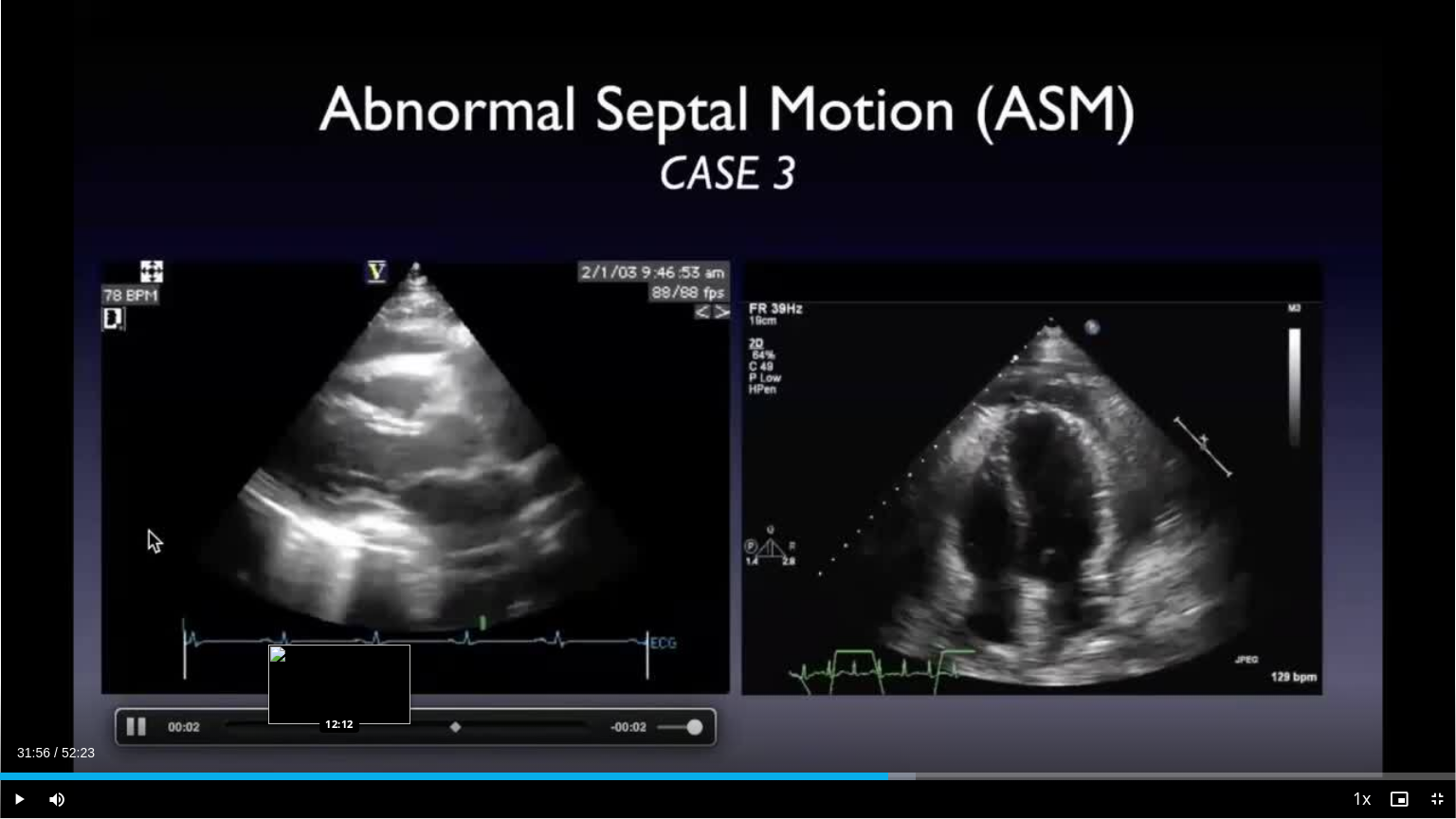click on "Loaded :  [PERCENT] [TIME] [TIME]" at bounding box center (728, 771) 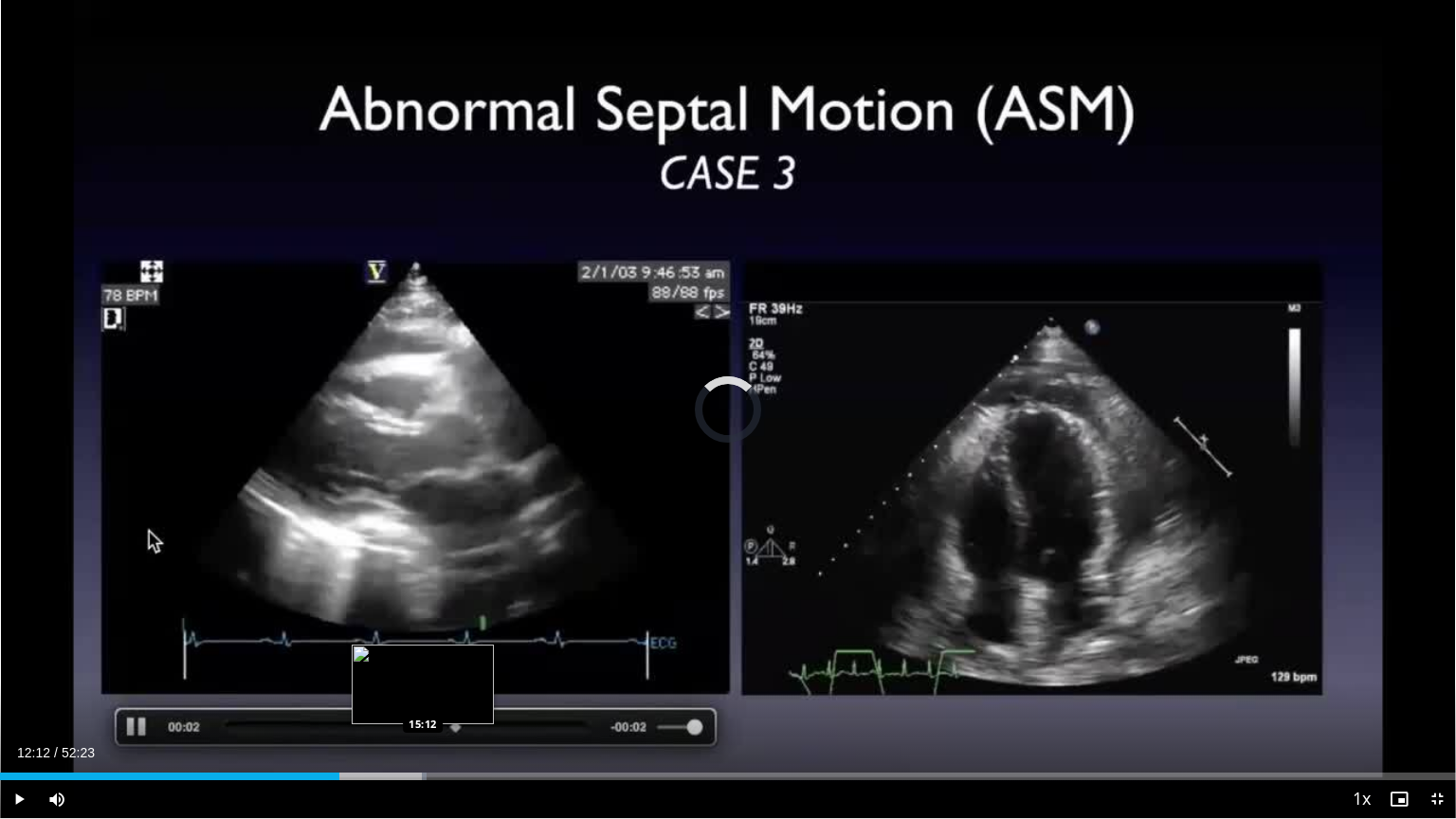 click on "Loaded :  [PERCENT] [TIME] [TIME]" at bounding box center [728, 771] 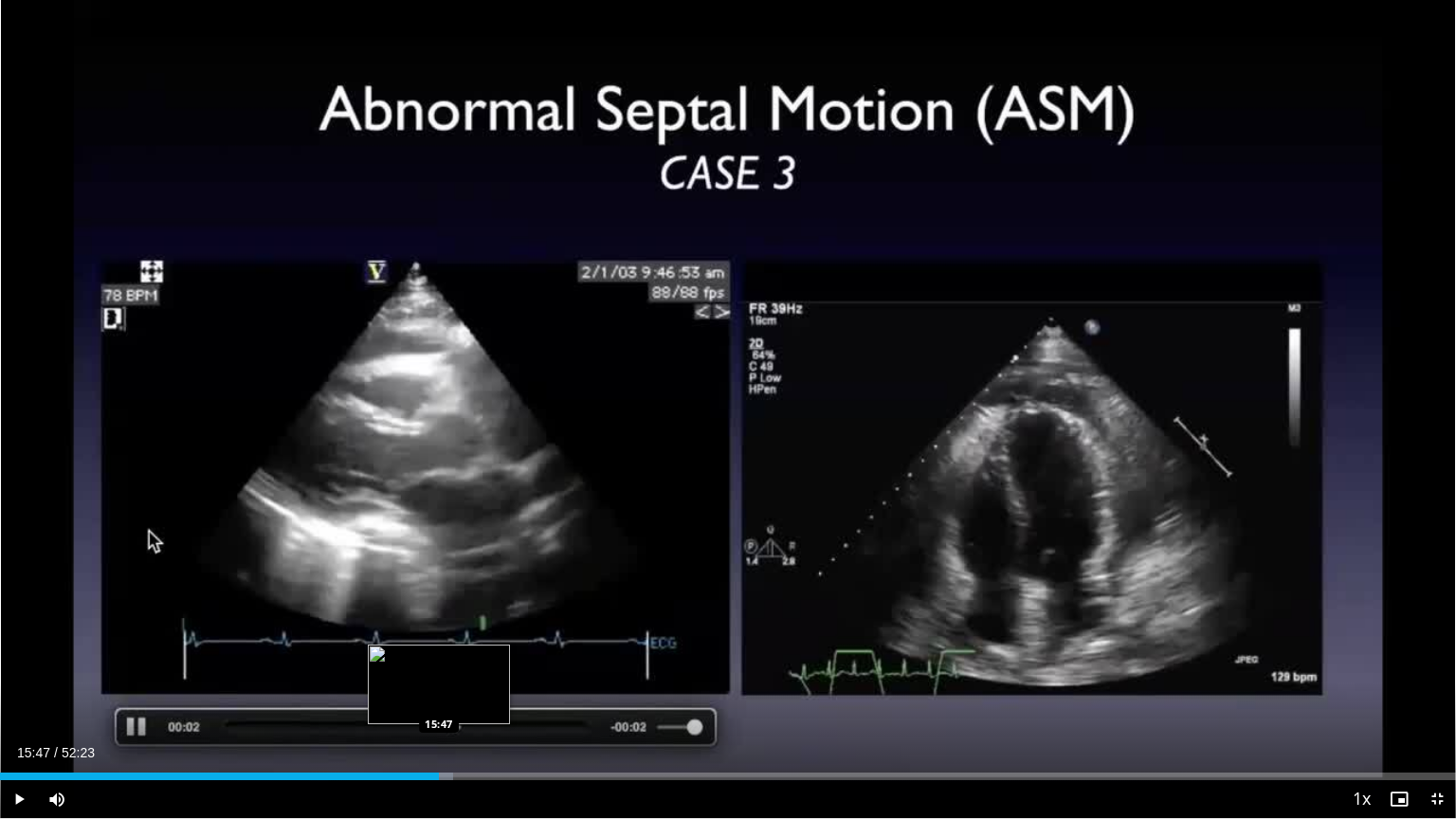 click on "Loaded :  31.13% 15:12 15:47" at bounding box center [728, 771] 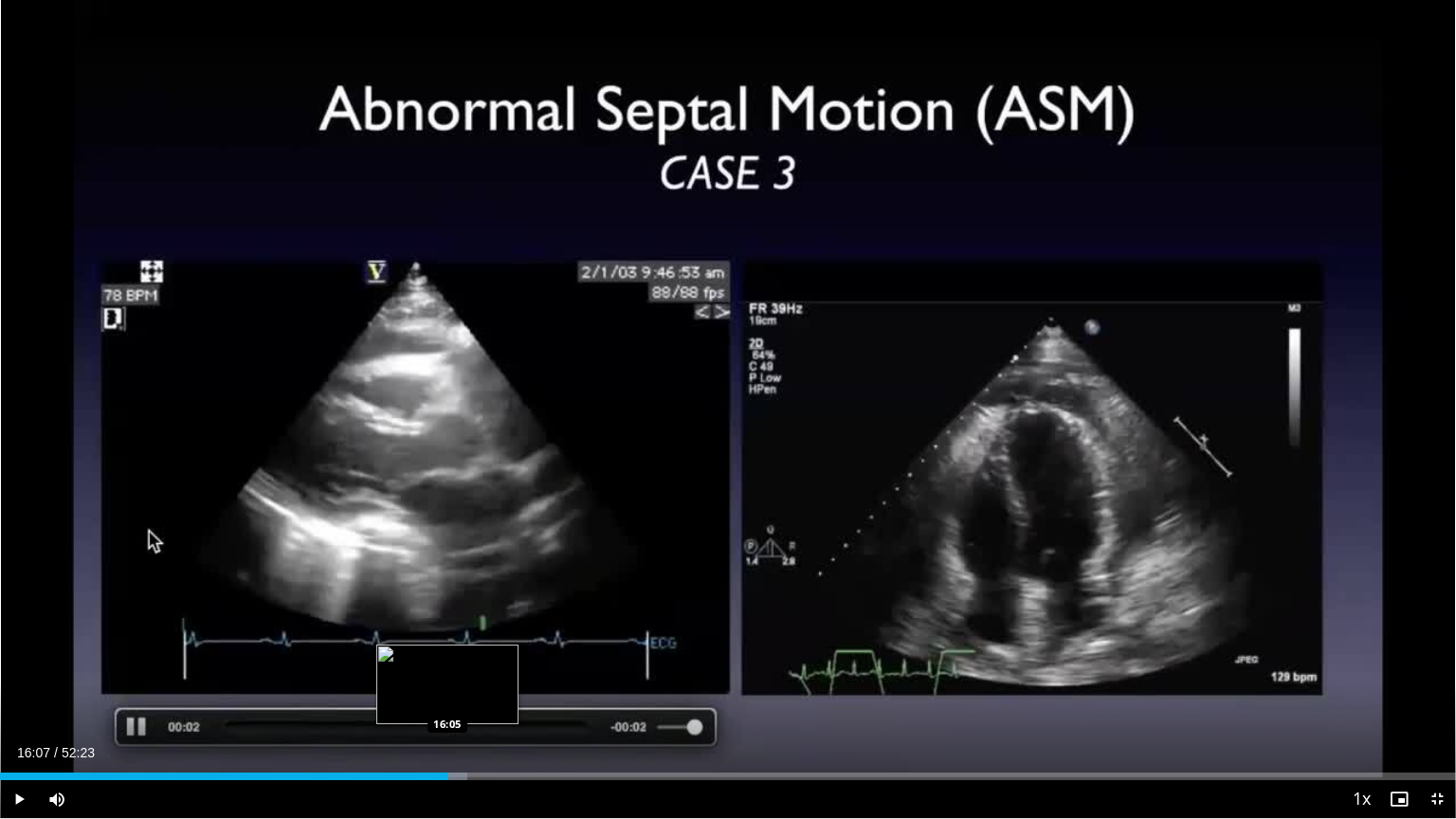 click on "Loaded :  32.08% 16:07 16:05" at bounding box center (728, 776) 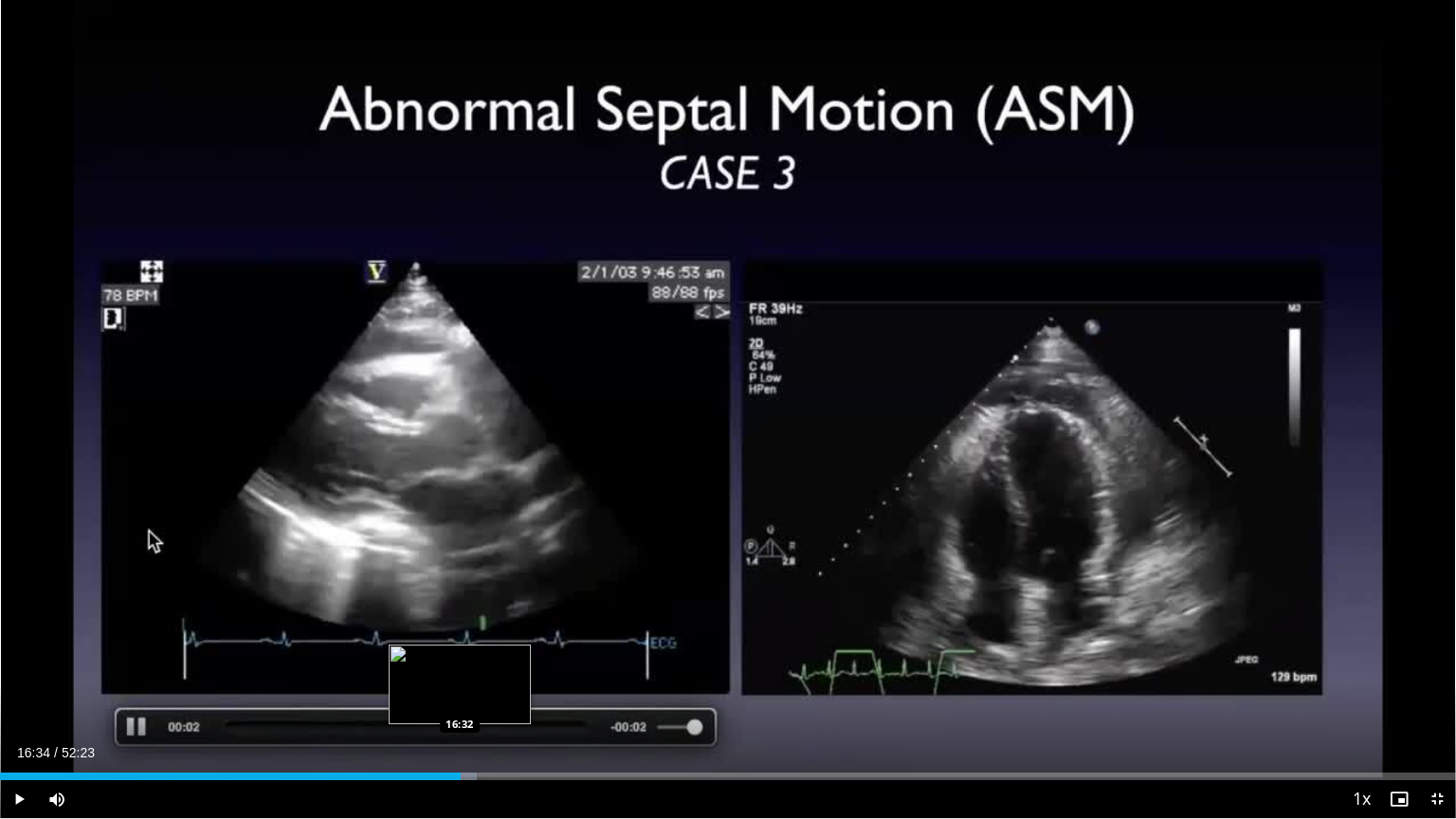 click on "Loaded :  [PERCENT] [TIME] [TIME]" at bounding box center [728, 776] 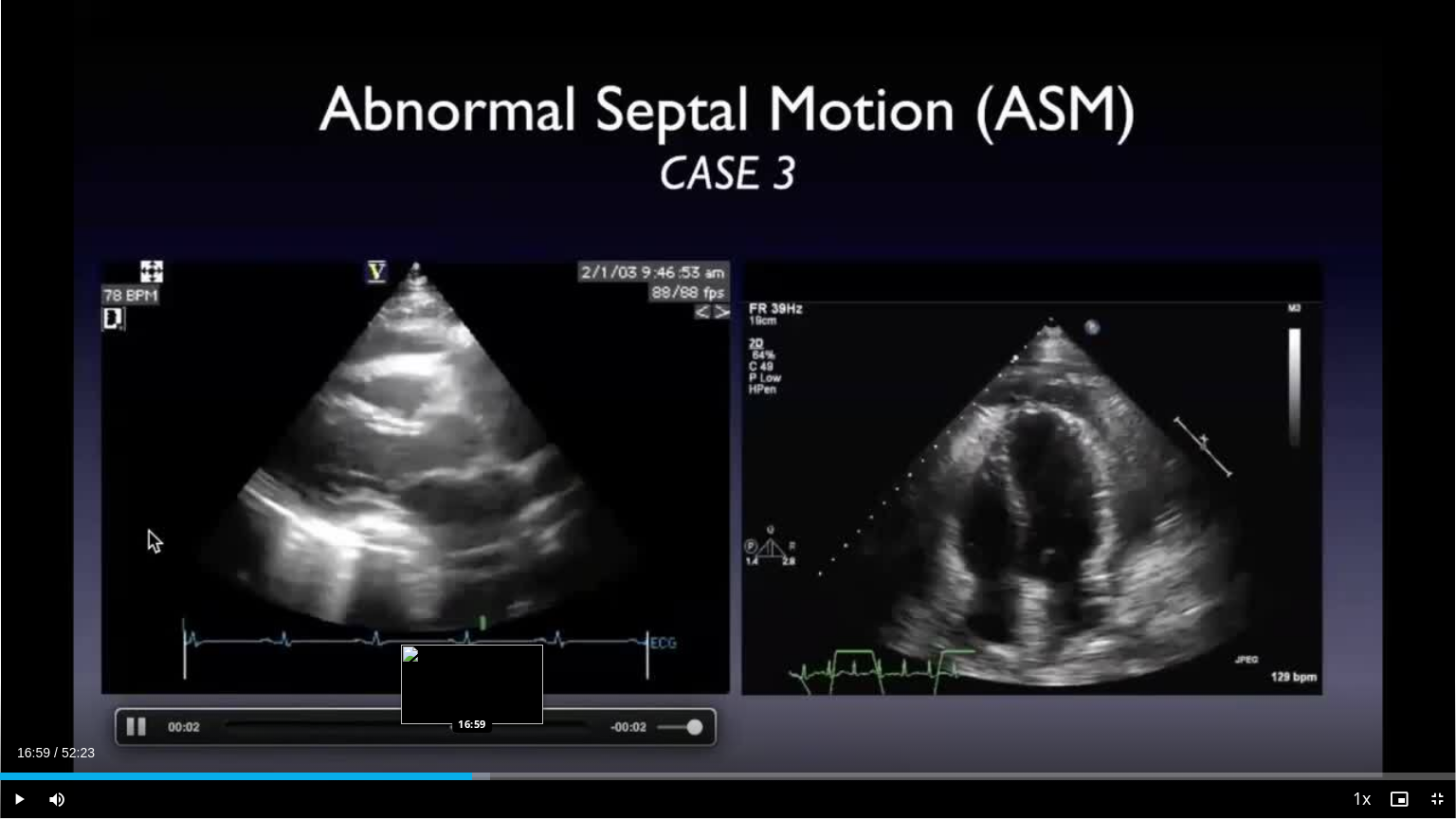 click on "Loaded :  33.67% [TIME] [TIME]" at bounding box center [728, 776] 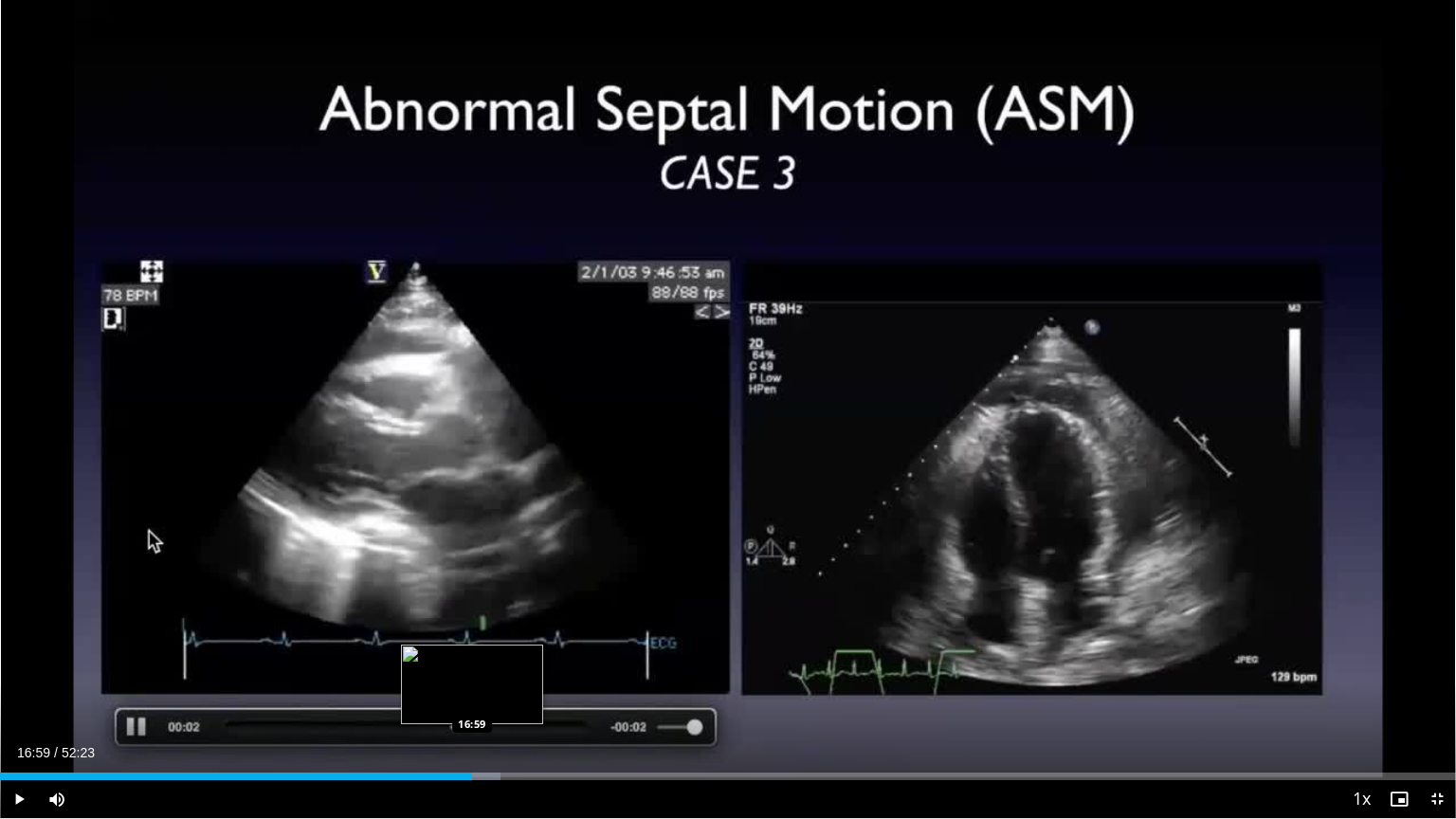 click on "16:59" at bounding box center (236, 776) 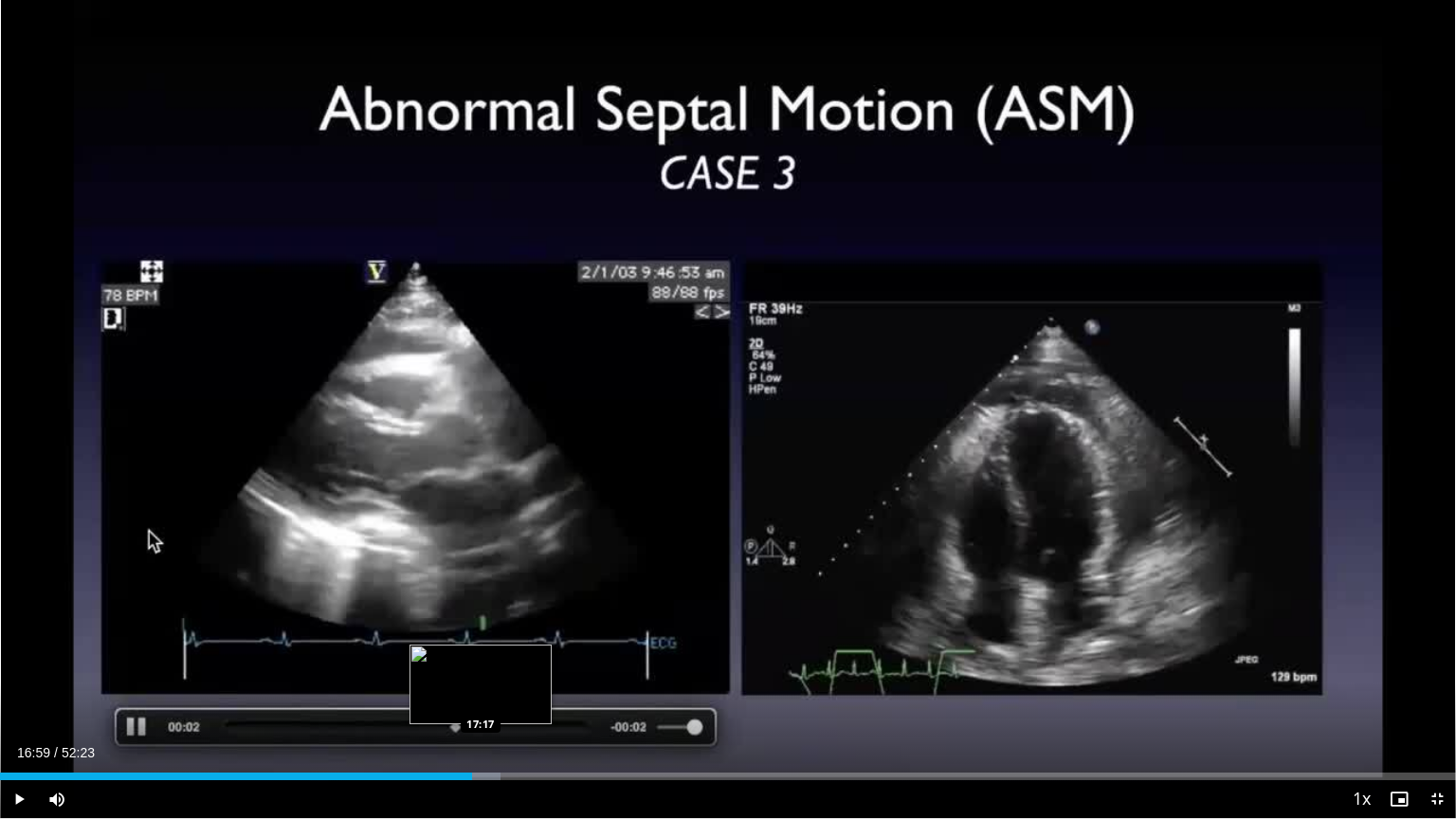click at bounding box center [480, 776] 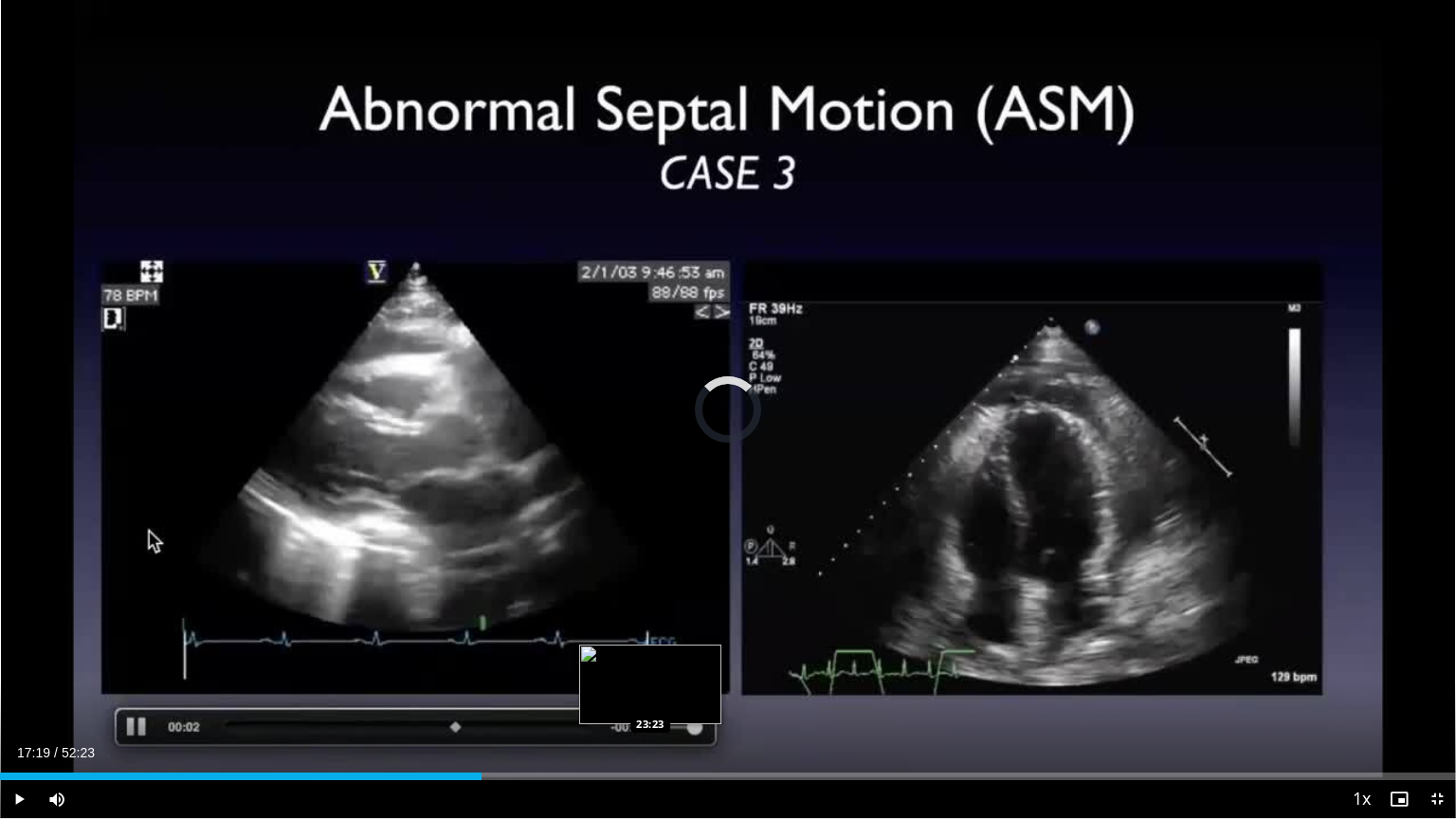 click on "Loaded :  0.00% 17:19 23:23" at bounding box center [728, 771] 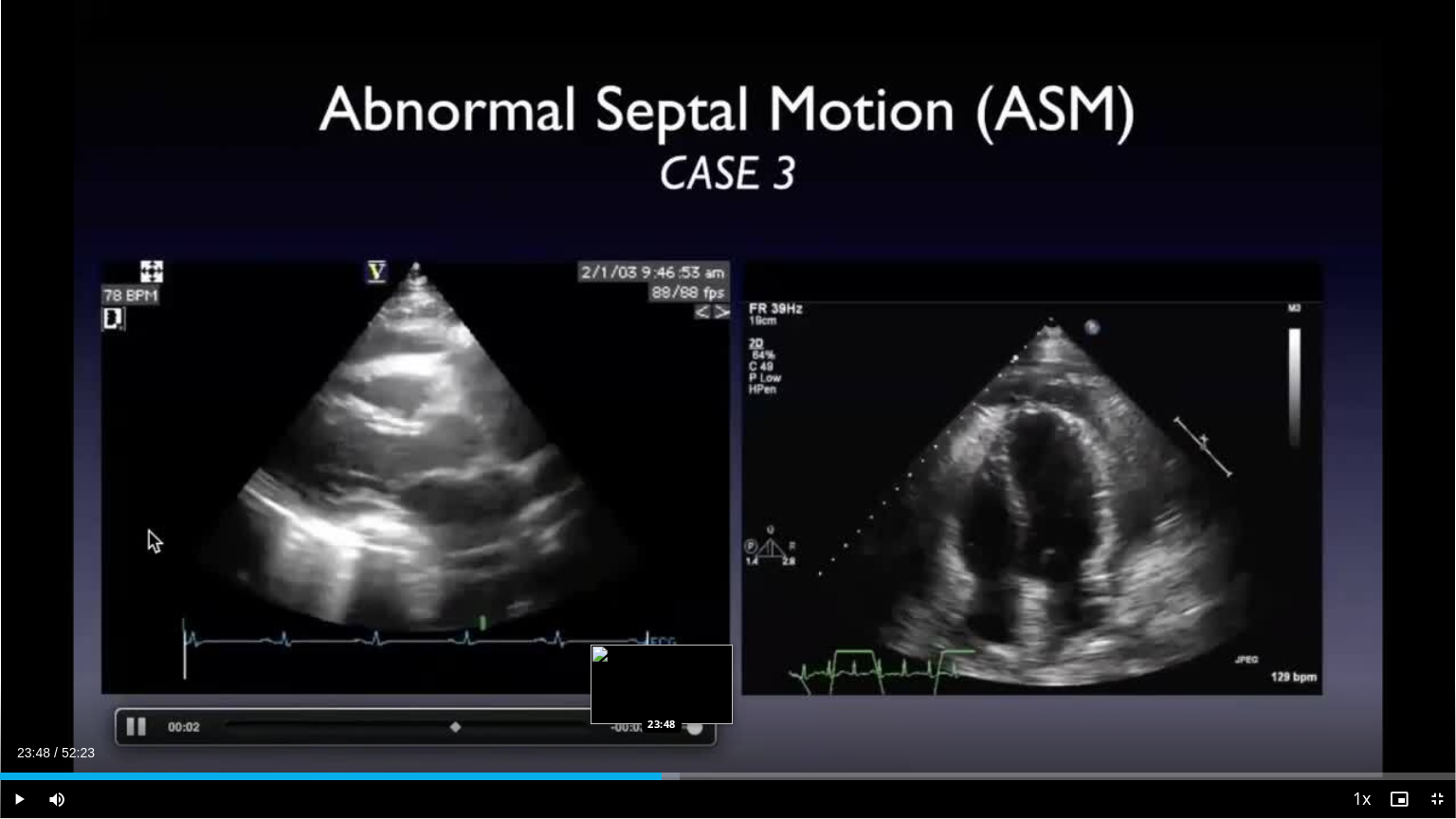 click on "Loaded :  46.70% 23:48 23:48" at bounding box center [728, 776] 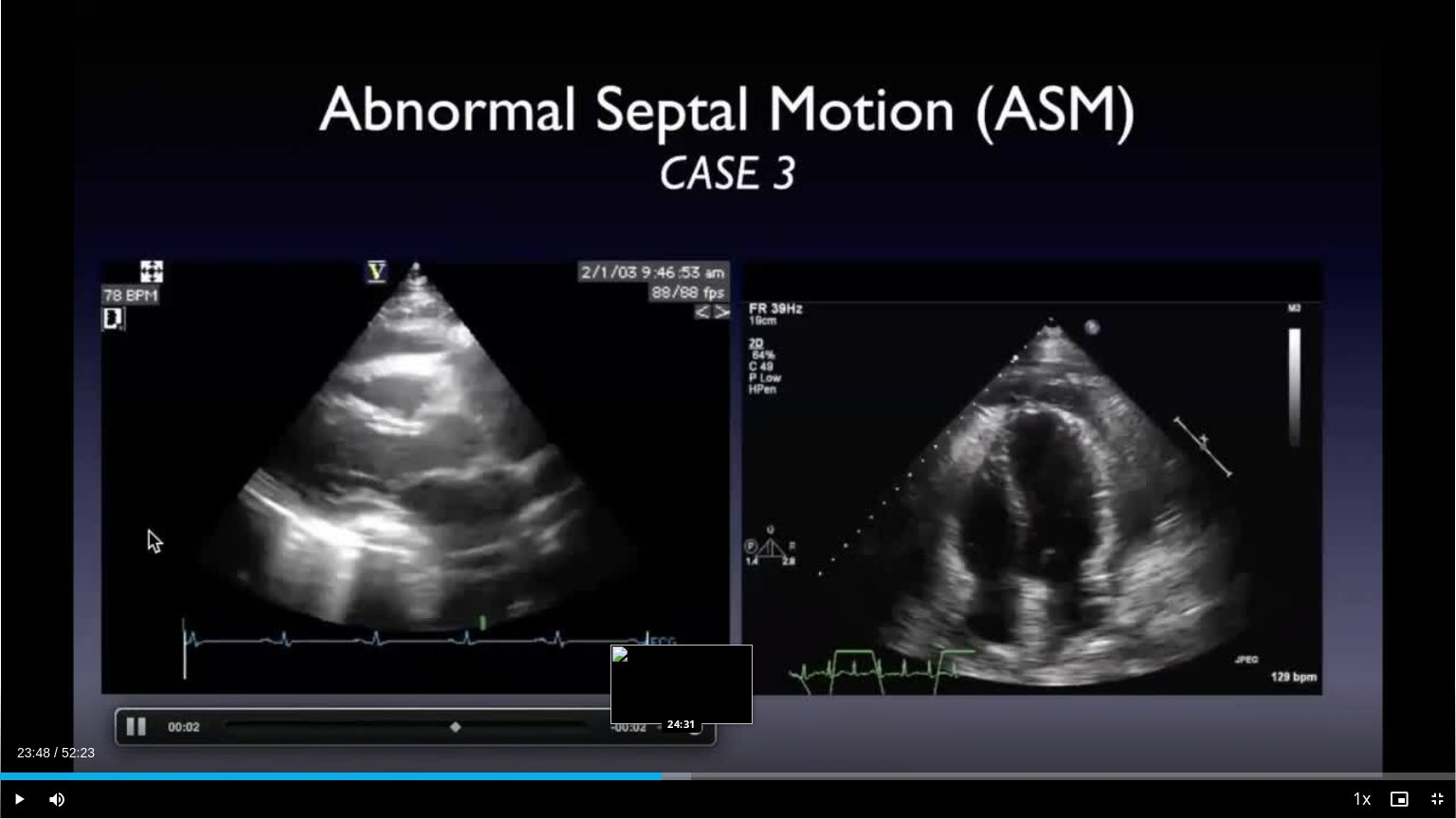 click at bounding box center [670, 776] 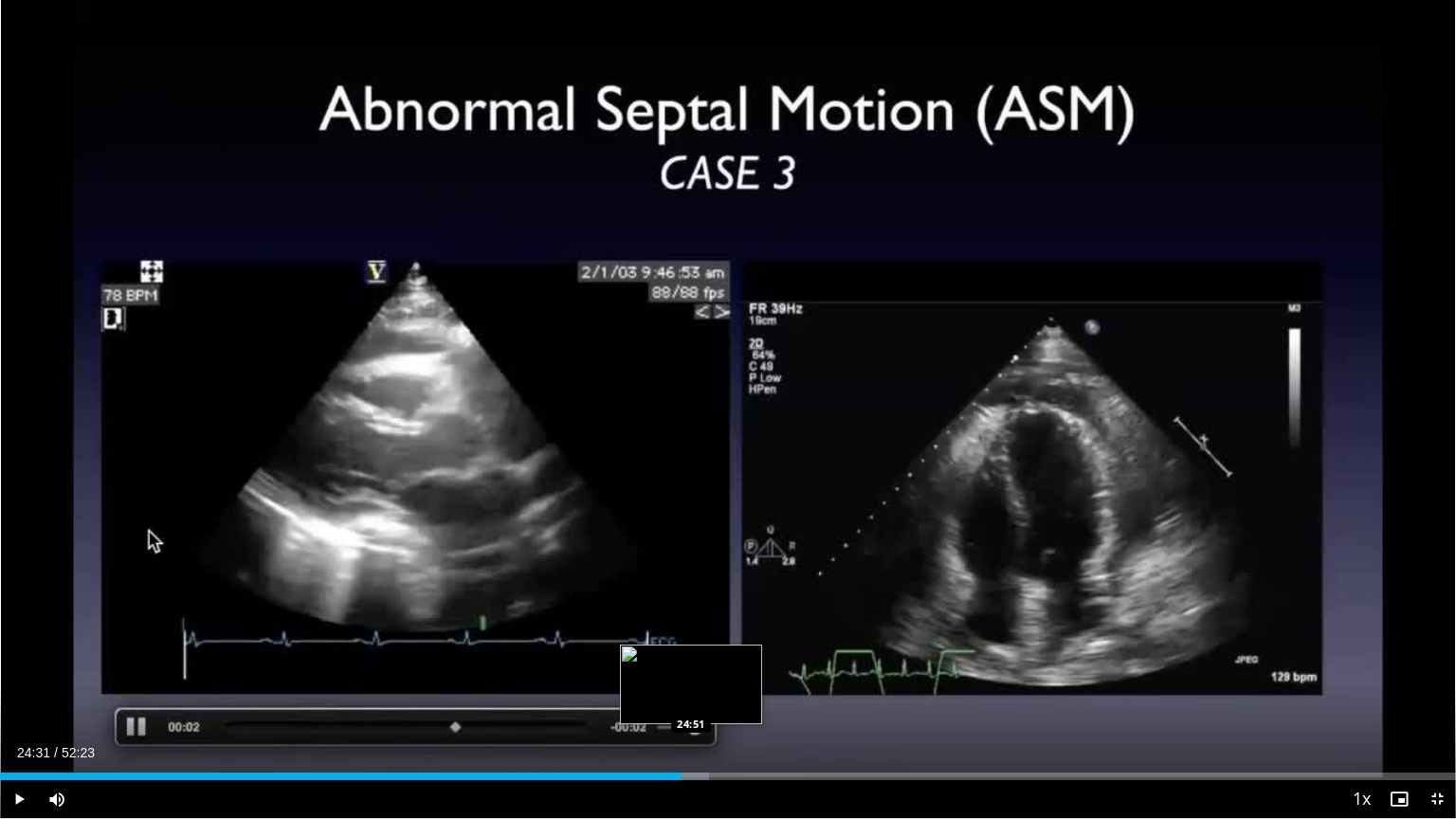 click at bounding box center (688, 776) 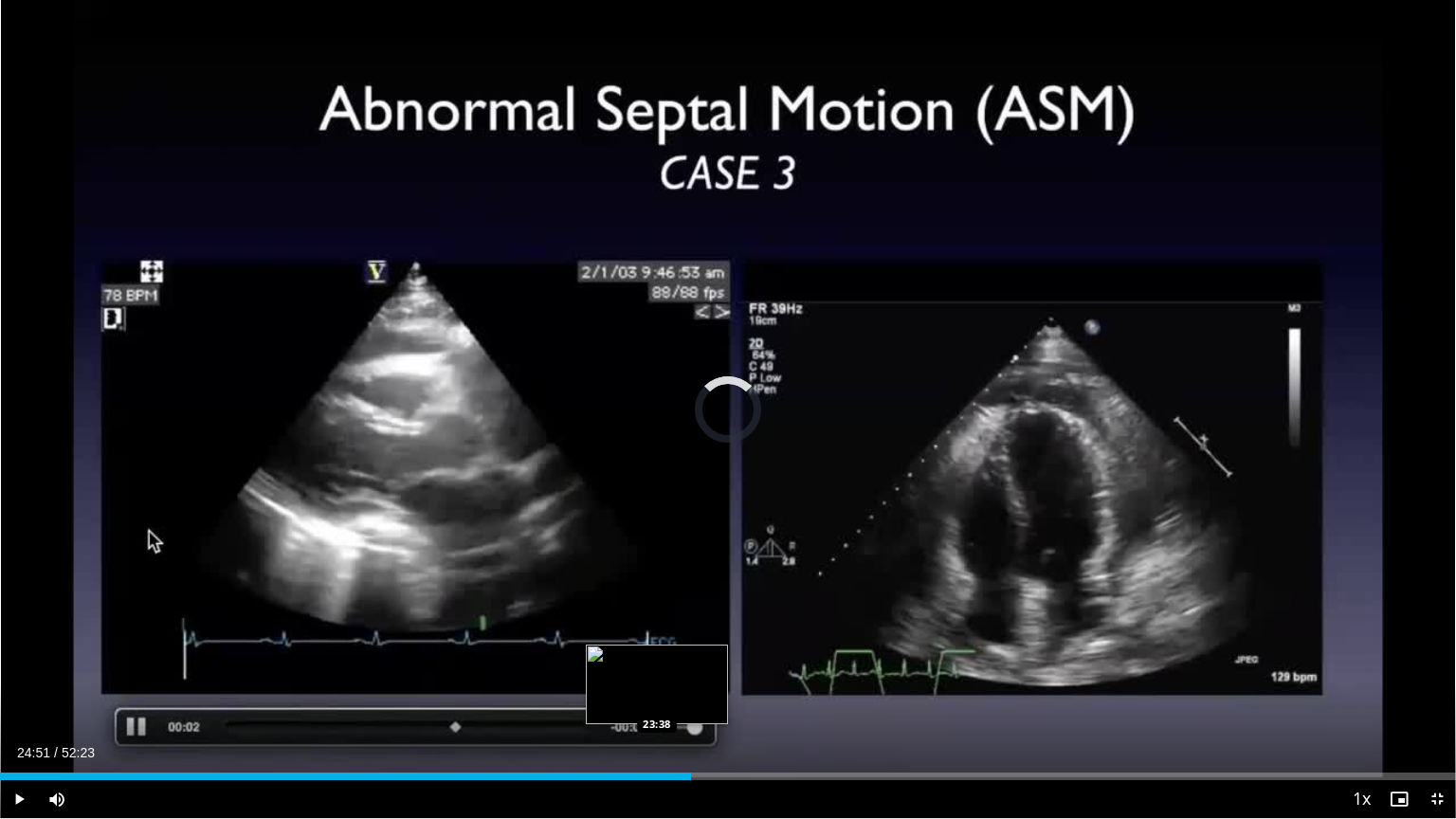 click on "24:51" at bounding box center (345, 776) 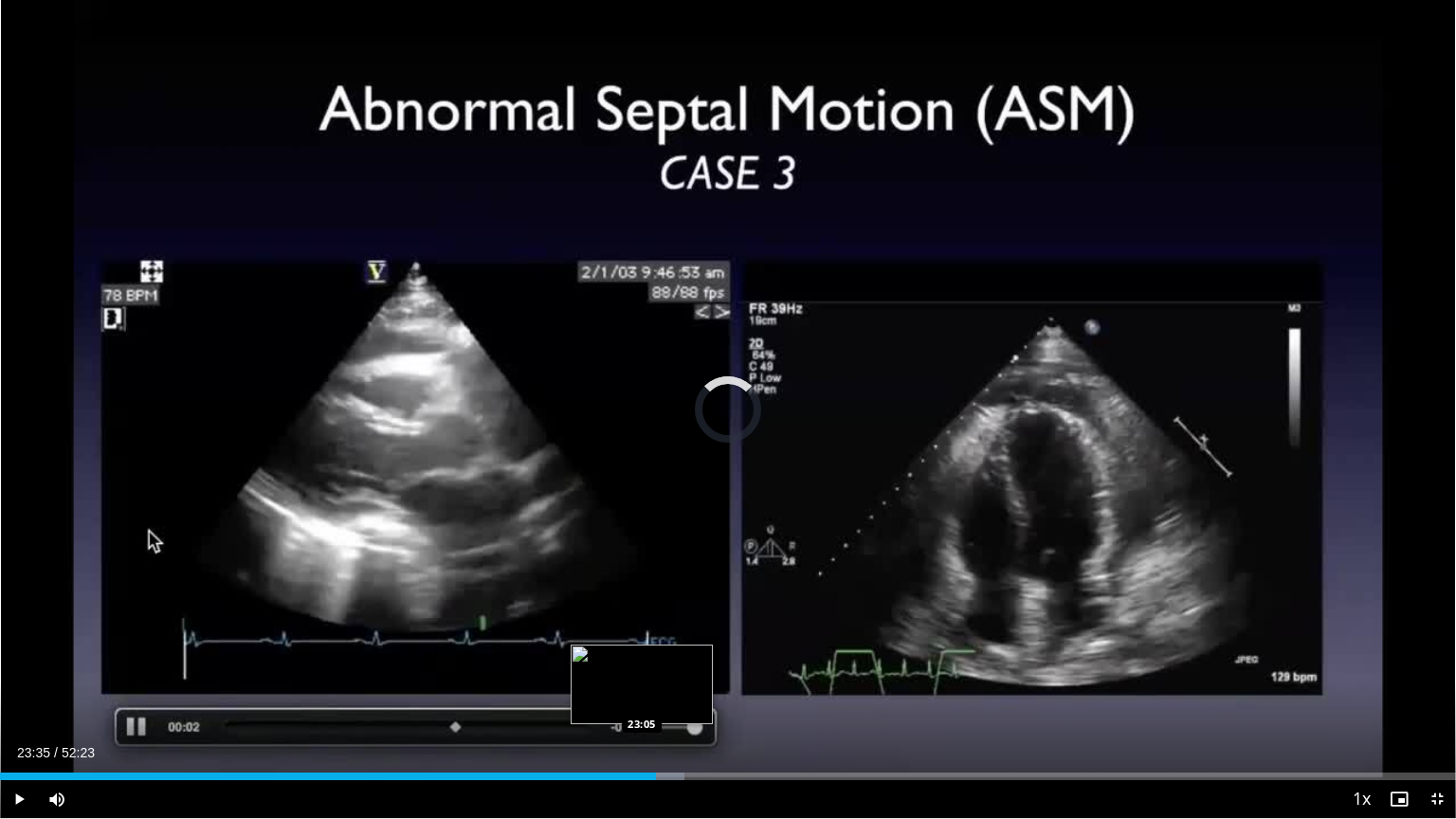 click on "Loaded :  47.01% 23:35 23:05" at bounding box center [728, 771] 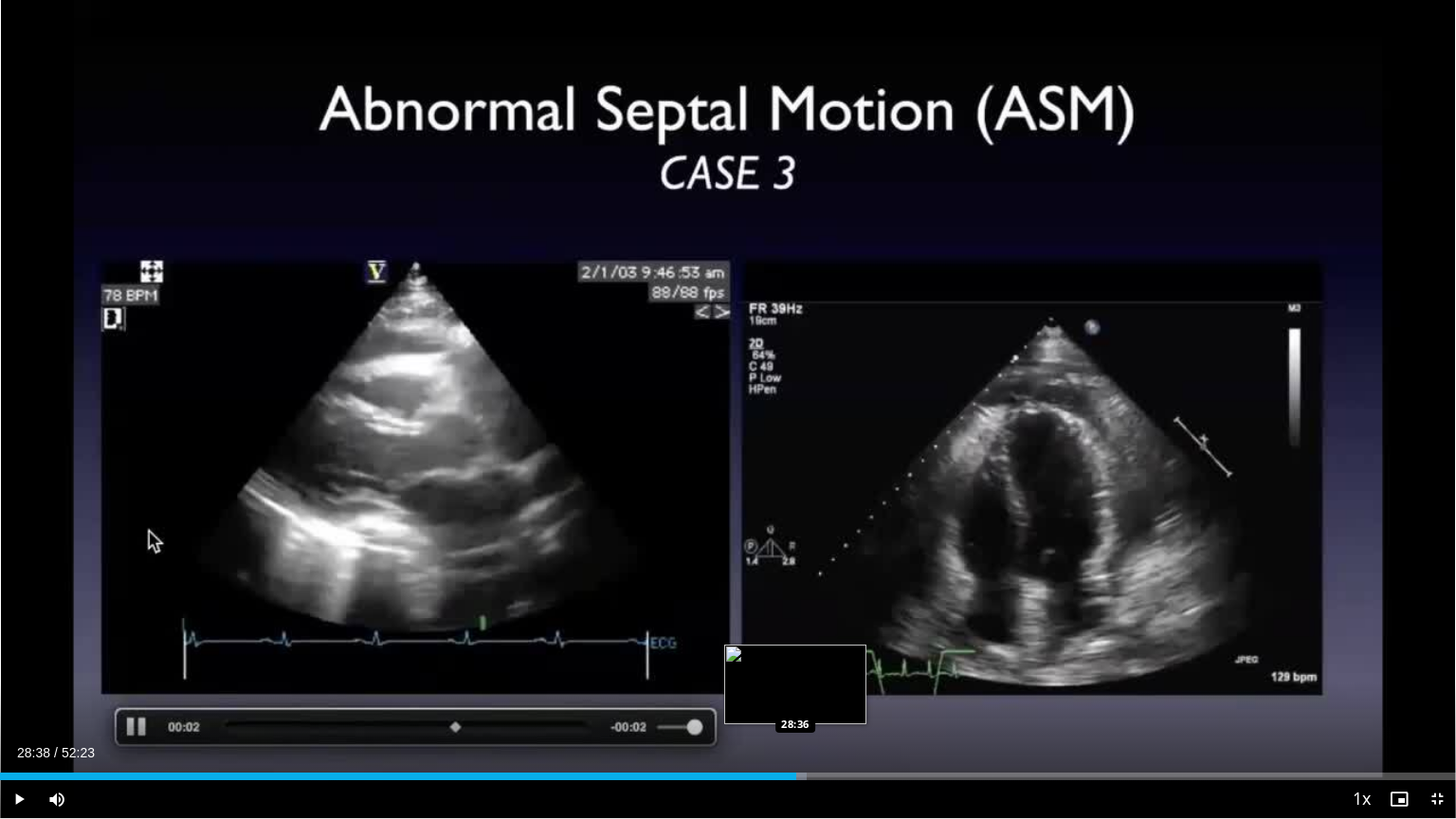 click on "Loaded :  55.42% 28:38 28:36" at bounding box center [728, 776] 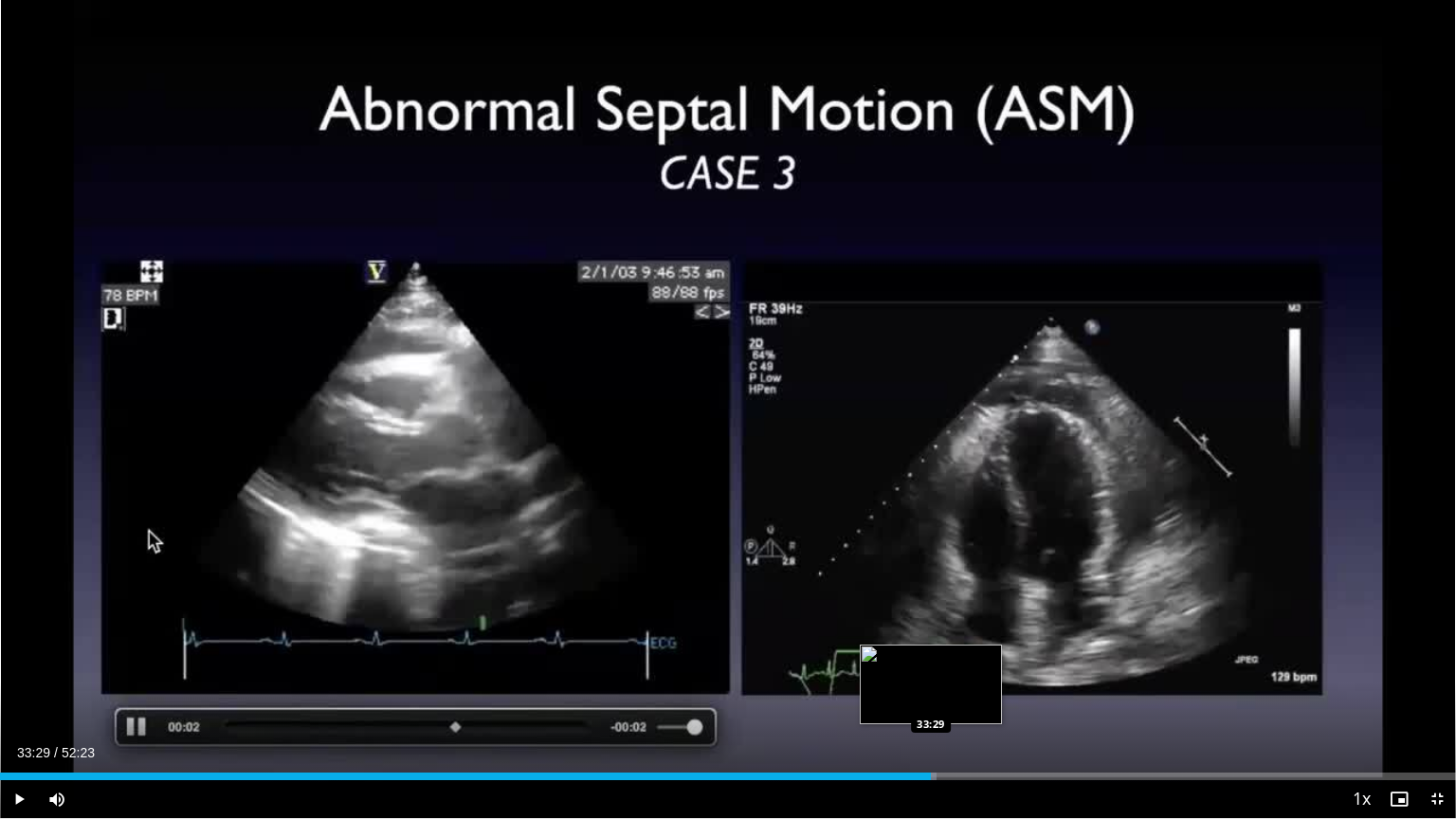 click on "Loaded :  64.33% 28:38 33:29" at bounding box center (728, 771) 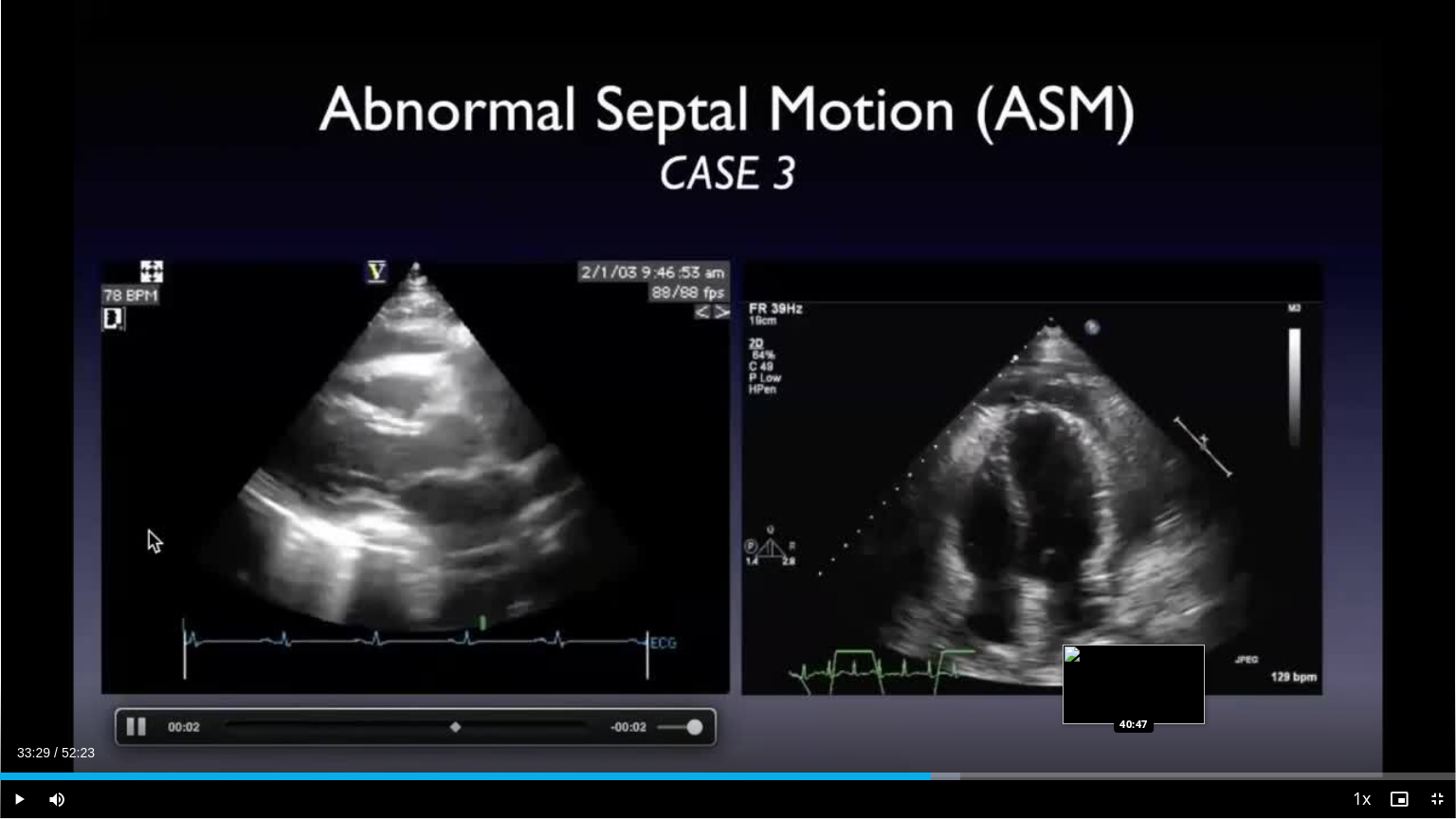 click on "Loaded :  [PERCENT] [TIME] [TIME]" at bounding box center [728, 771] 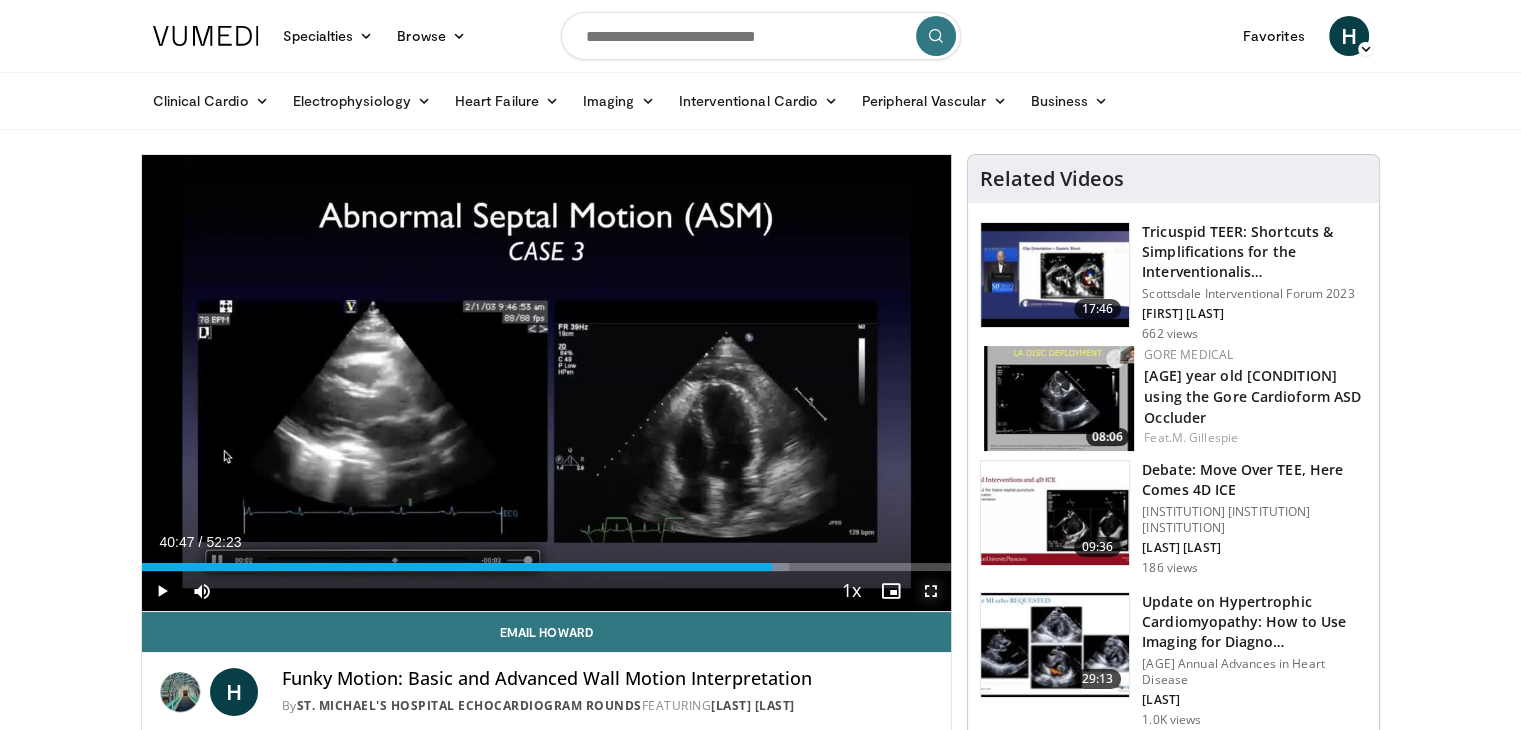 click at bounding box center (931, 591) 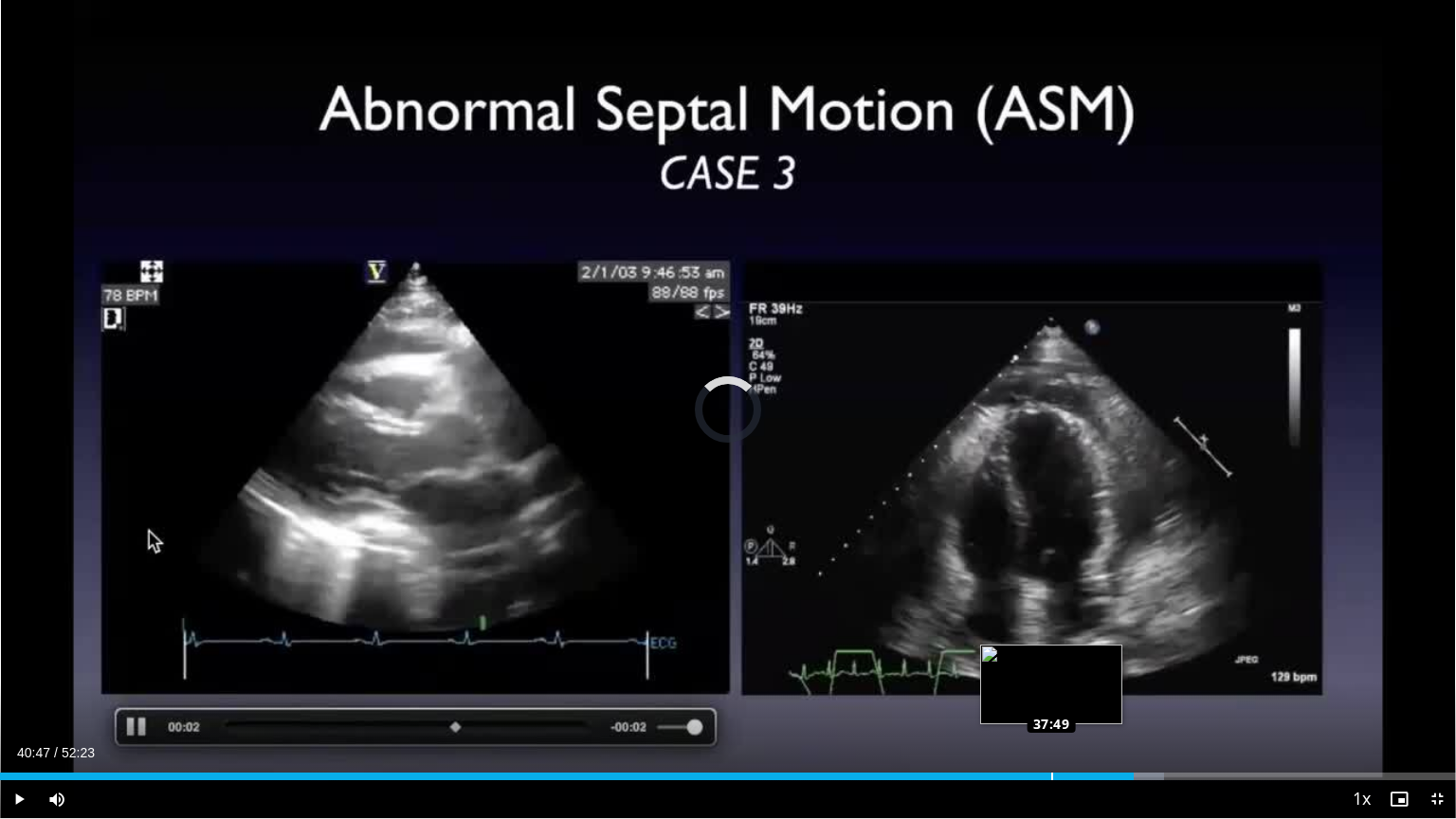 click on "Loaded :  79.94% 37:49 37:49" at bounding box center (728, 776) 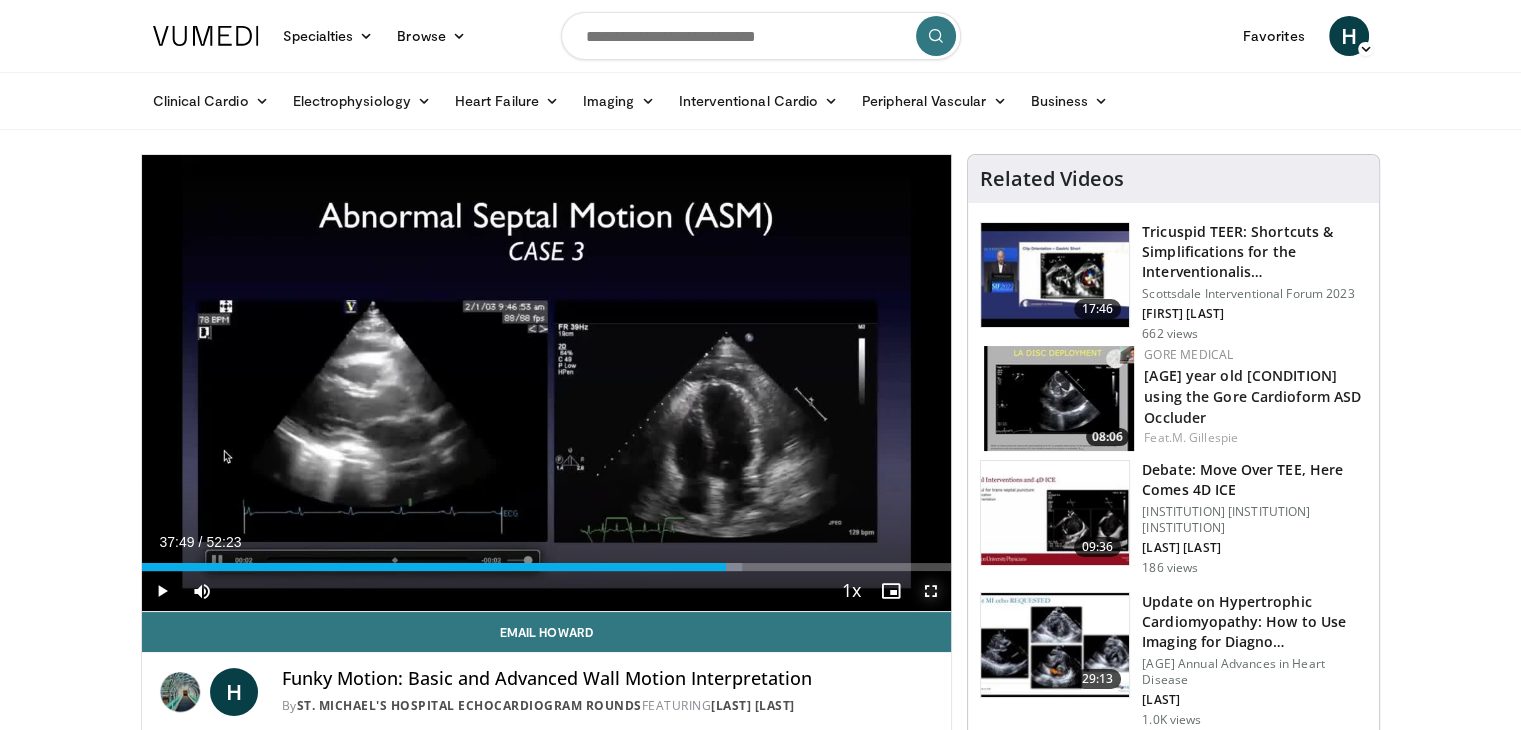 click at bounding box center (931, 591) 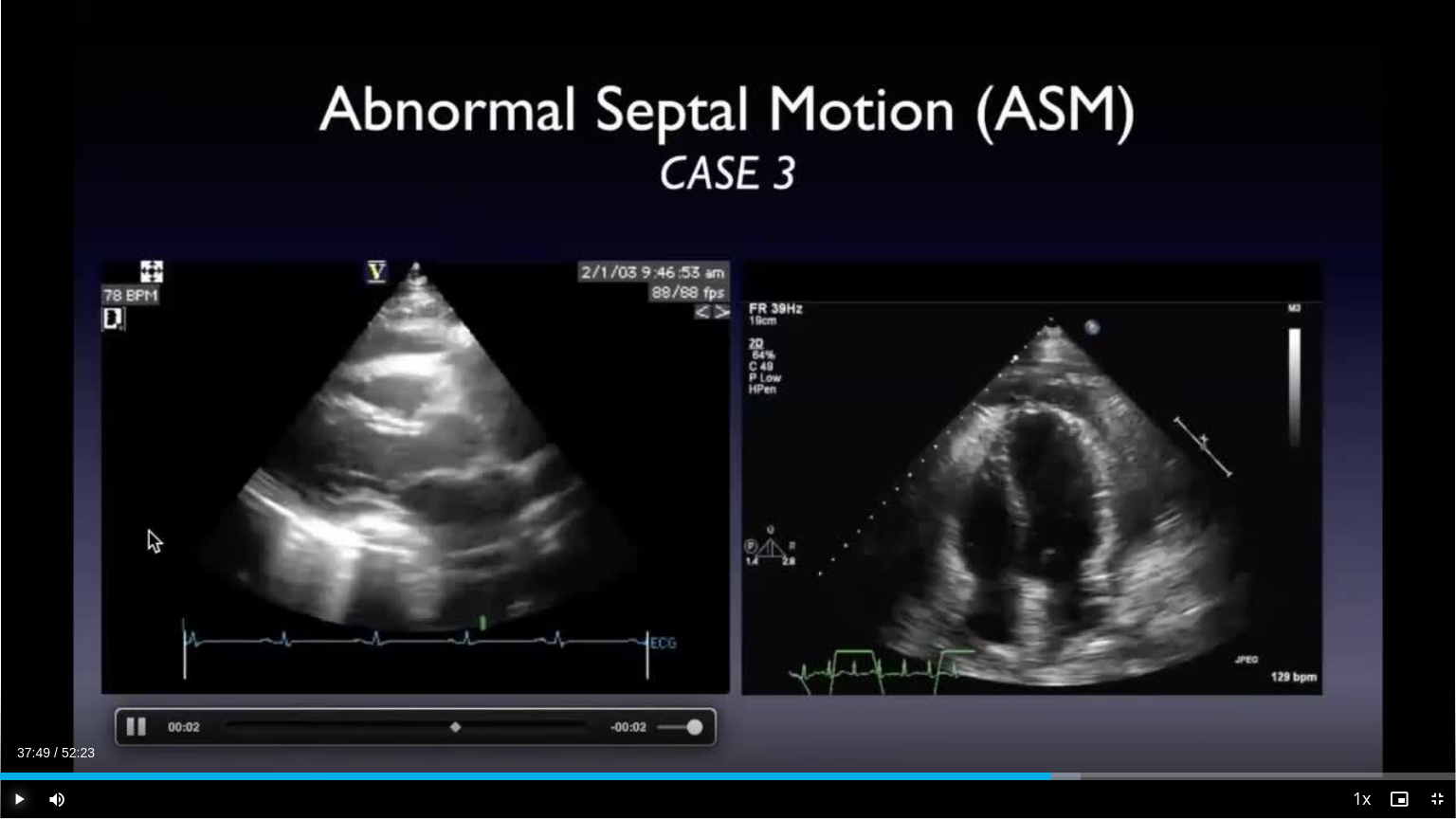 click at bounding box center [19, 799] 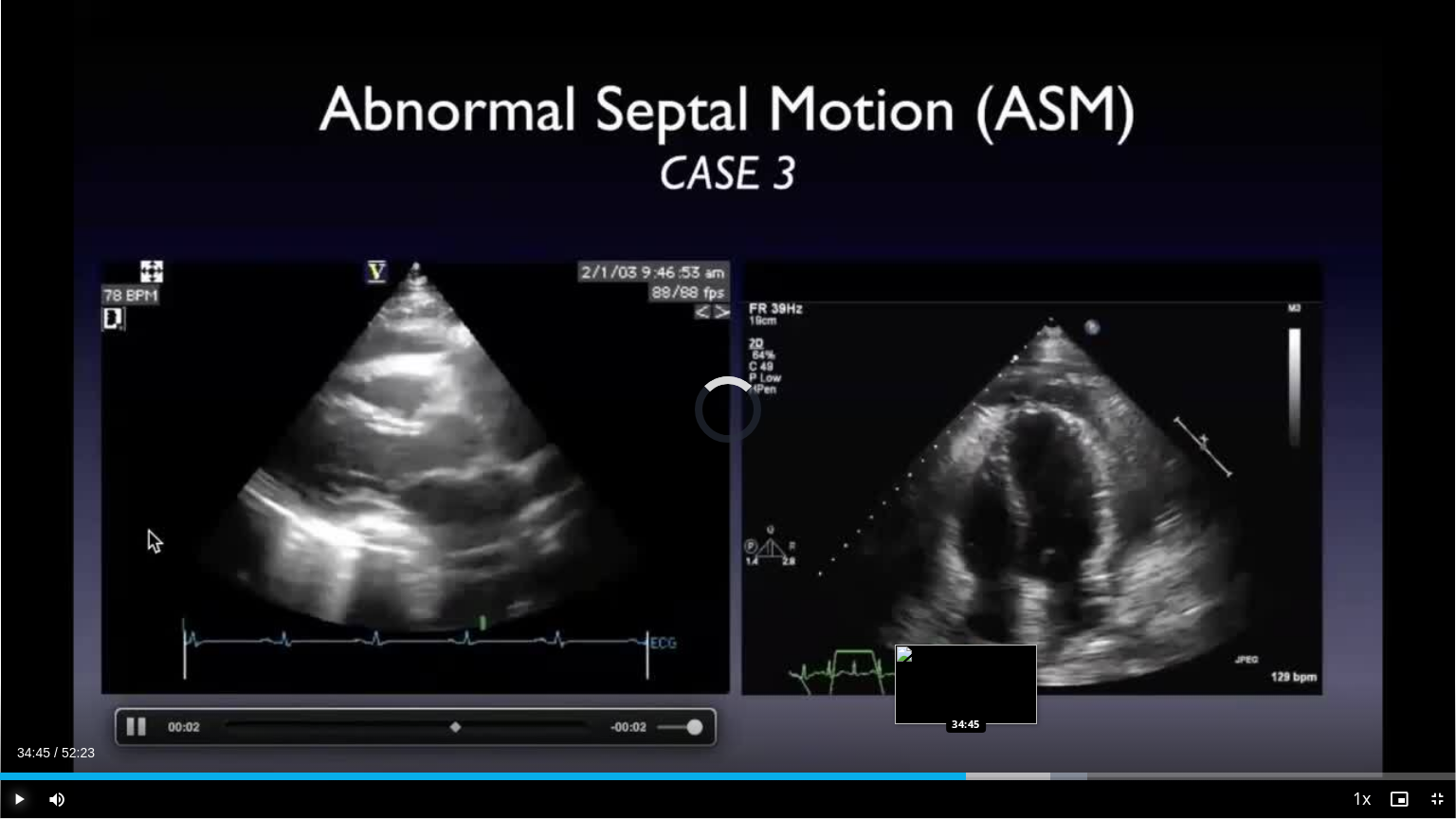 click on "Loaded :  74.65% 34:45 34:45" at bounding box center (728, 771) 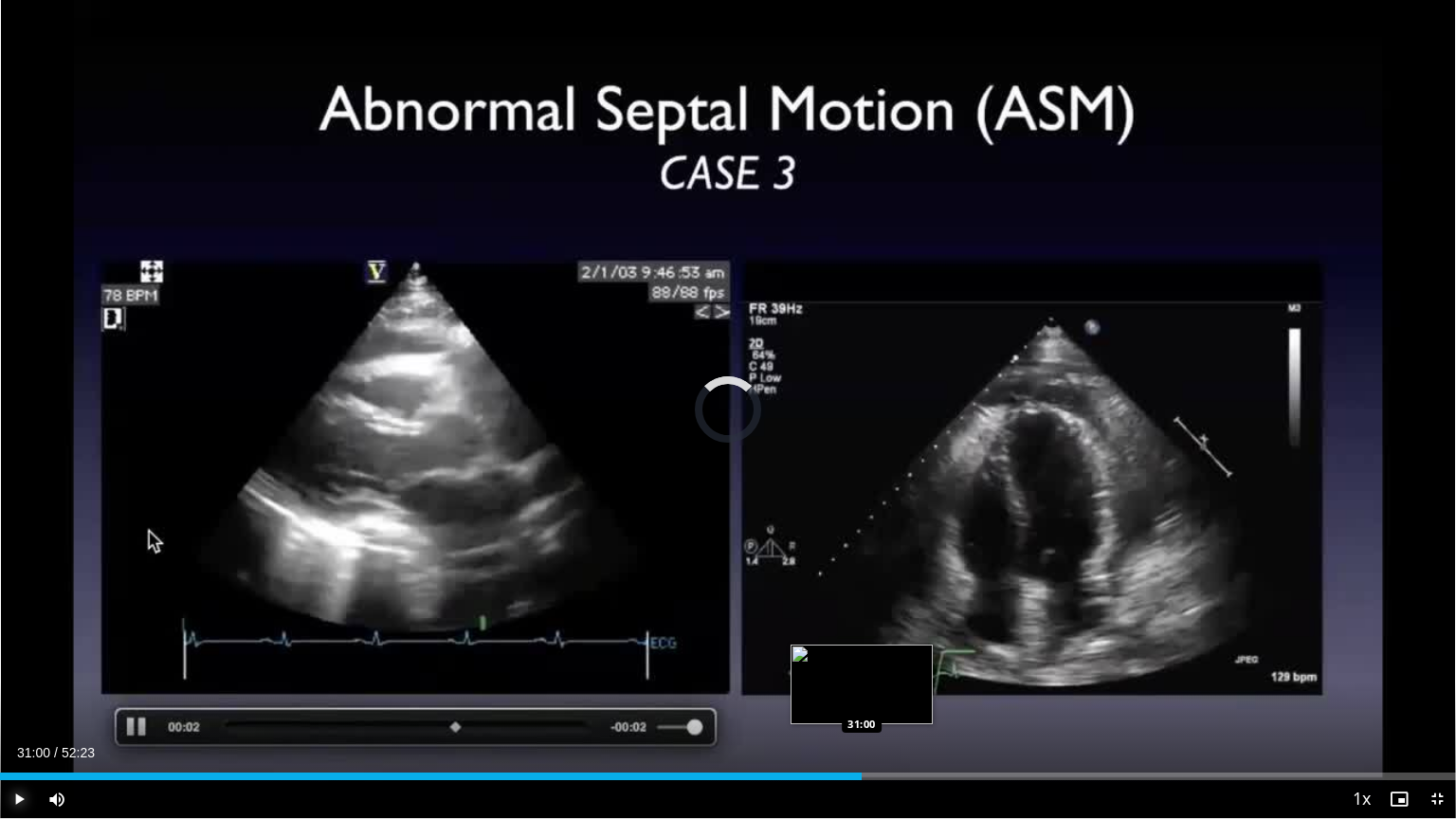 click on "Loaded :  0.00% [TIME] [TIME]" at bounding box center [728, 771] 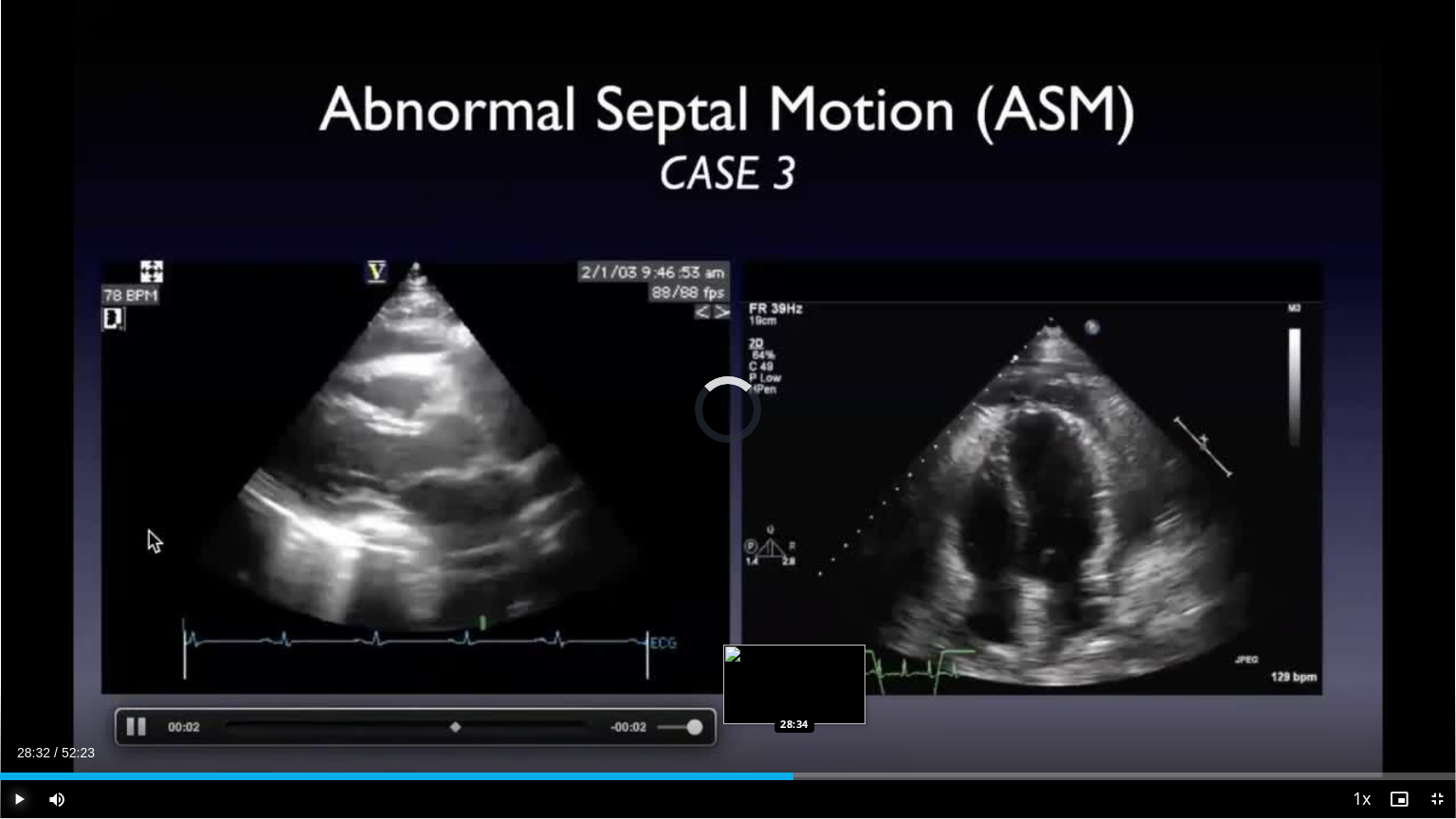 click on "Loaded :  0.00% 28:32 28:34" at bounding box center (728, 771) 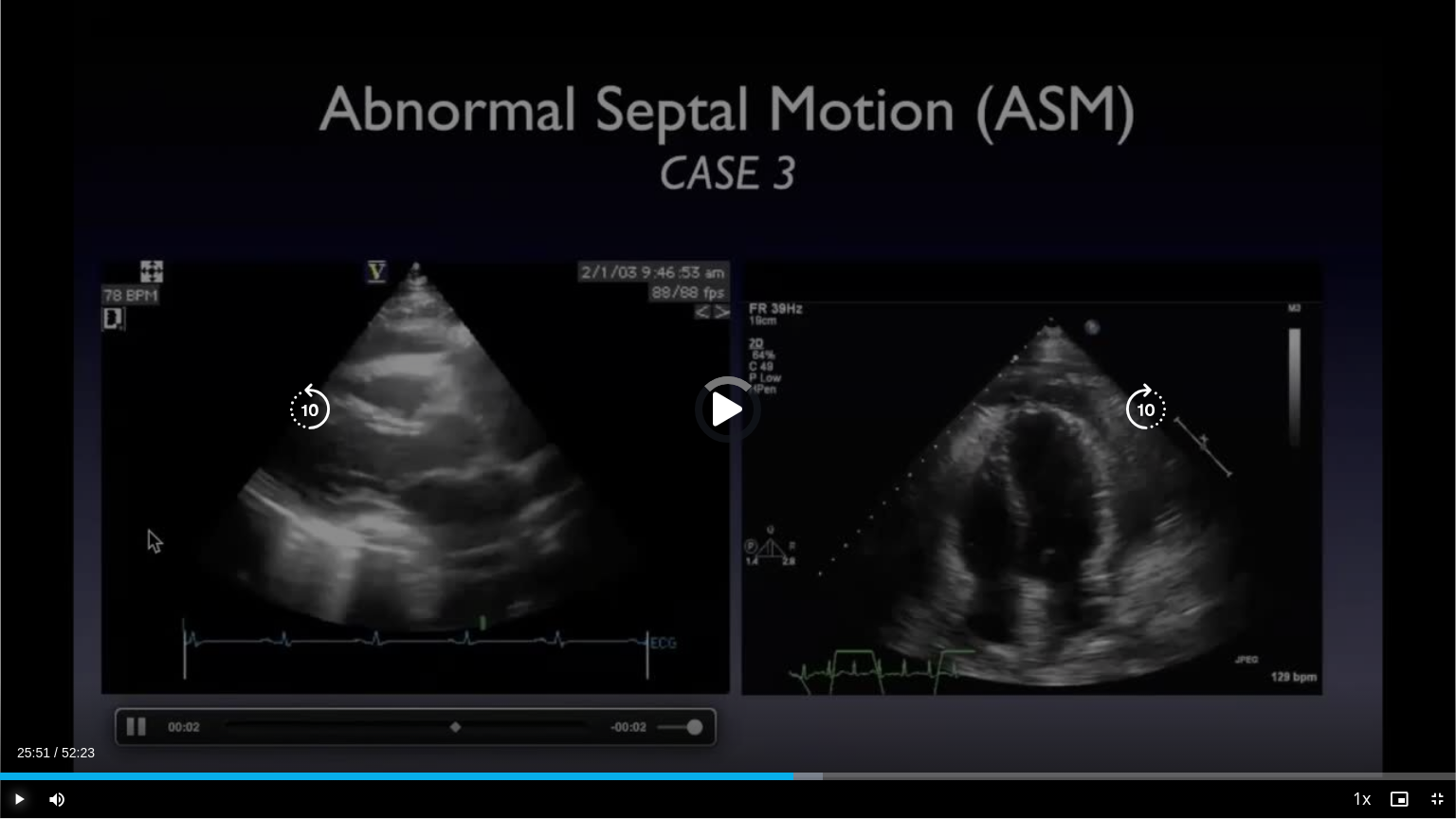 click on "Loaded :  56.54% 25:51 28:34" at bounding box center [728, 771] 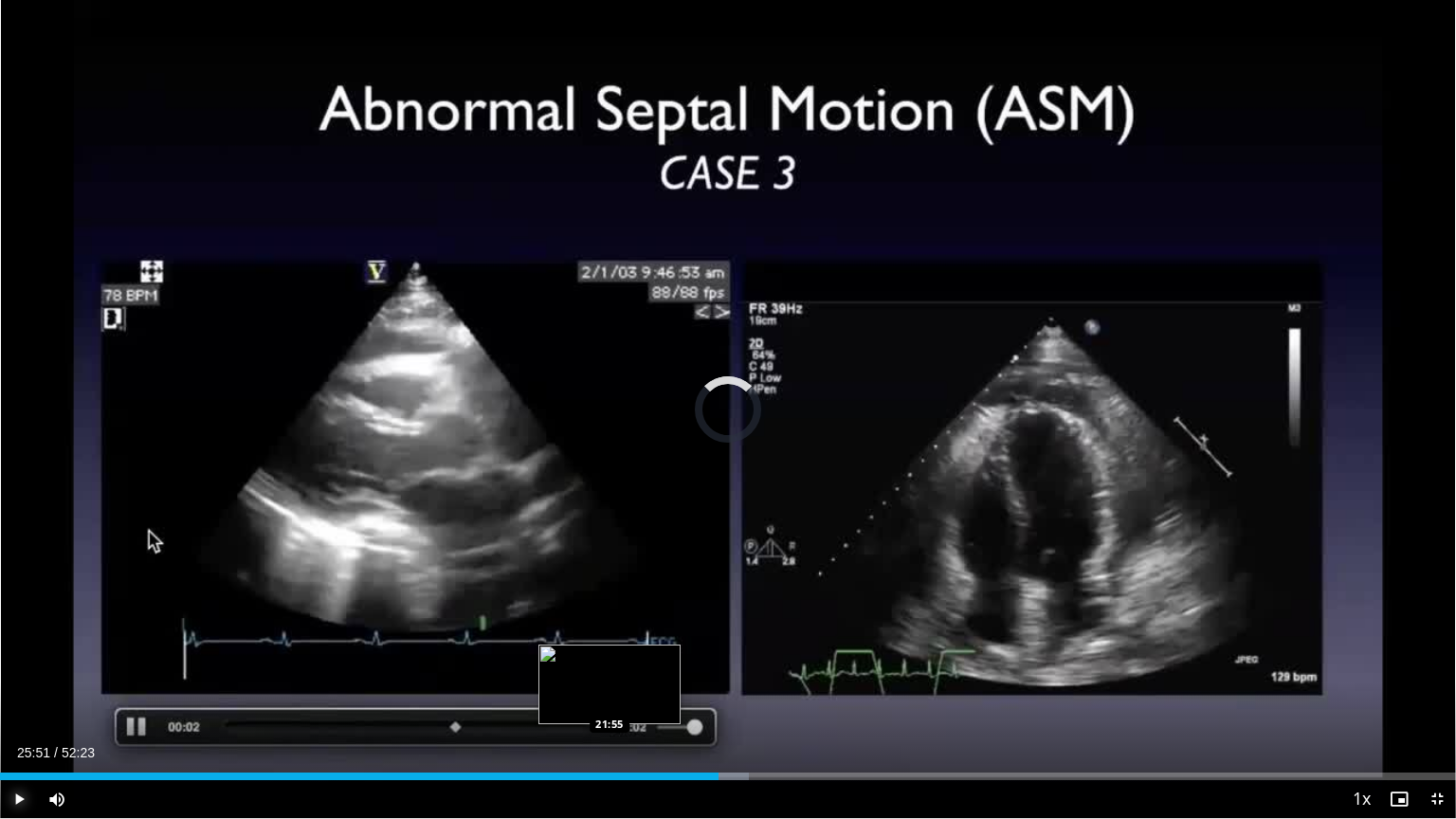 click on "Loaded :  51.46% 25:51 21:55" at bounding box center [728, 771] 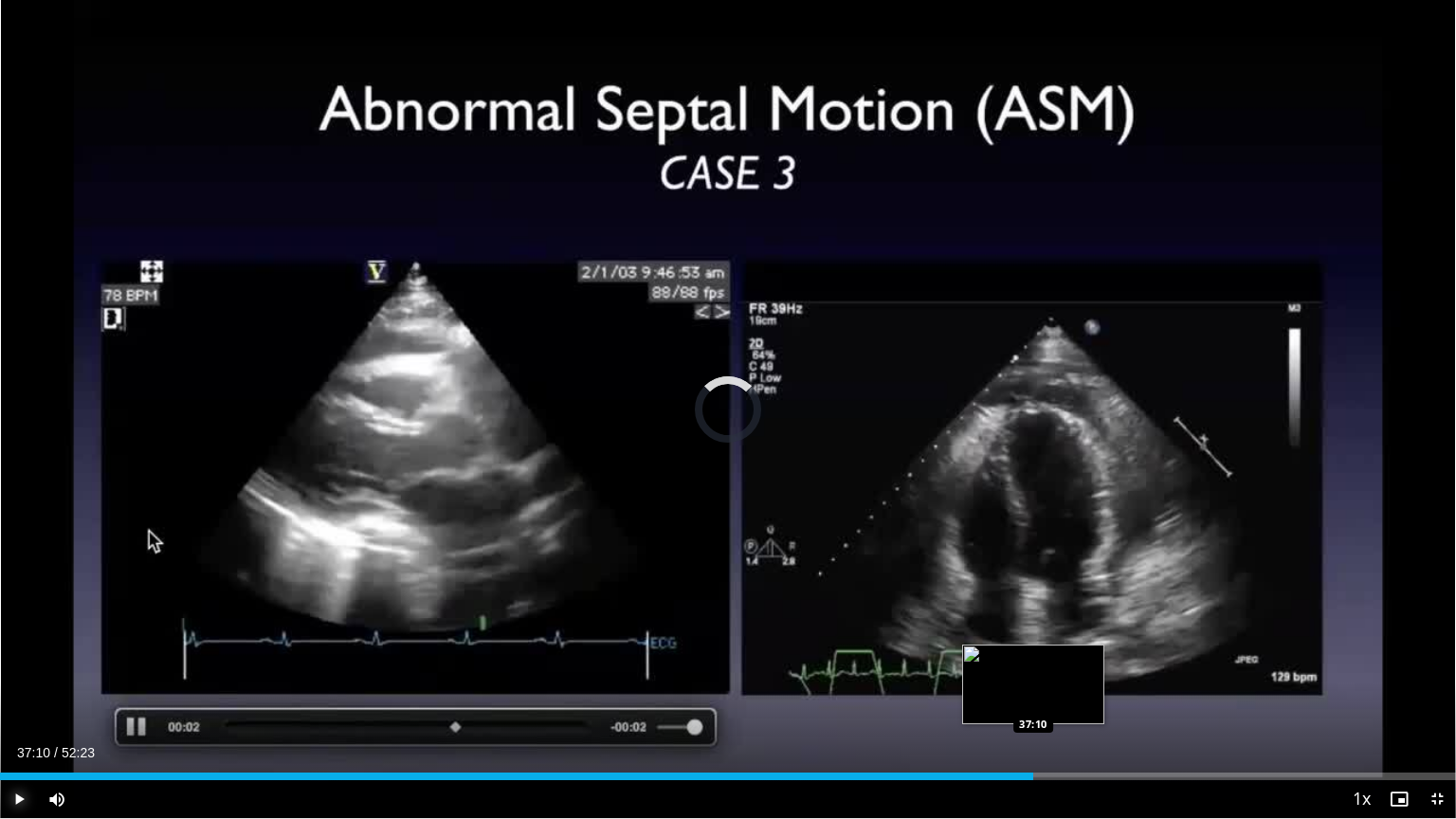 click on "Loaded :  43.84% 21:55 37:10" at bounding box center [728, 771] 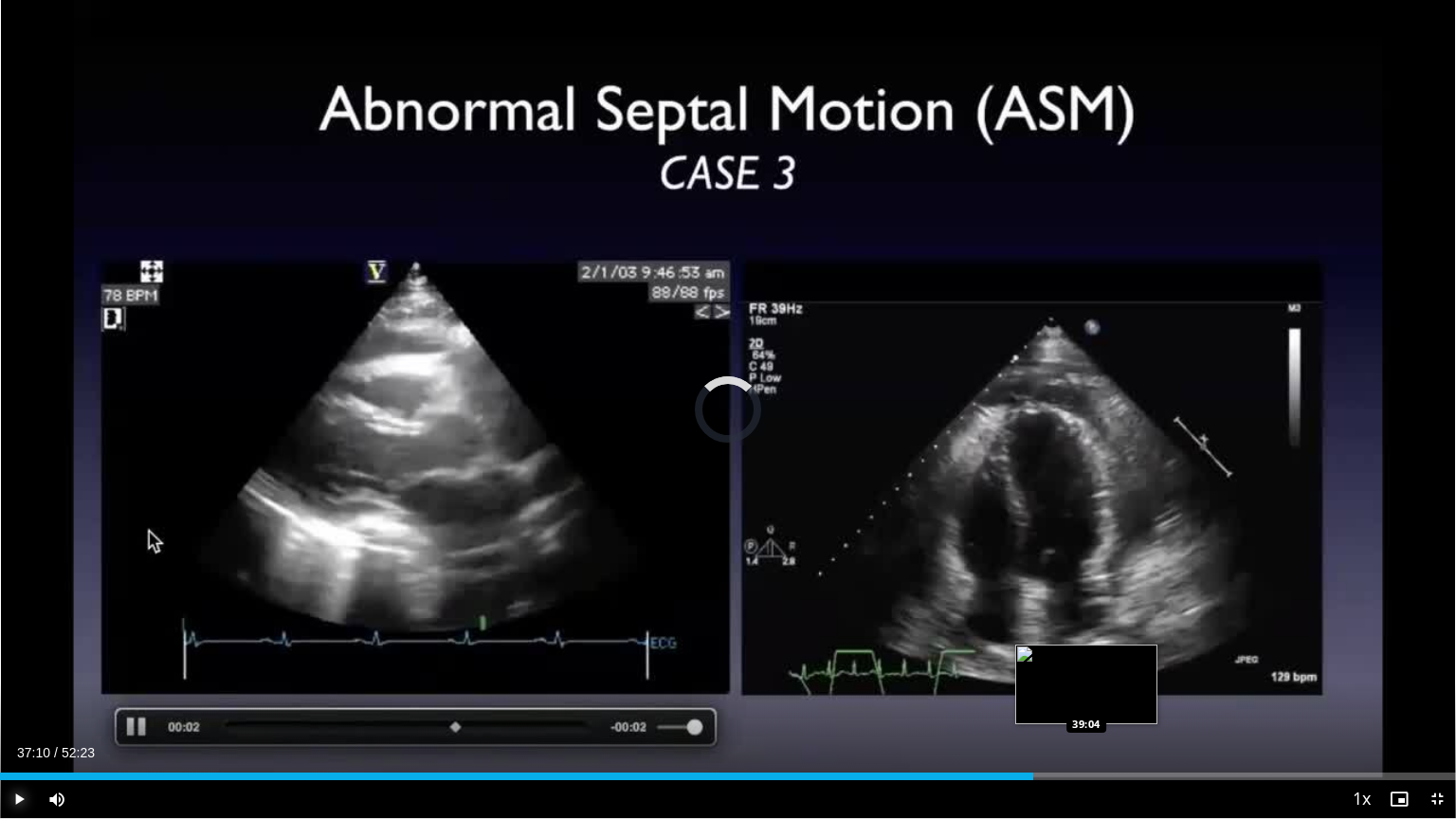 click on "Loaded :  [PERCENT] [TIME] [TIME]" at bounding box center (728, 776) 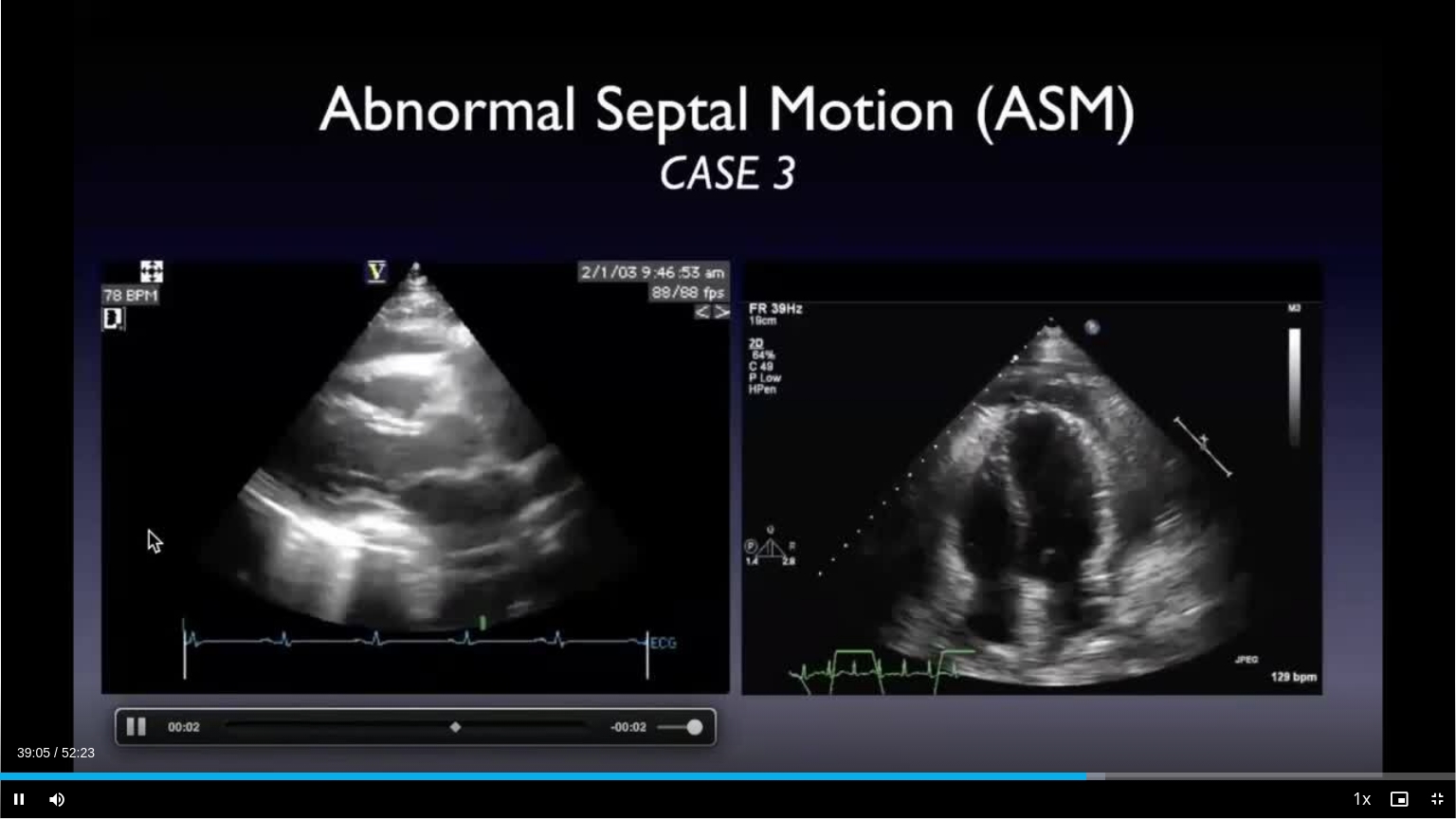 click on "Current Time  39:05 / Duration  52:23 Pause Skip Backward Skip Forward Mute 100% Loaded :  75.92% 39:05 39:07 Stream Type  LIVE Seek to live, currently behind live LIVE   1x Playback Rate 0.5x 0.75x 1x , selected 1.25x 1.5x 1.75x 2x Chapters Chapters Descriptions descriptions off , selected Captions captions settings , opens captions settings dialog captions off , selected Audio Track en (Main) , selected Exit Fullscreen Enable picture-in-picture mode" at bounding box center [728, 799] 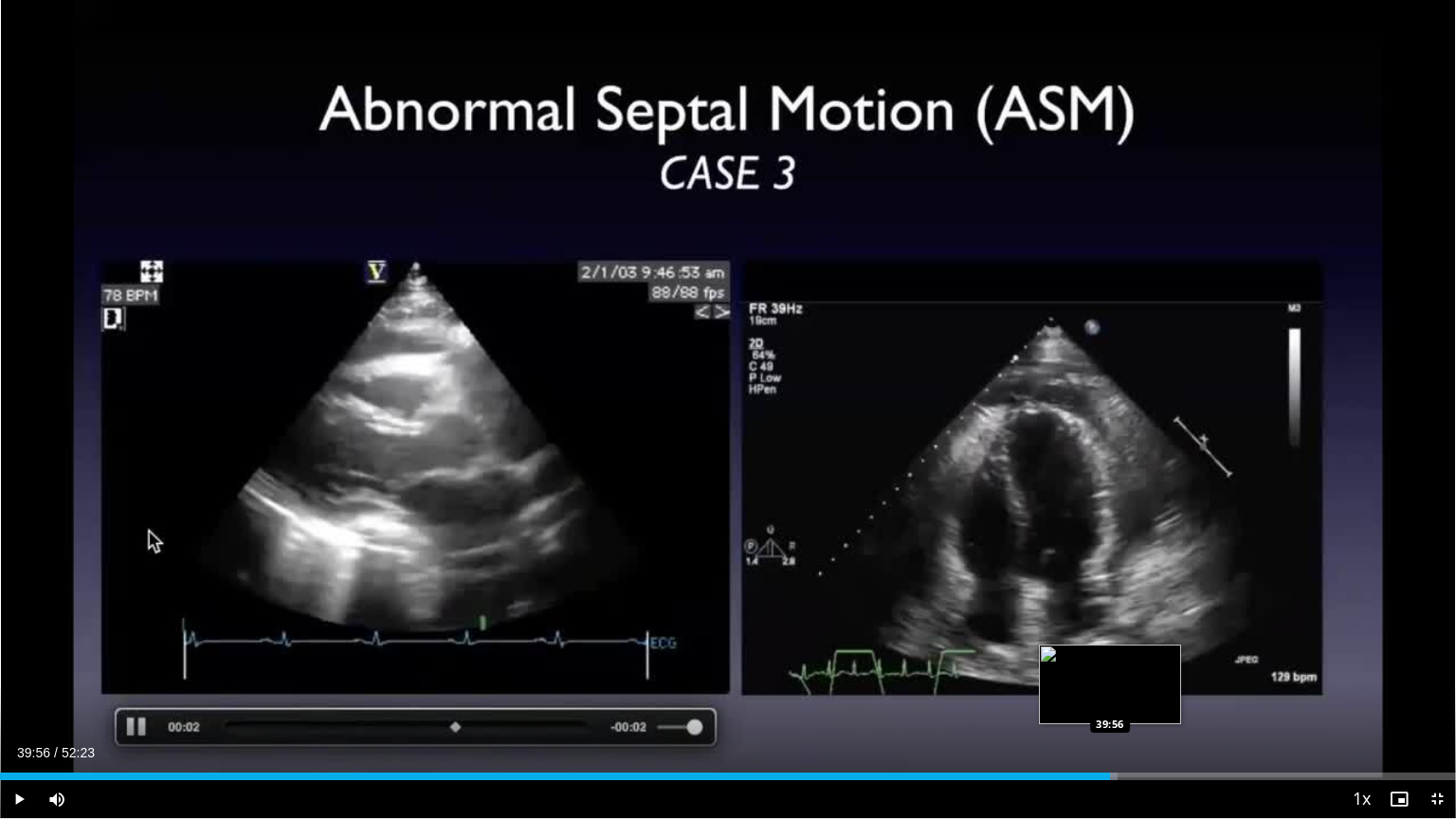 click on "Loaded :  76.75% 39:56 39:56" at bounding box center (728, 776) 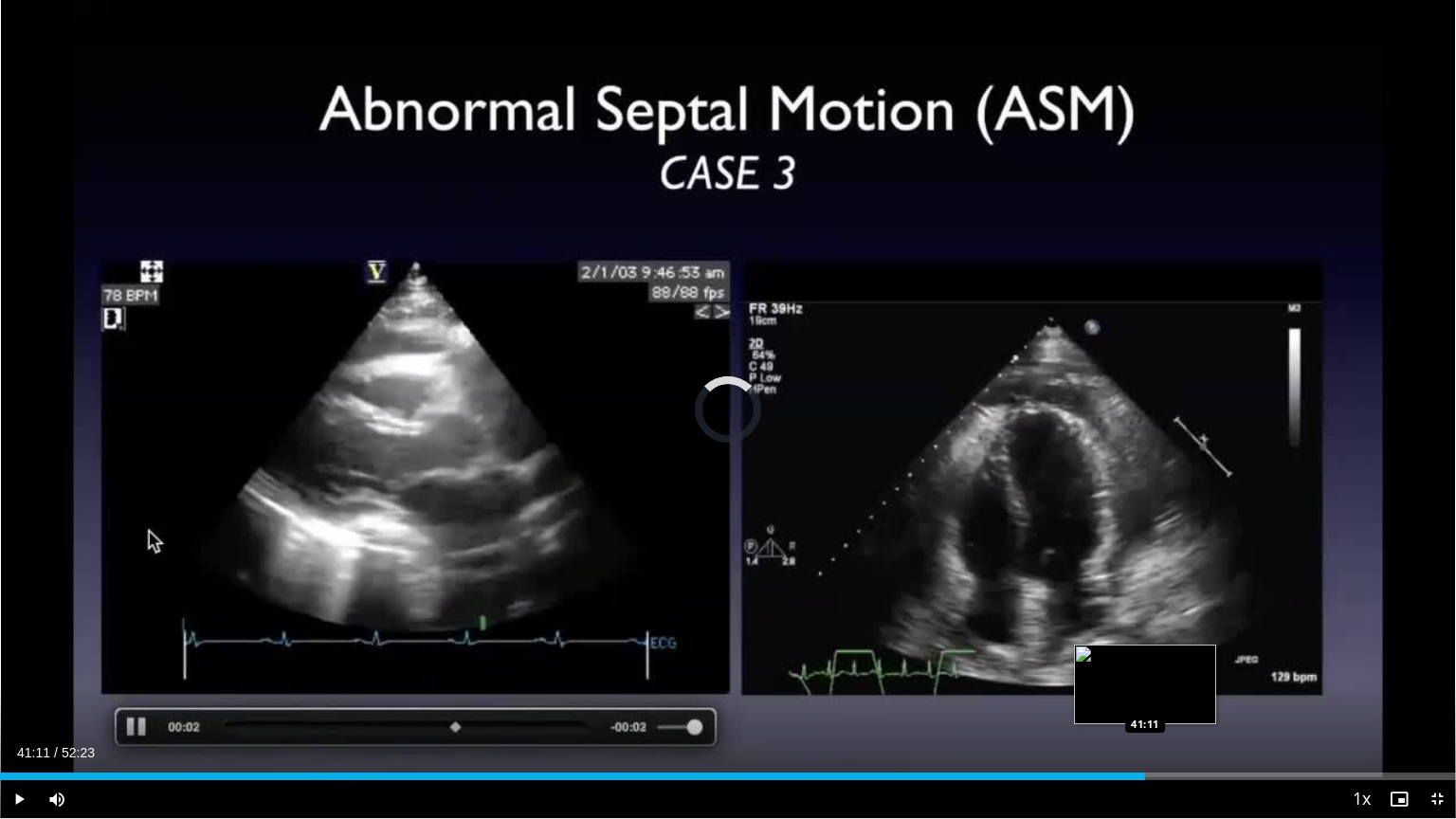 click on "Loaded :  0.00% [TIME] [TIME]" at bounding box center (728, 776) 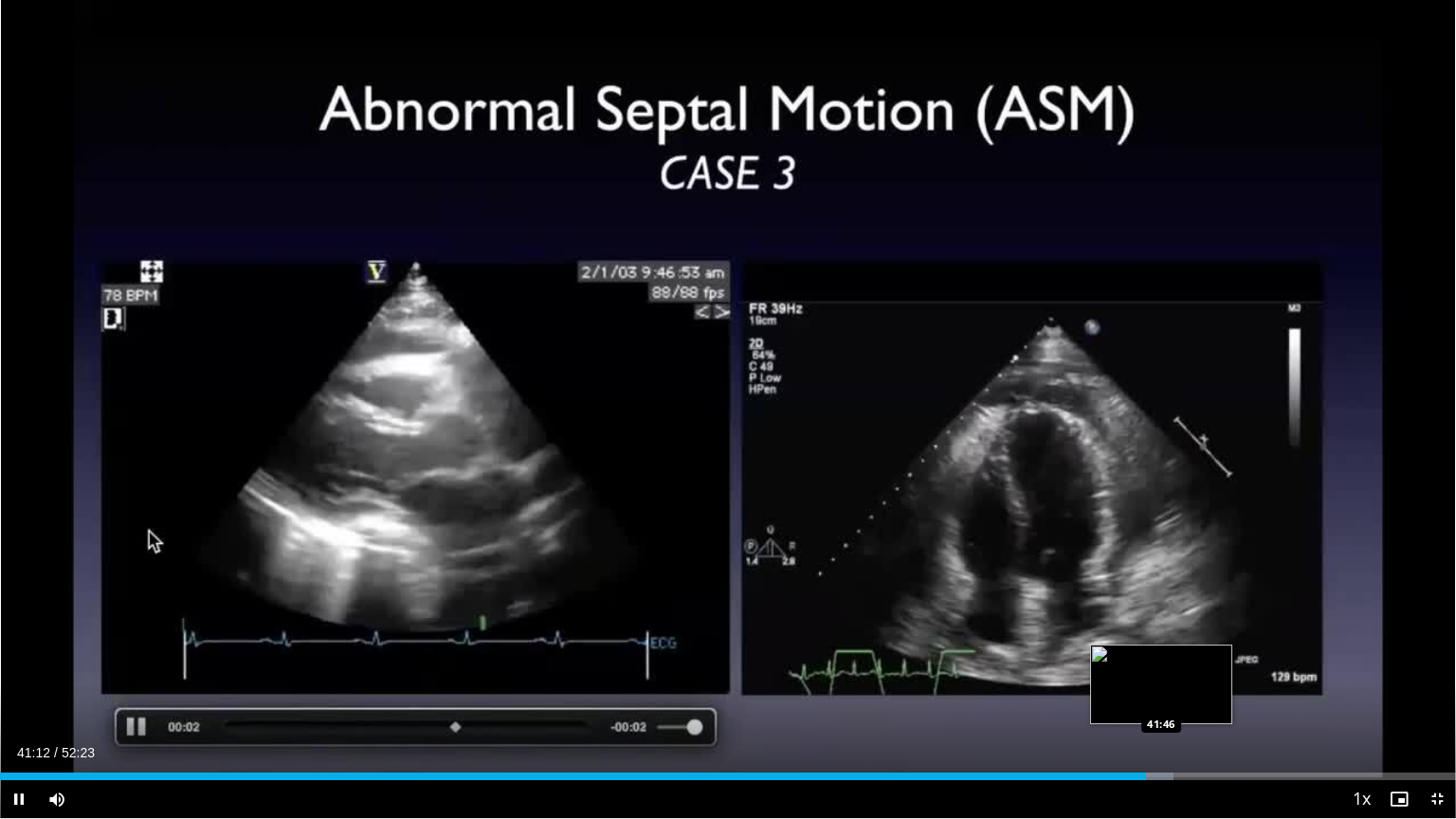 click on "**********" at bounding box center (728, 410) 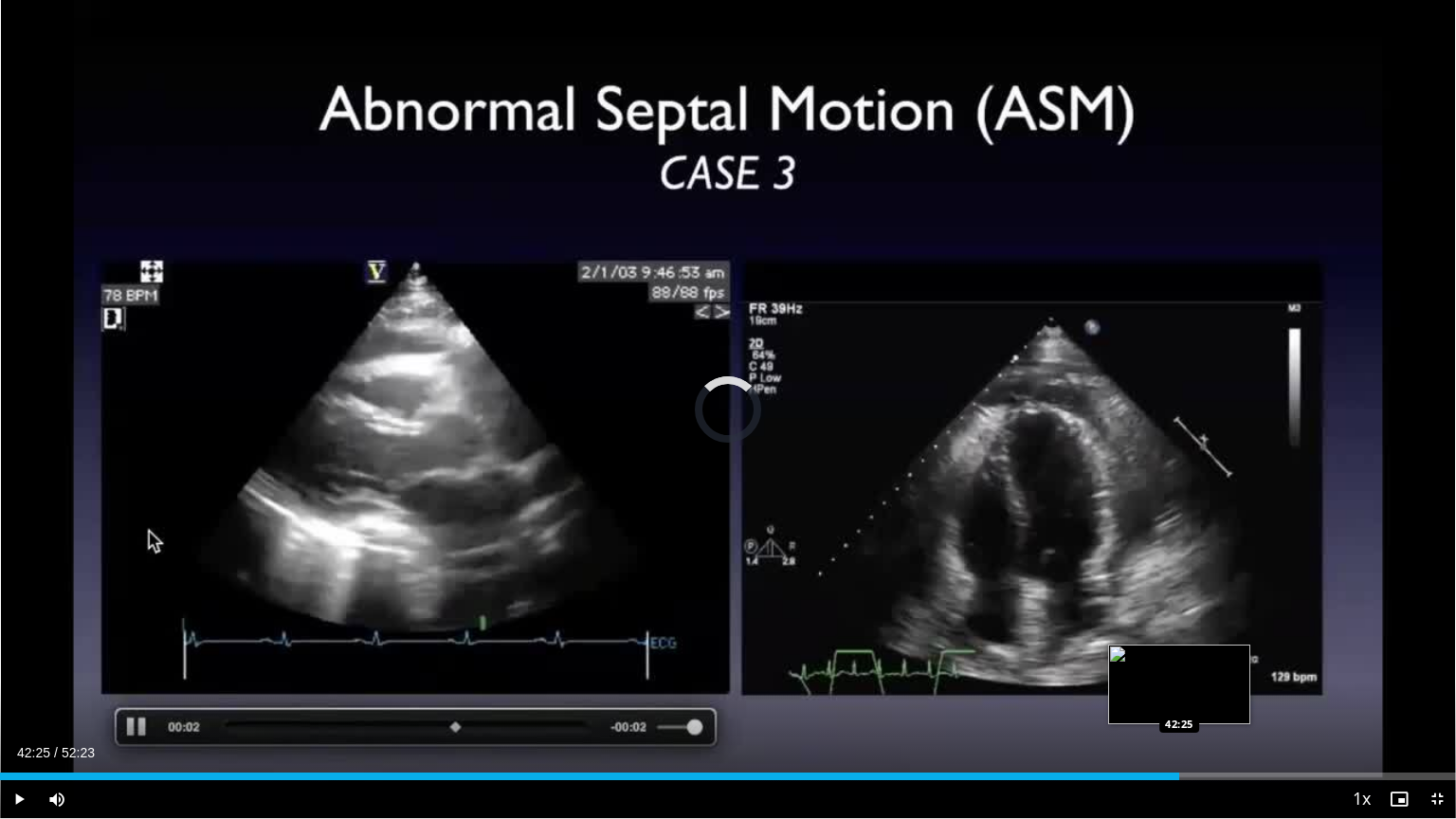 click on "Loaded :  [PERCENT] [TIME] [TIME]" at bounding box center [728, 776] 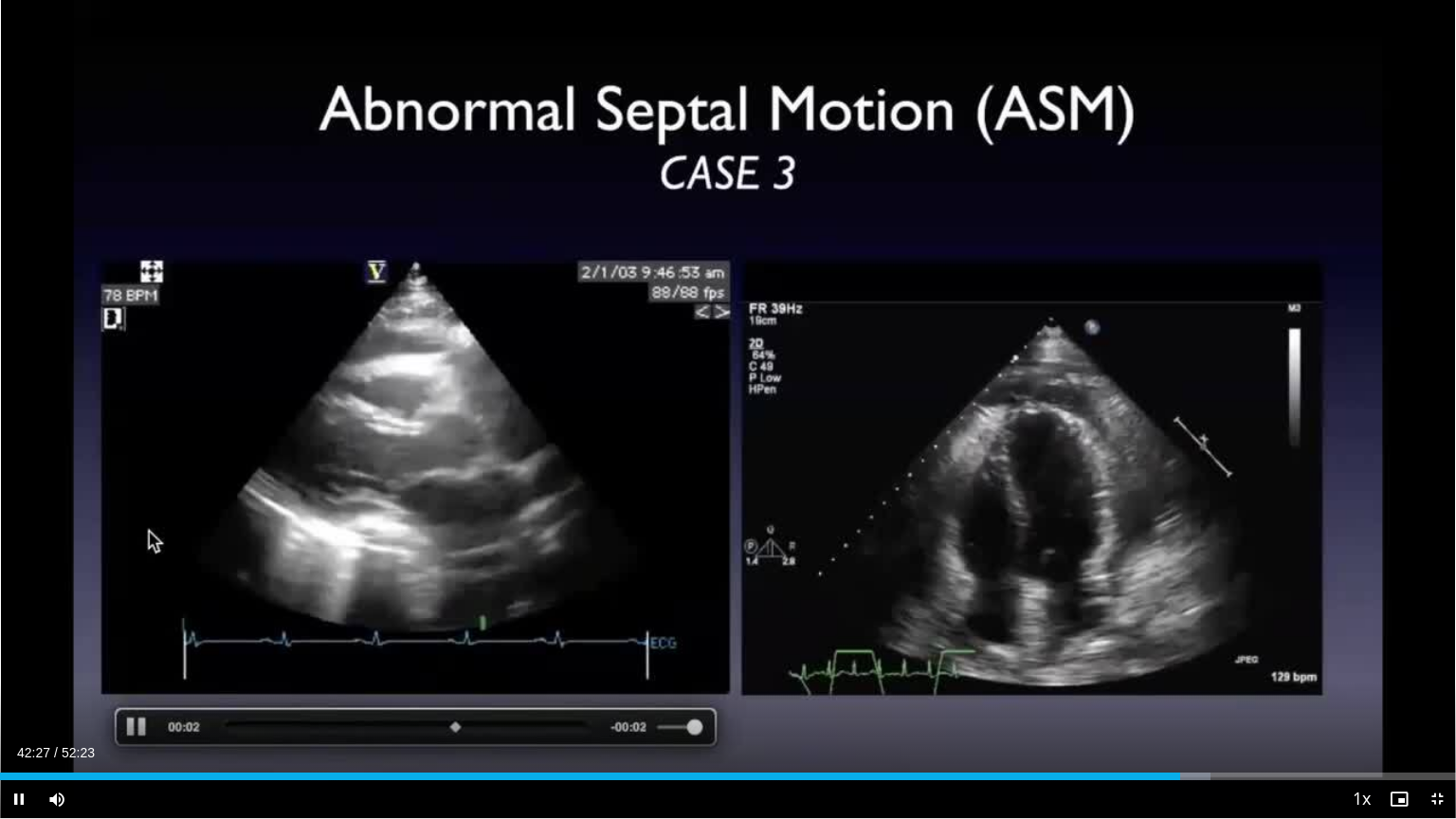 click on "Current Time  42:27 / Duration  52:23 Pause Skip Backward Skip Forward Mute 100% Loaded :  83.12% 42:27 42:37 Stream Type  LIVE Seek to live, currently behind live LIVE   1x Playback Rate 0.5x 0.75x 1x , selected 1.25x 1.5x 1.75x 2x Chapters Chapters Descriptions descriptions off , selected Captions captions settings , opens captions settings dialog captions off , selected Audio Track en (Main) , selected Exit Fullscreen Enable picture-in-picture mode" at bounding box center (728, 799) 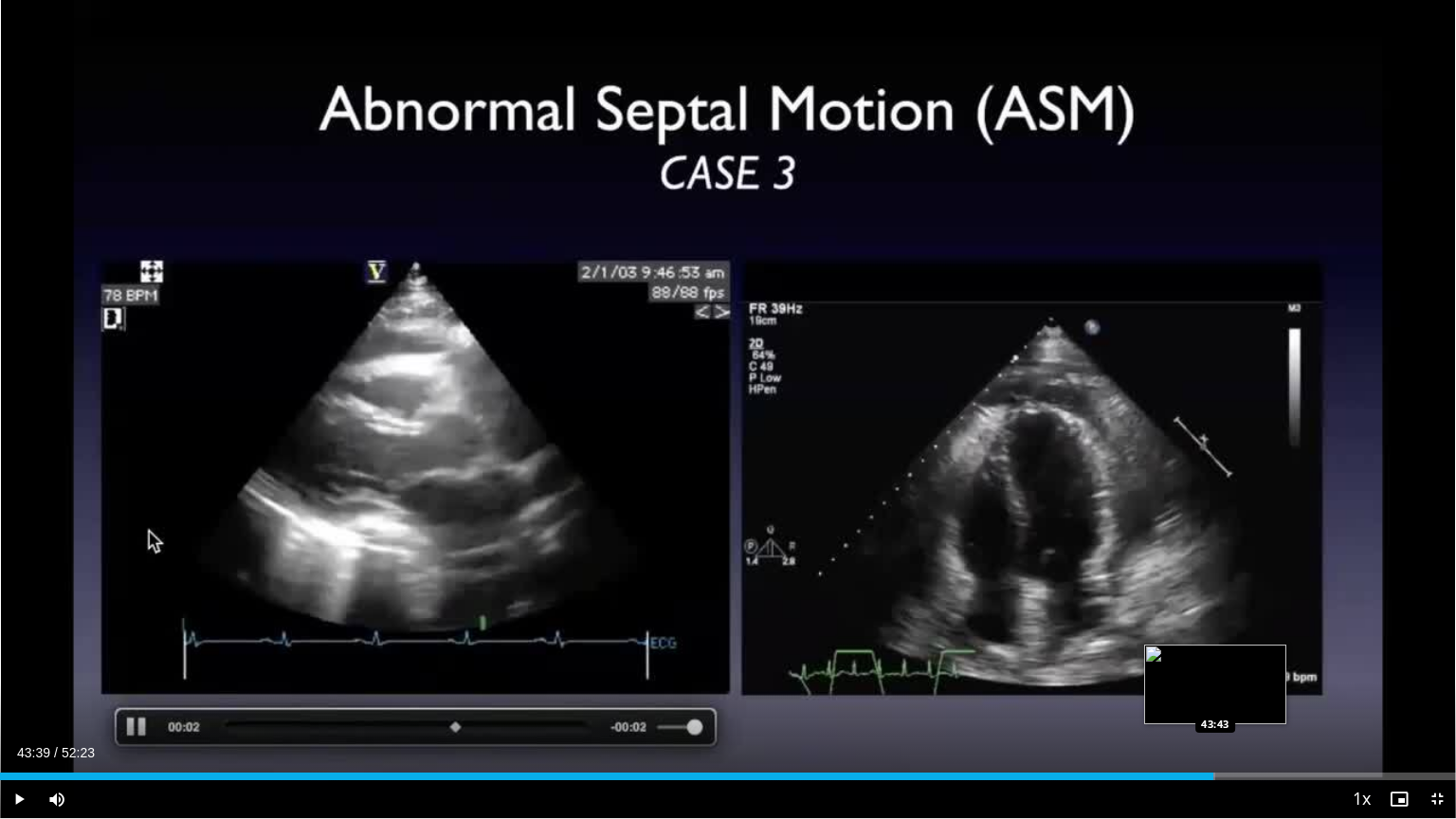 click on "Loaded :  83.44% 42:28 43:43" at bounding box center (728, 771) 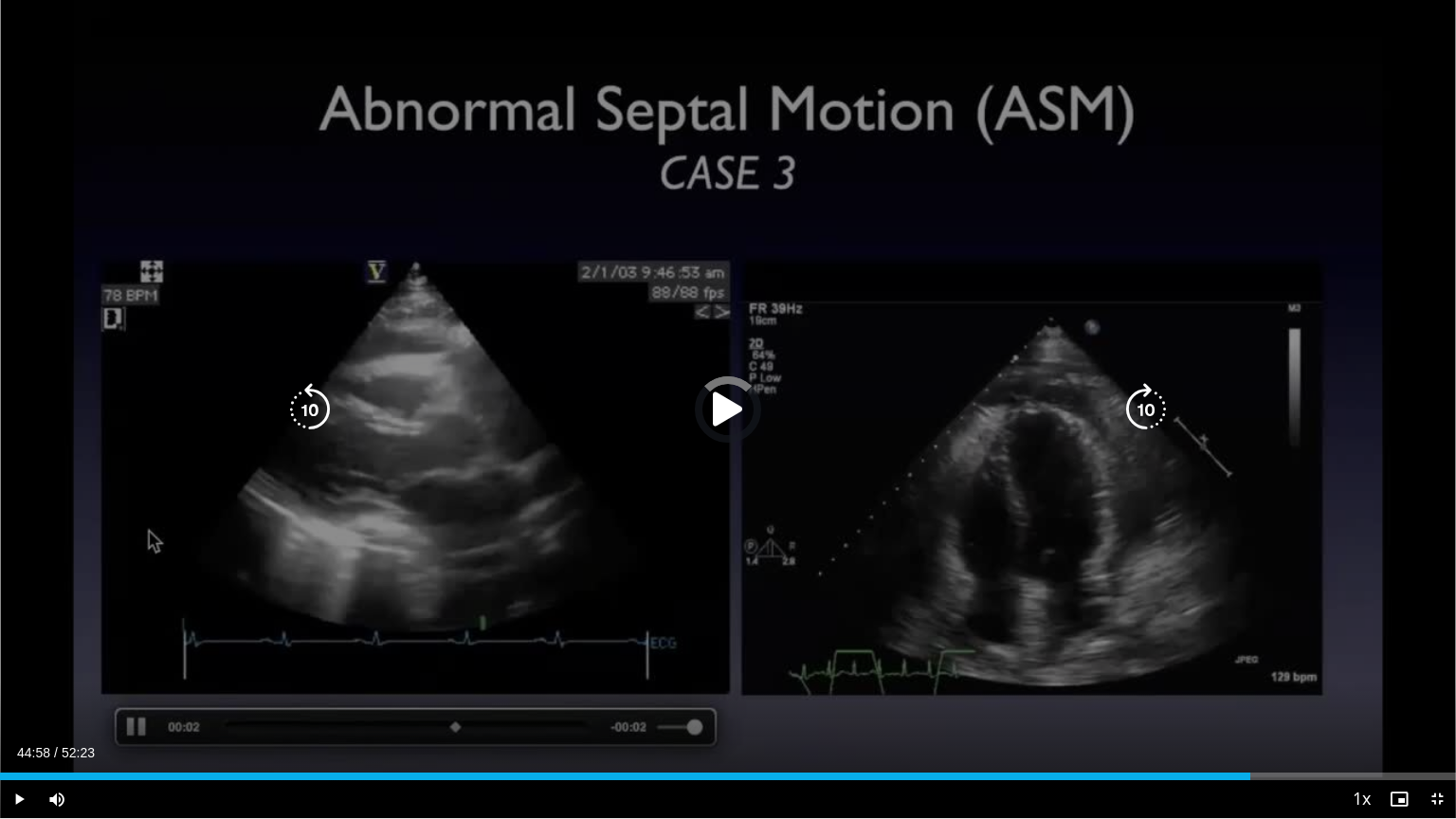 click on "Loaded :  85.35% 43:39 43:43" at bounding box center [728, 776] 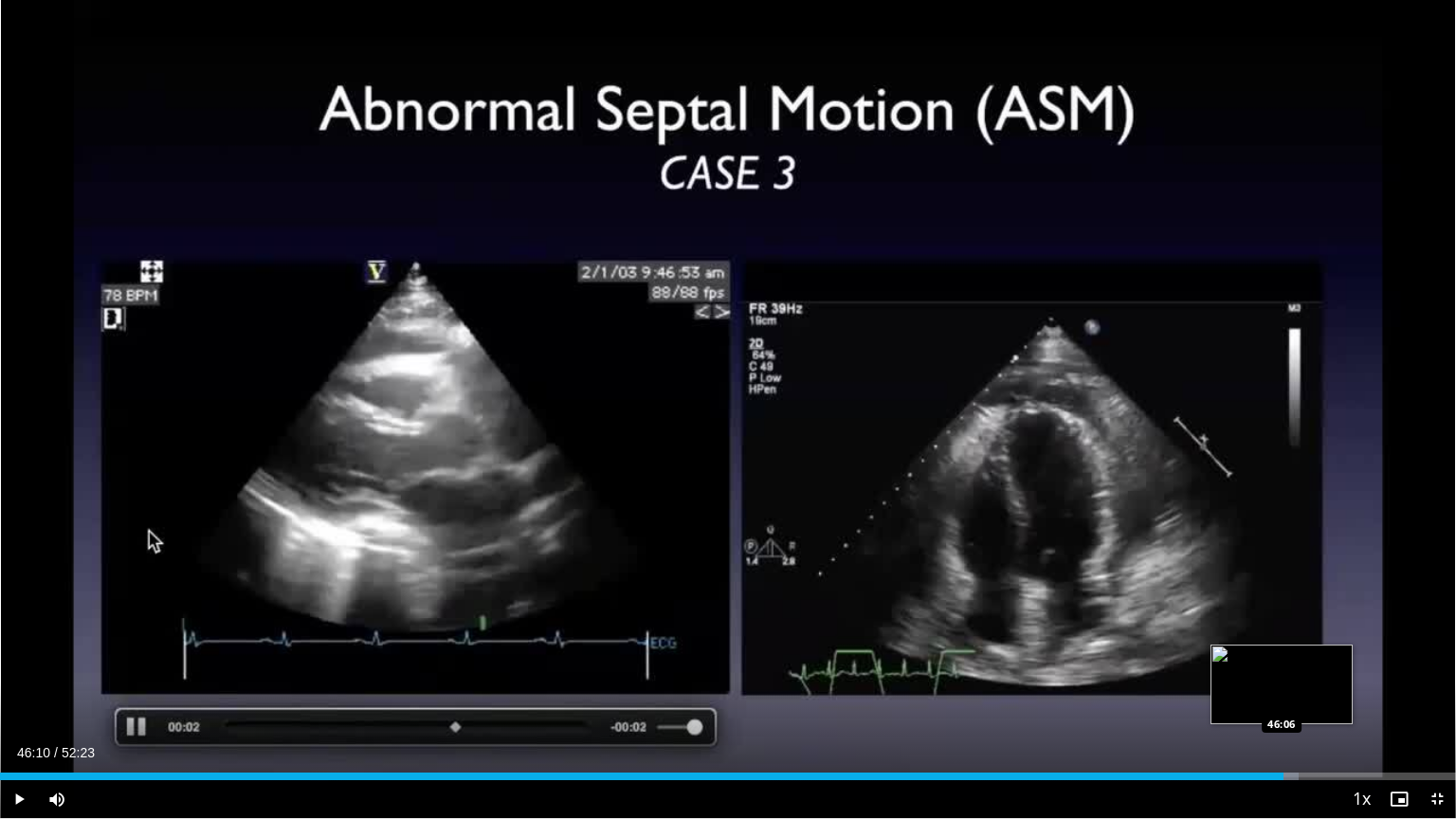click on "Loaded :  89.18% 46:10 46:06" at bounding box center [728, 776] 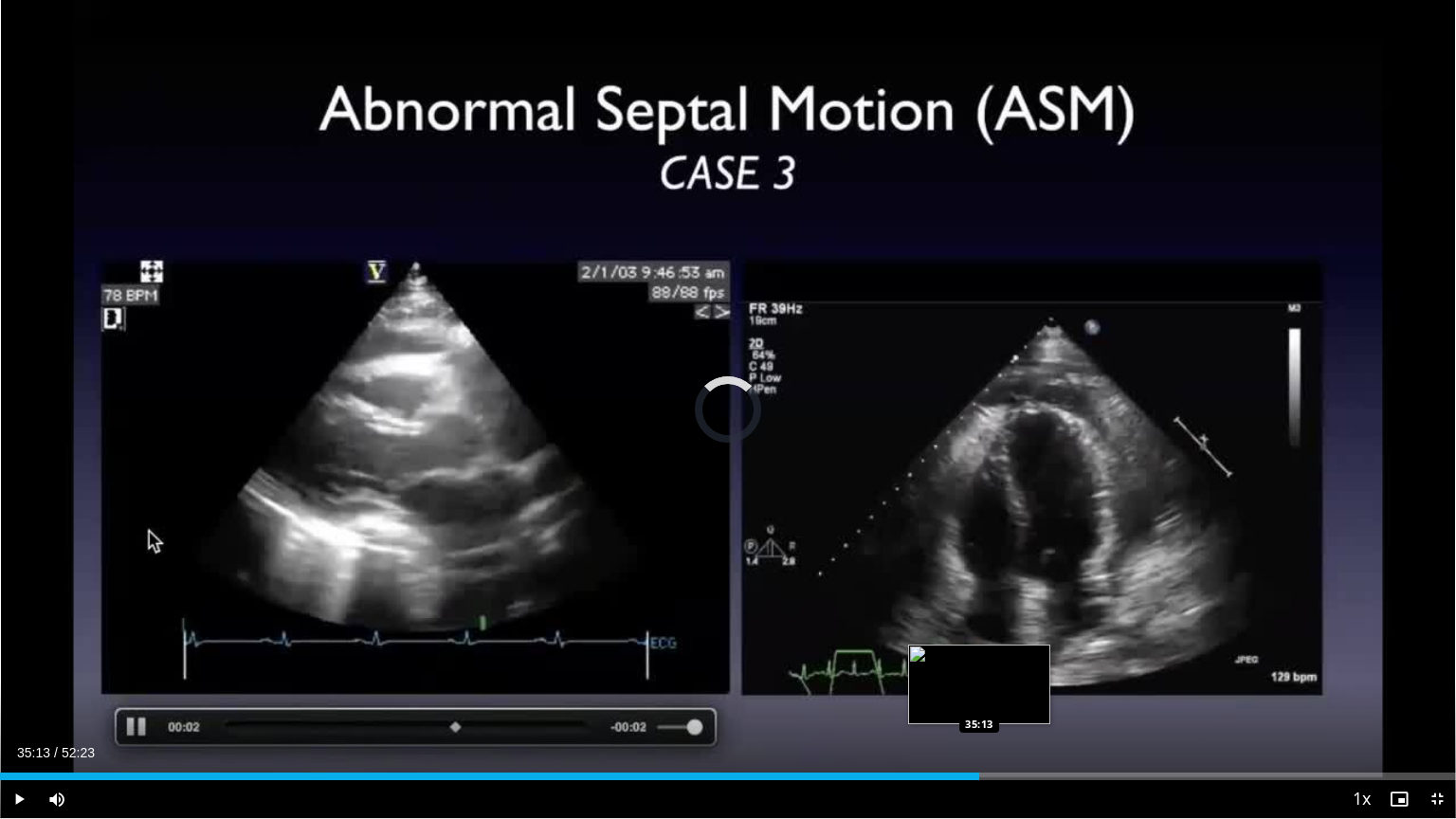 click on "35:13" at bounding box center [489, 776] 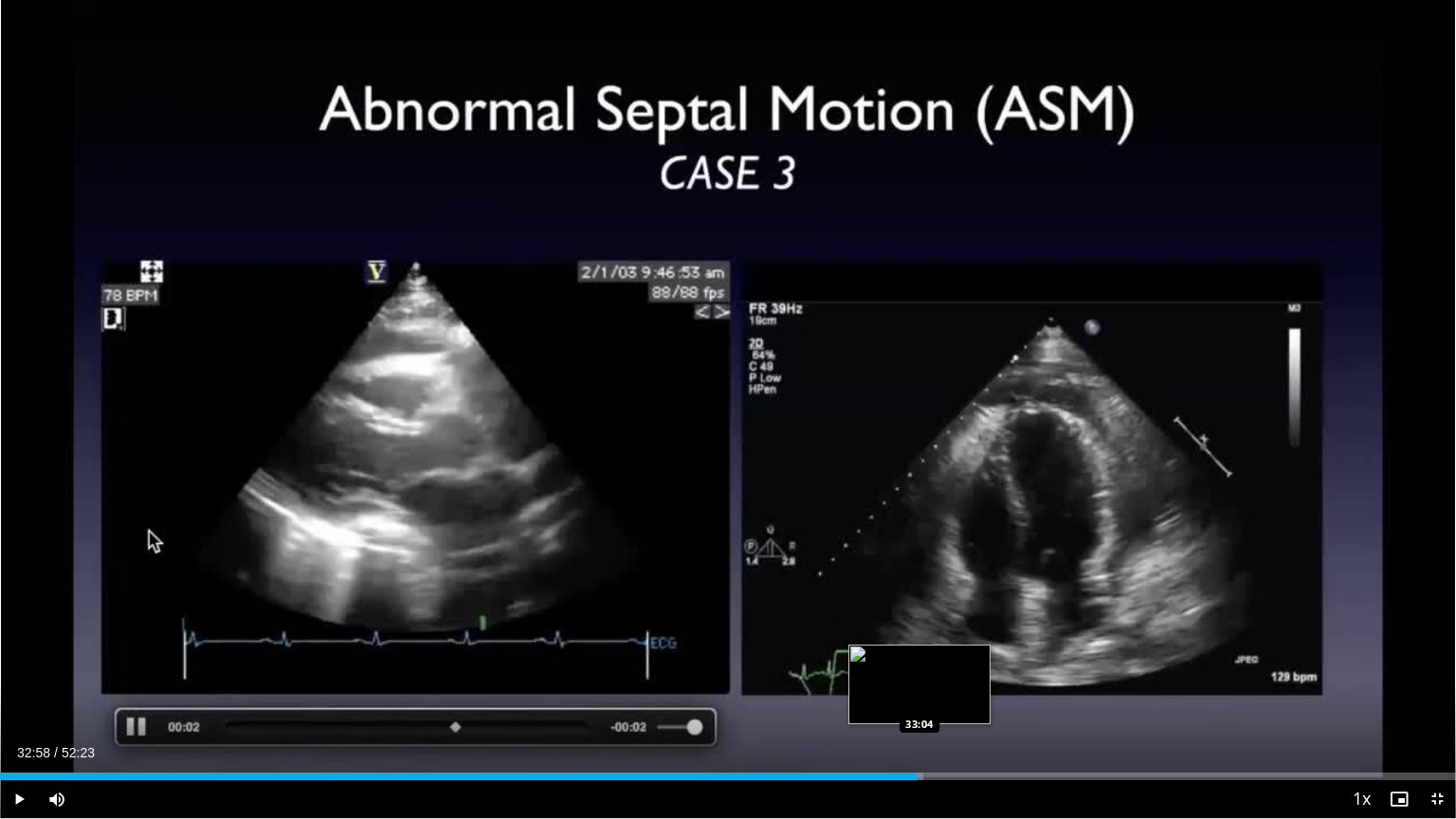 click on "Loaded :  63.38% 35:14 33:04" at bounding box center (728, 771) 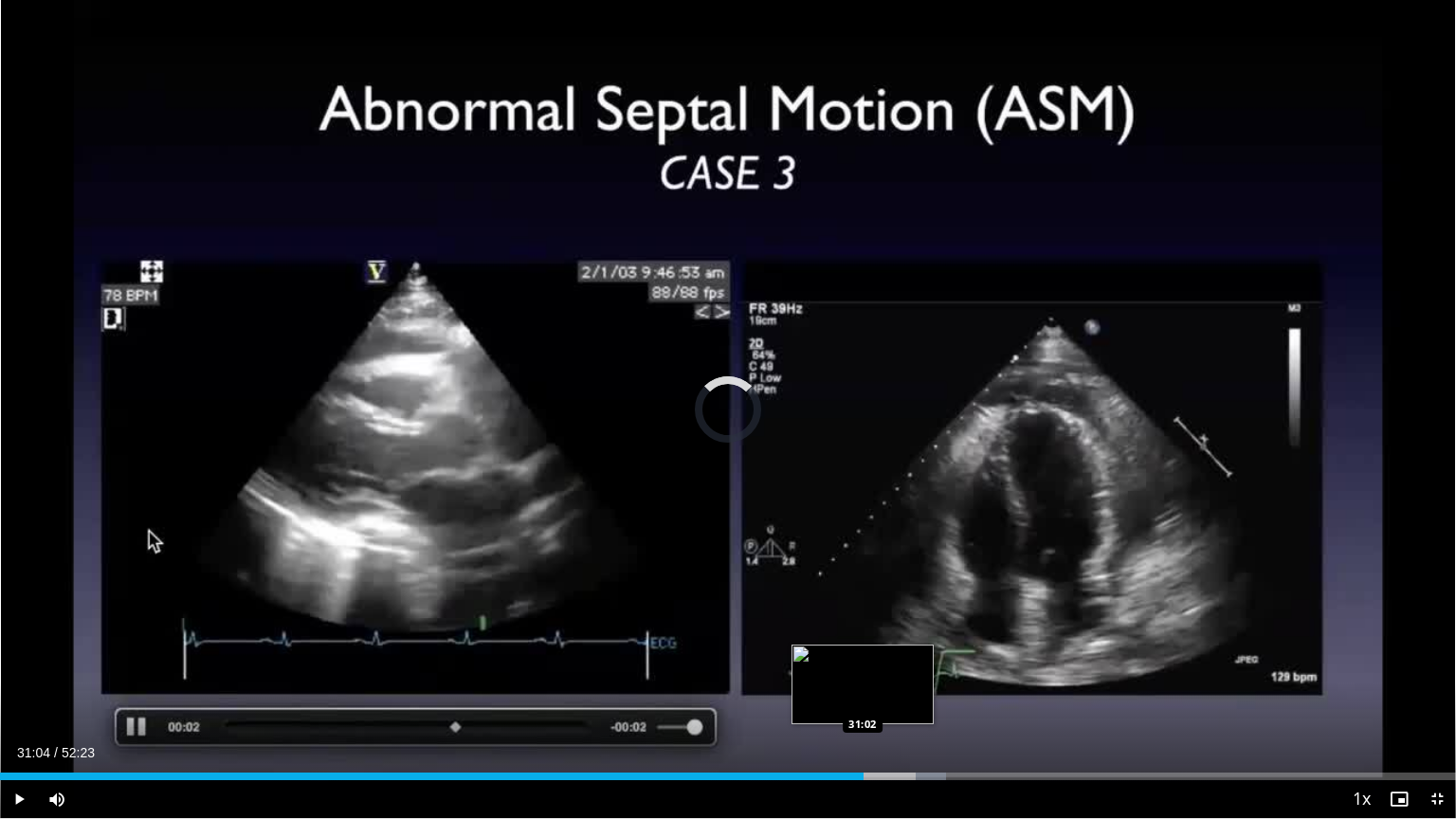 click on "Loaded :  64.97% 31:04 31:02" at bounding box center (728, 771) 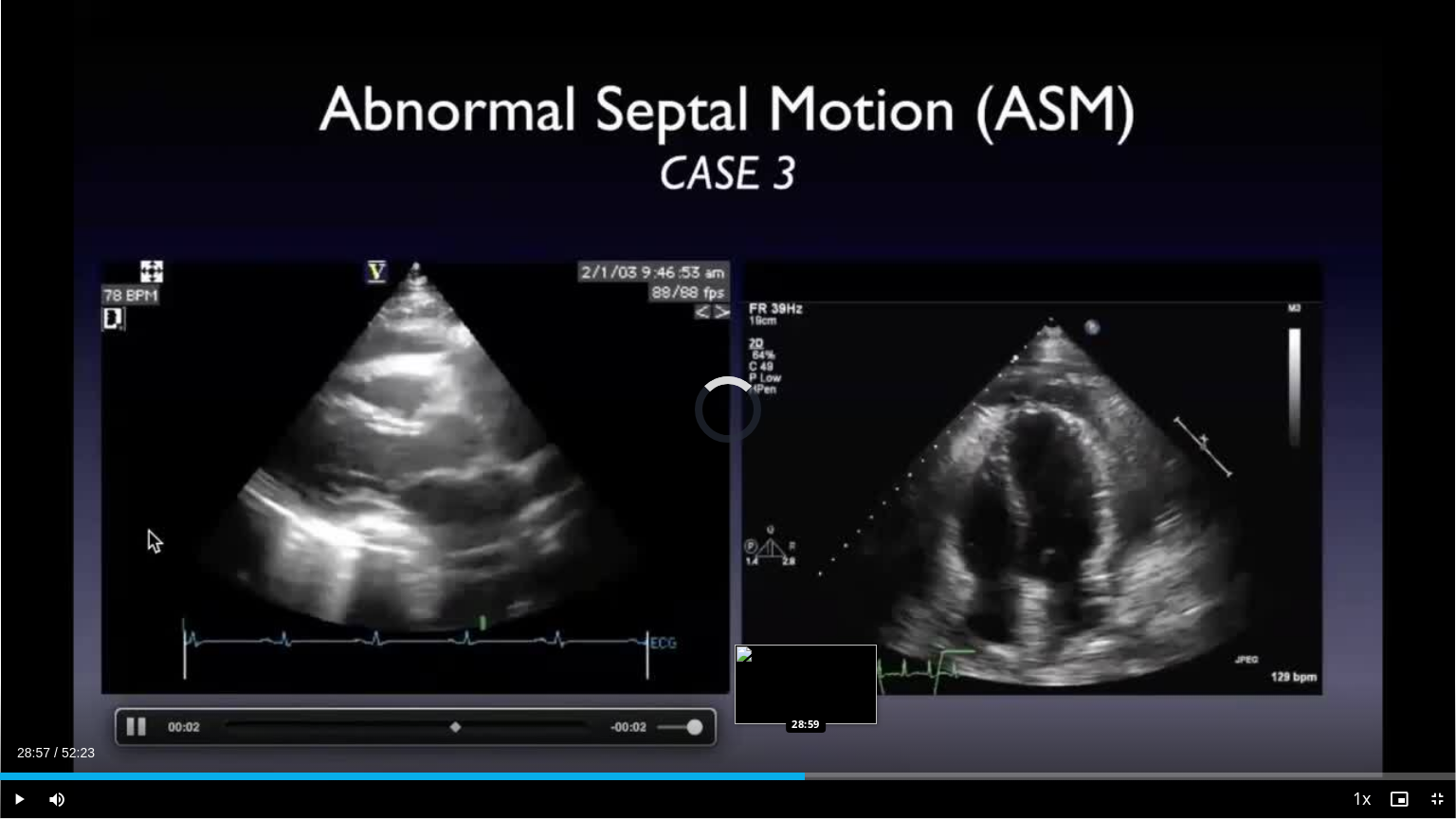 click on "Loaded :  0.00% 28:57 28:59" at bounding box center [728, 771] 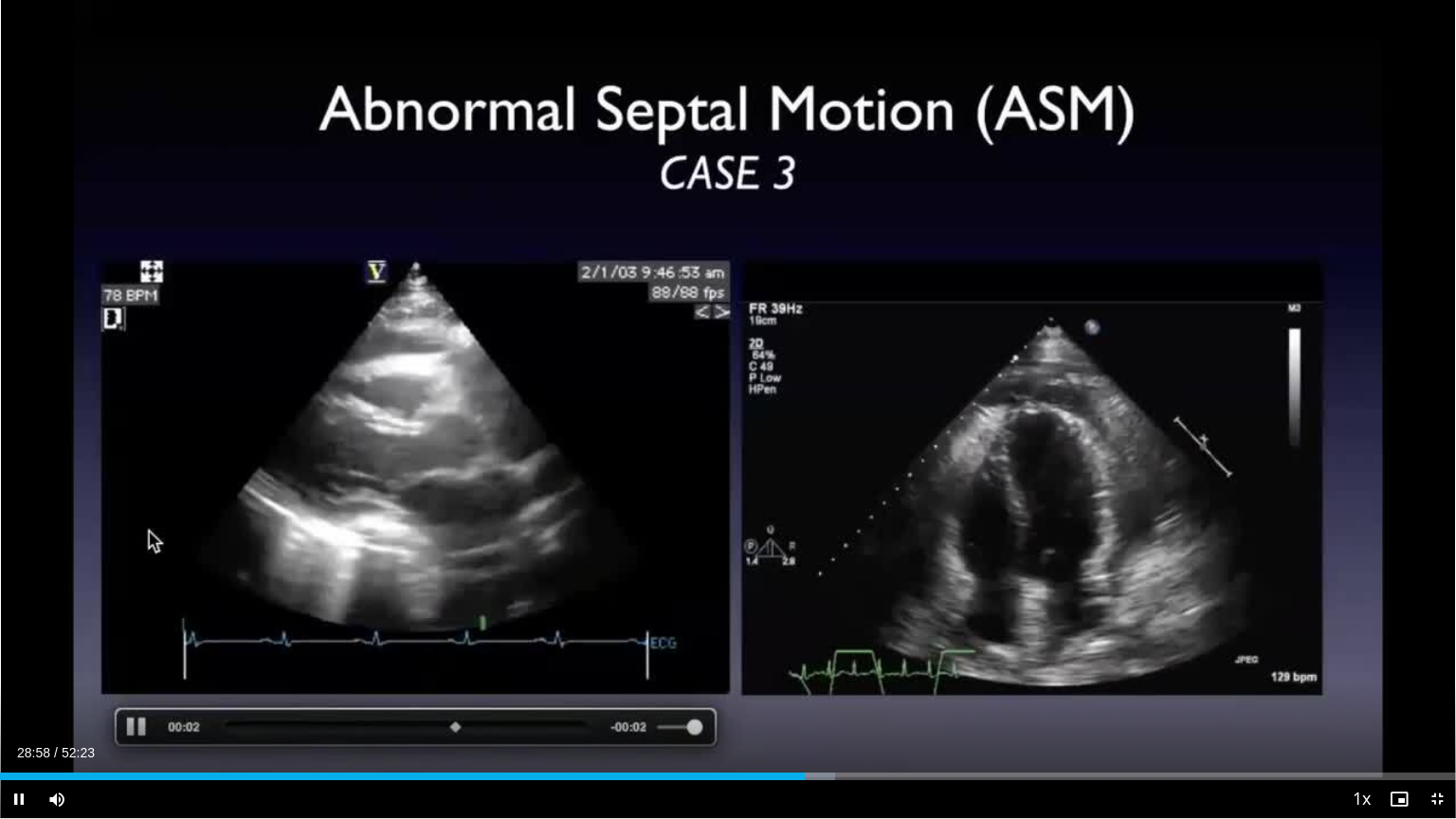 click on "Current Time  28:58 / Duration  52:23" at bounding box center [728, 753] 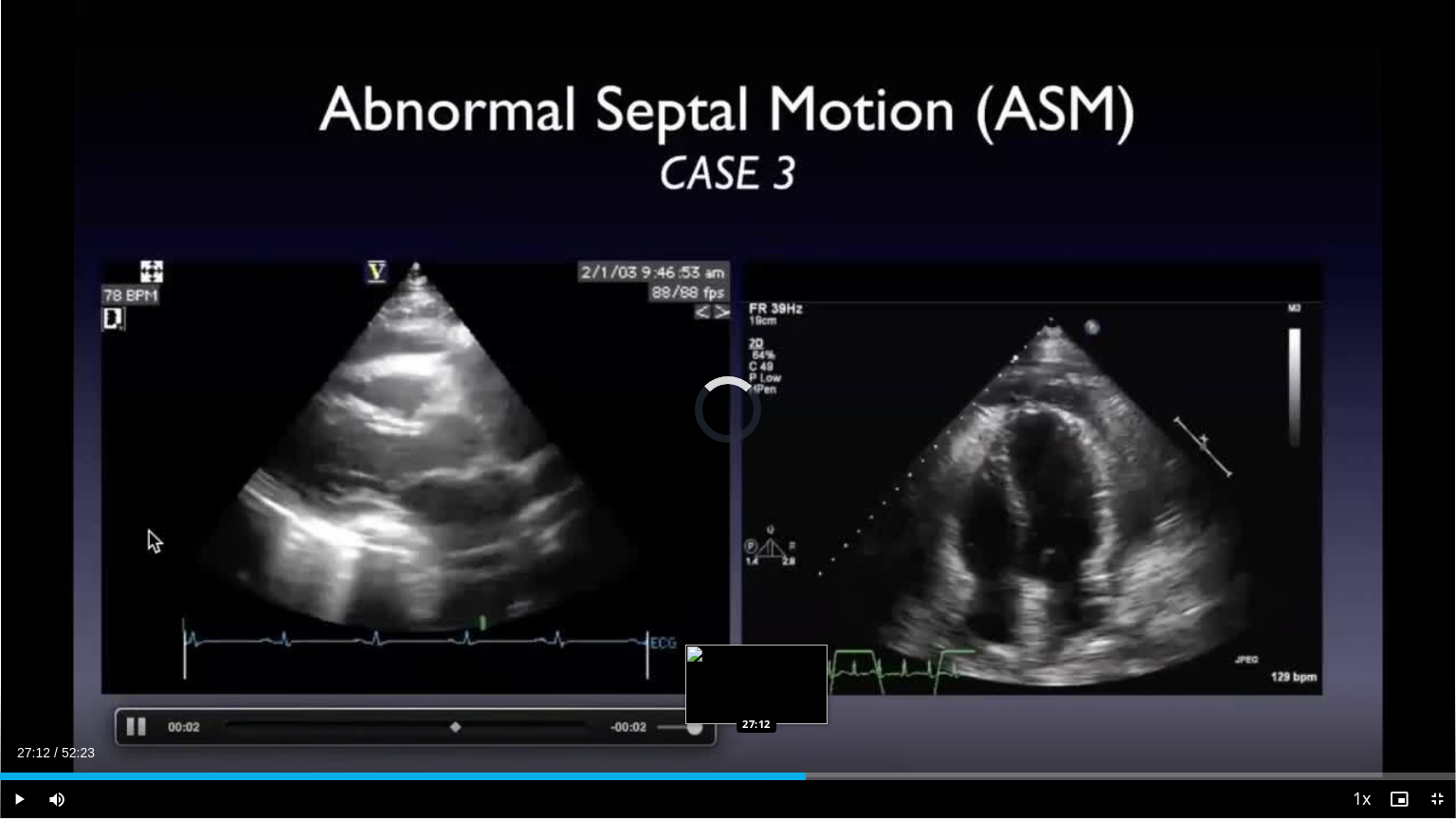 click on "Loaded :  0.00% [TIME] [TIME]" at bounding box center (728, 771) 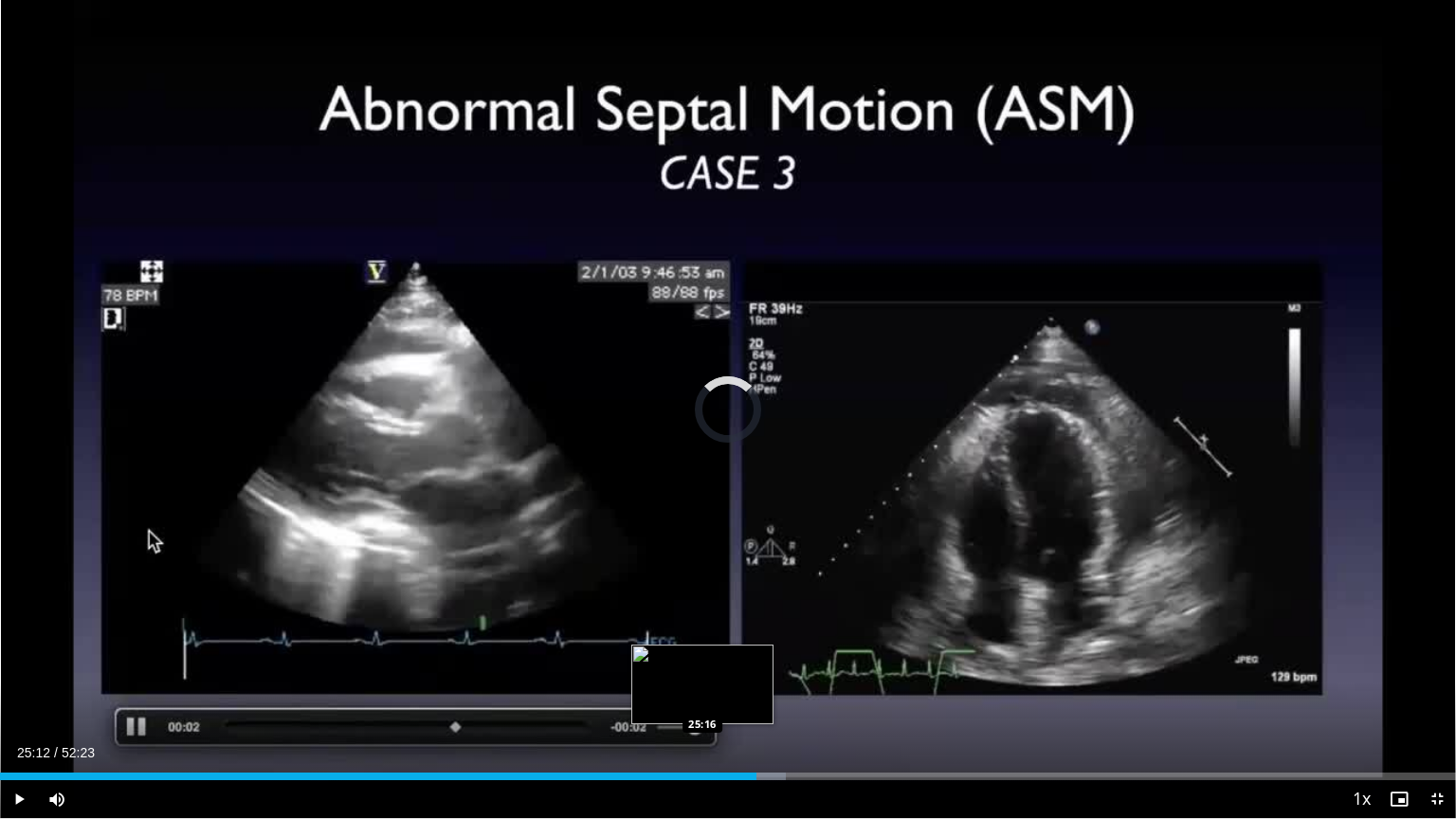 click on "25:12" at bounding box center (378, 776) 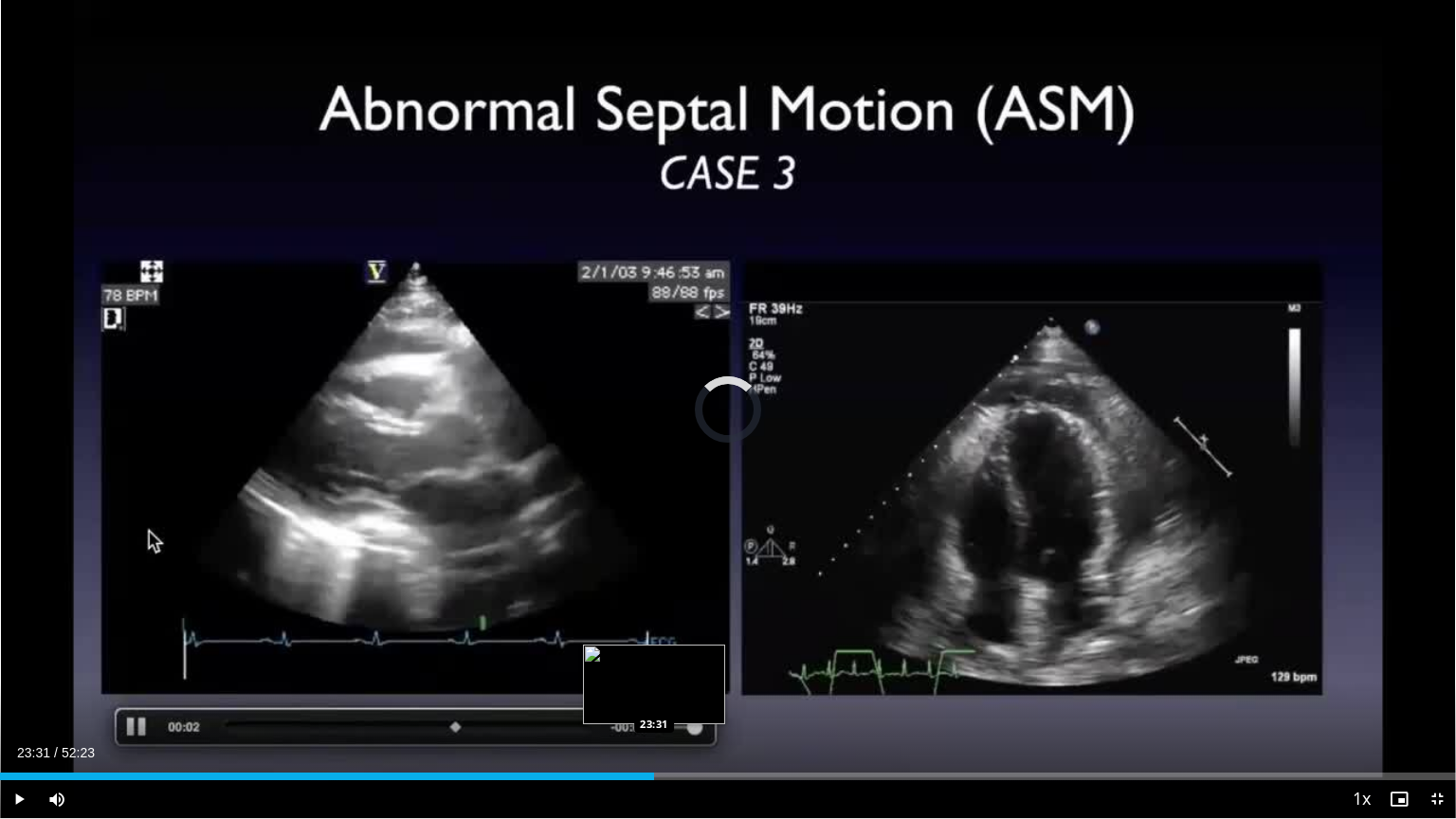 click on "Loaded :  0.00% 23:31 23:31" at bounding box center (728, 771) 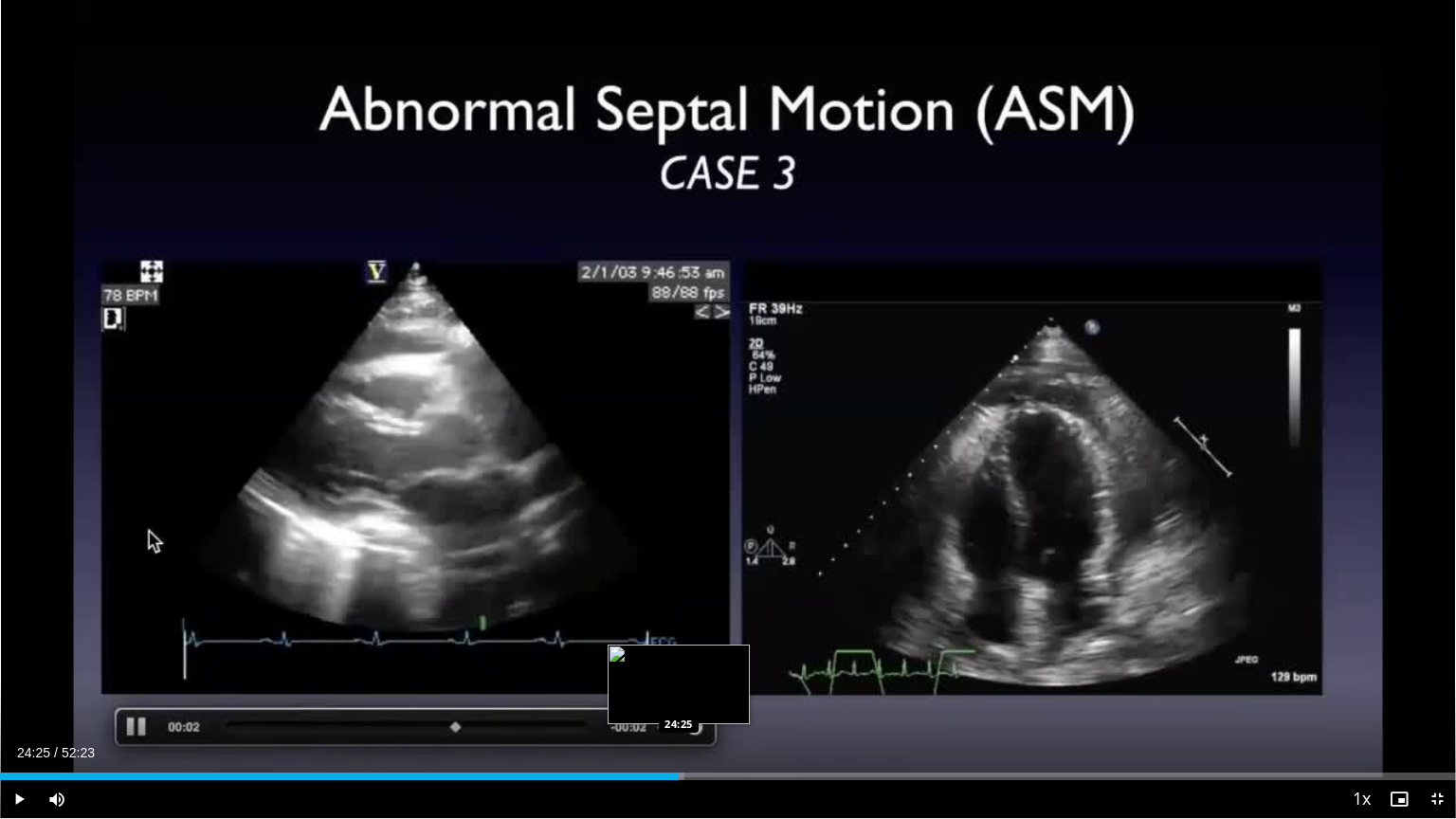 click at bounding box center [669, 776] 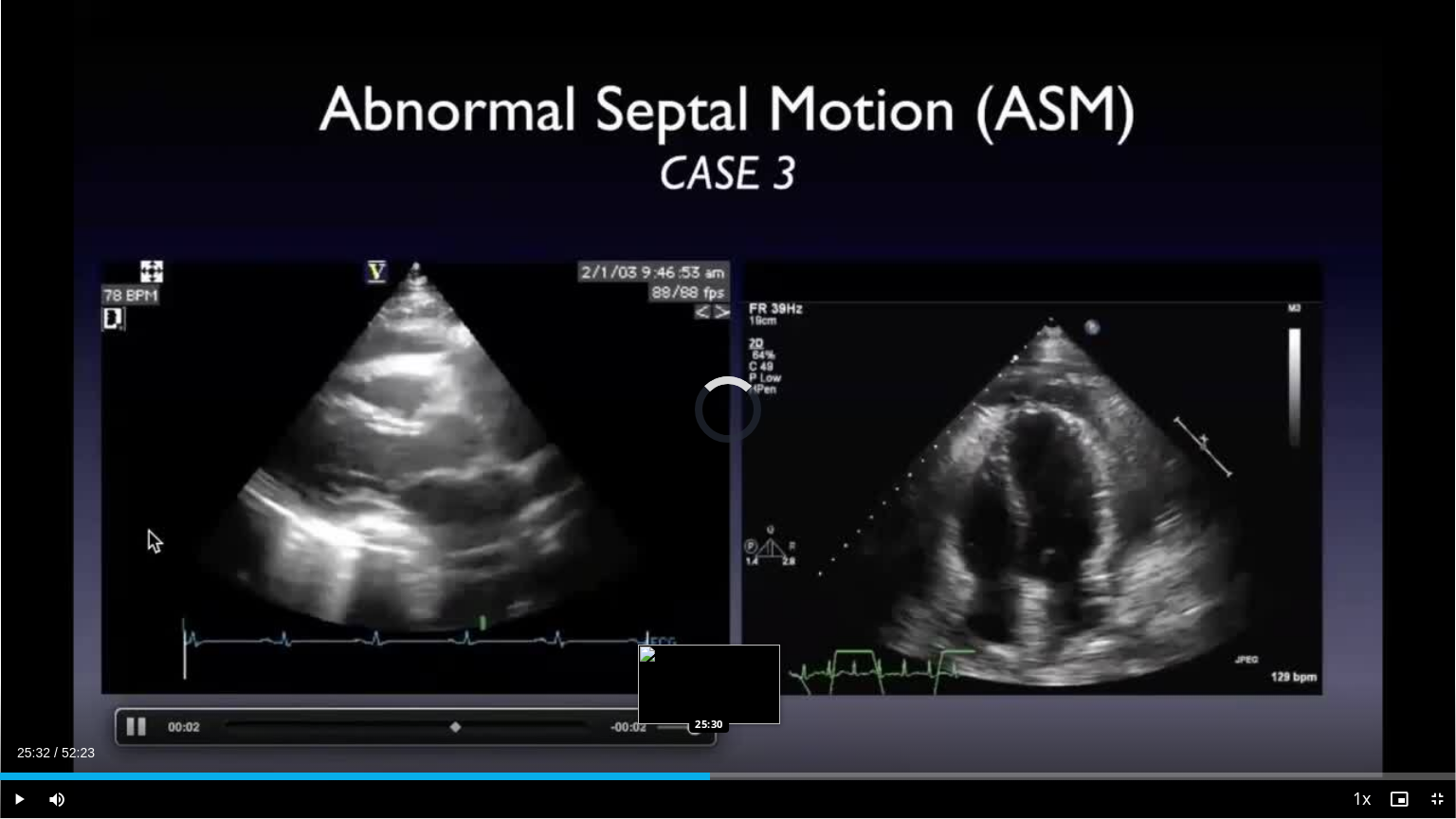 click on "Loaded :  47.97% 24:25 25:30" at bounding box center (728, 776) 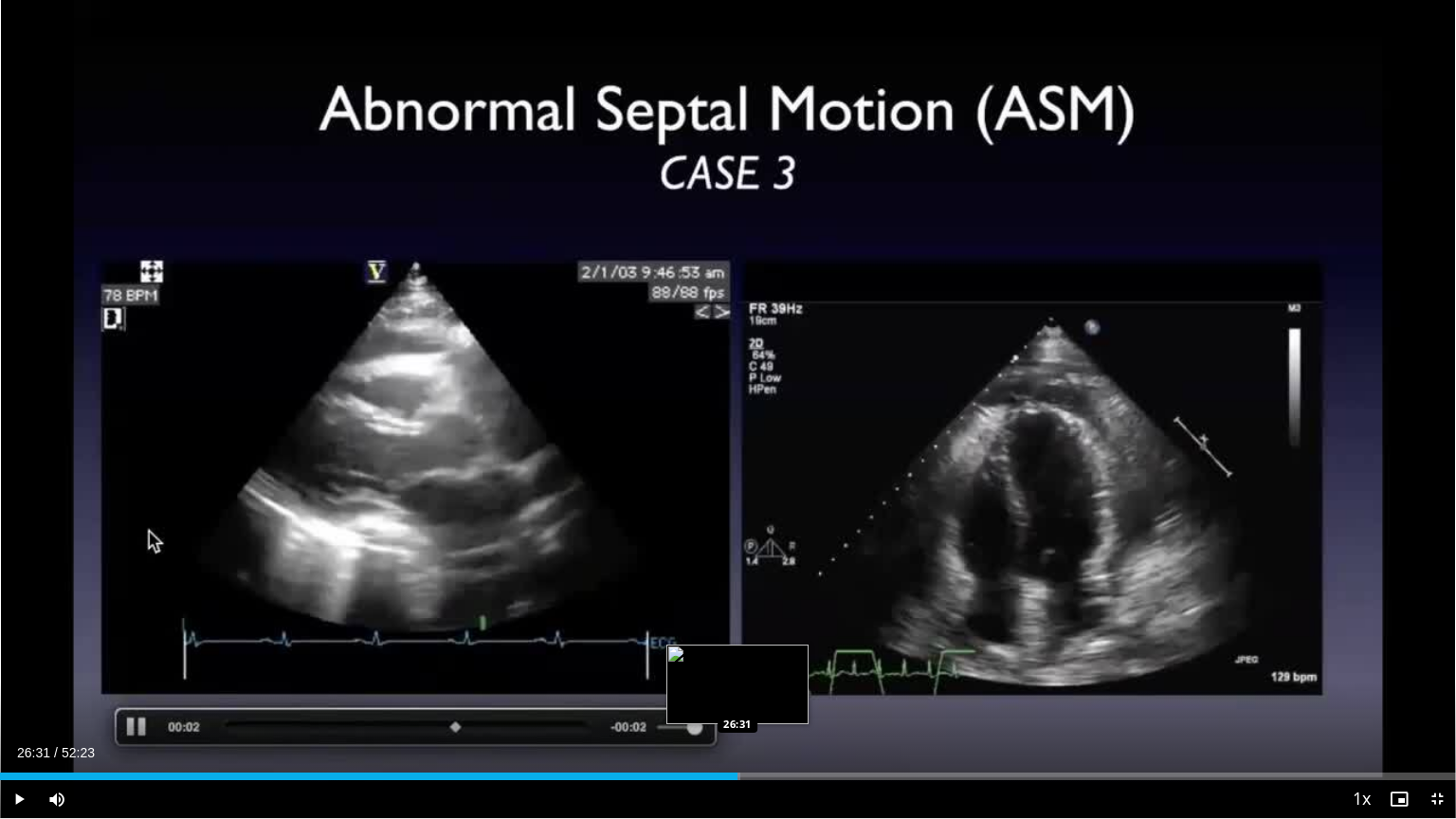 click at bounding box center [724, 776] 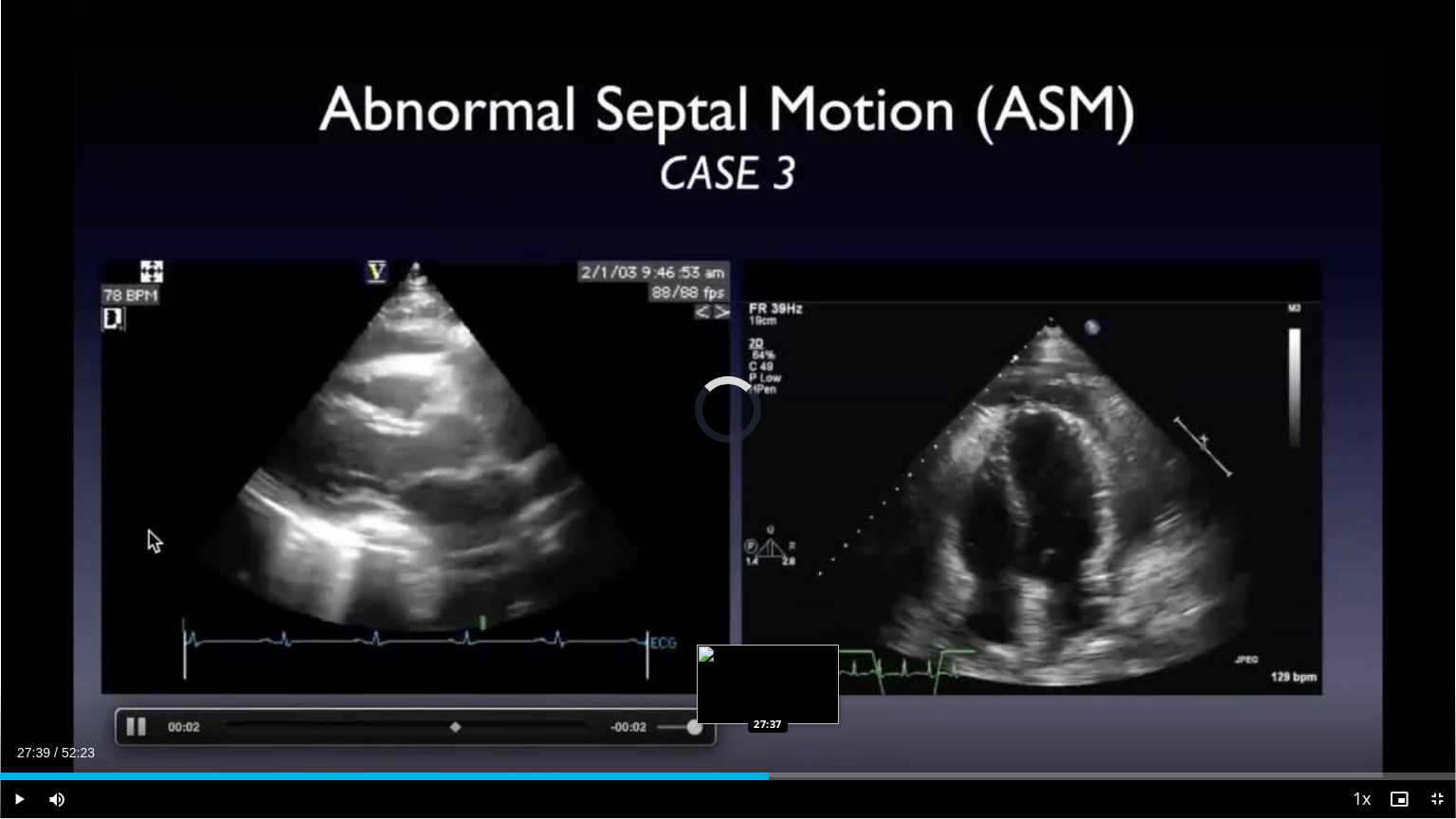 click on "Loaded :  52.73% 27:39 27:37" at bounding box center (728, 776) 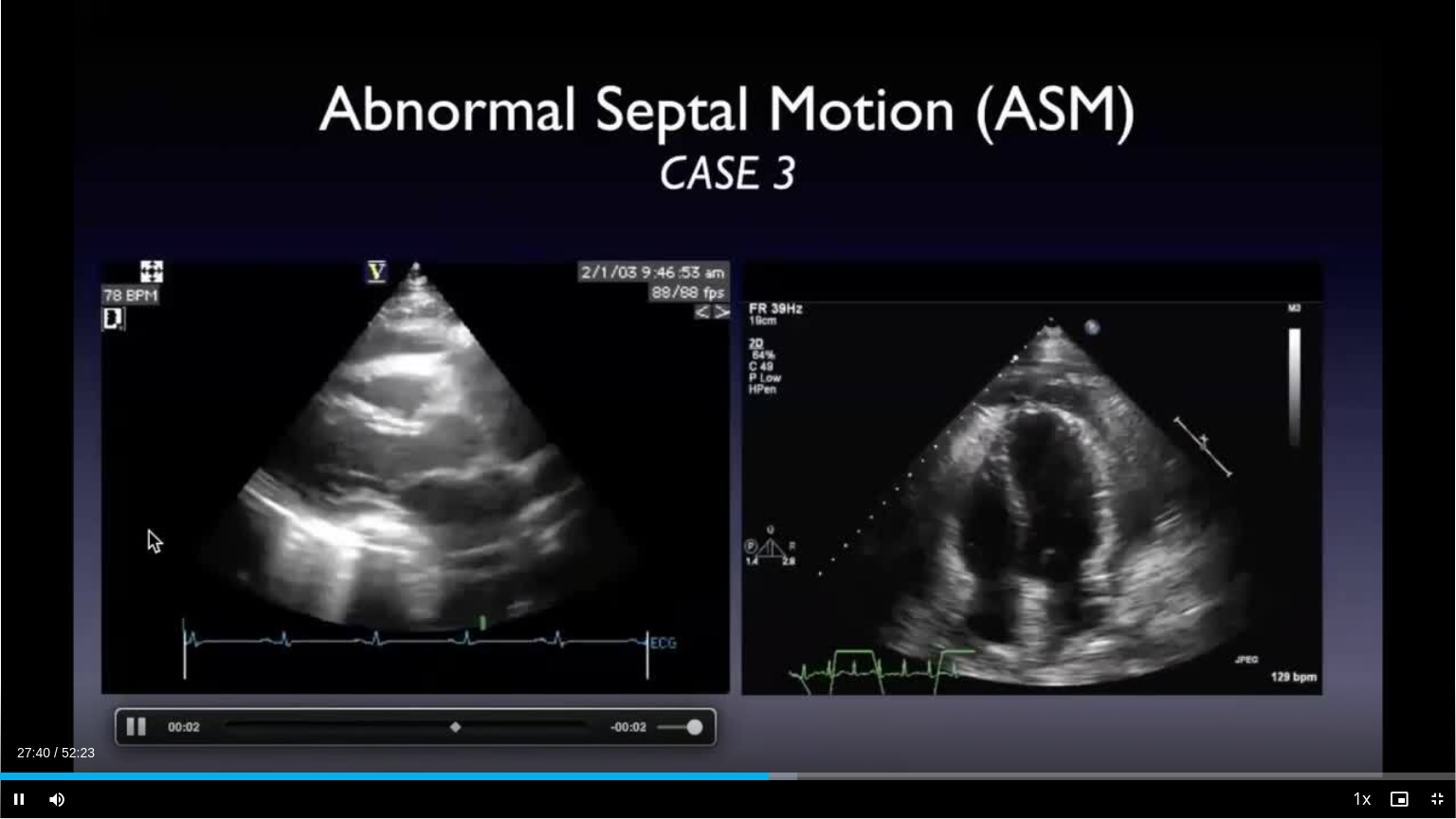 click on "**********" at bounding box center [728, 410] 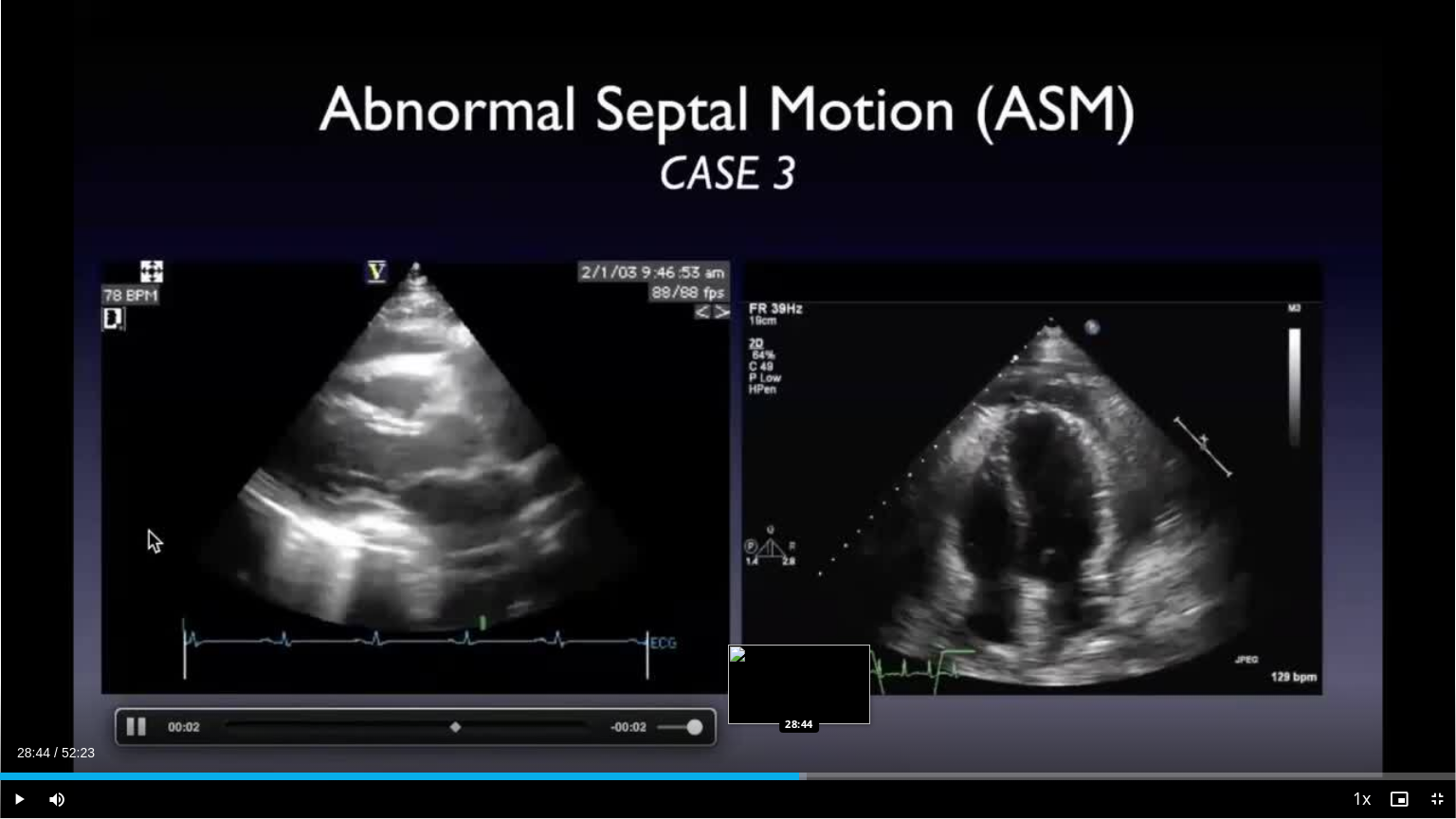 click on "Loaded :  55.42% 28:44 28:44" at bounding box center (728, 771) 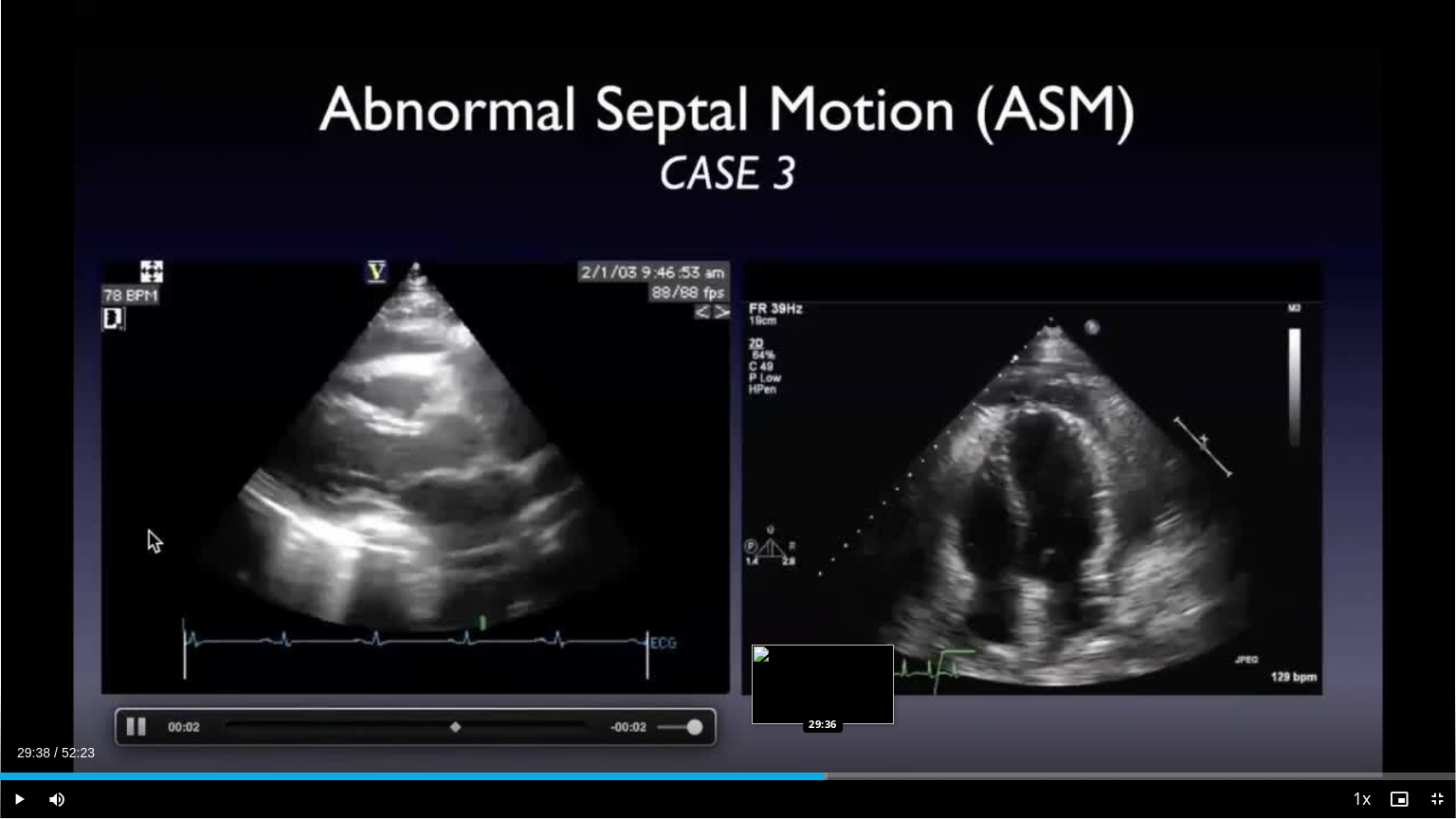 click on "Loaded :  56.86% 29:38 29:36" at bounding box center [728, 771] 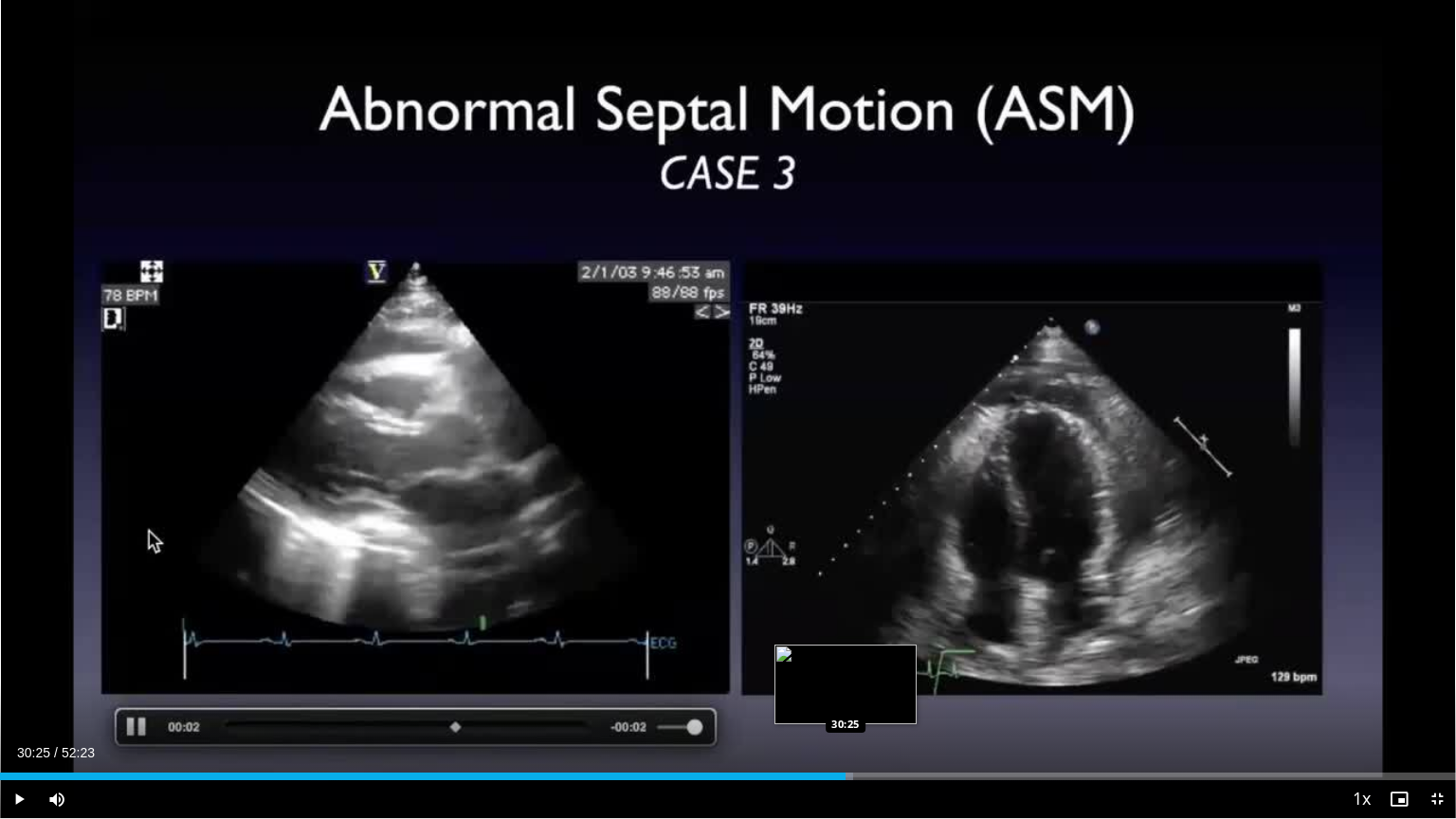 click on "Loaded :  58.60% 30:25 30:25" at bounding box center [728, 771] 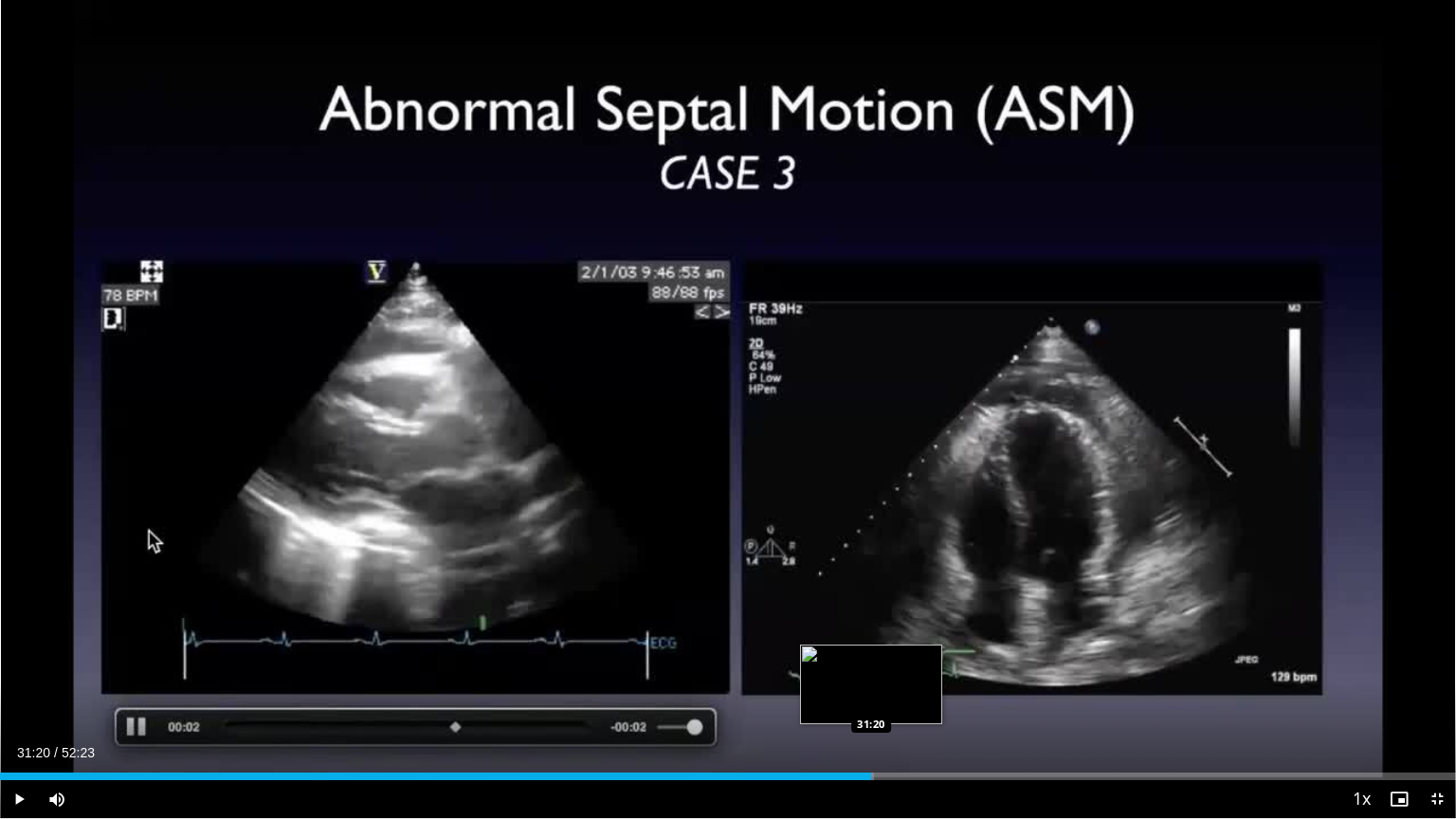 click on "Loaded :  60.04% 31:20 31:20" at bounding box center [728, 771] 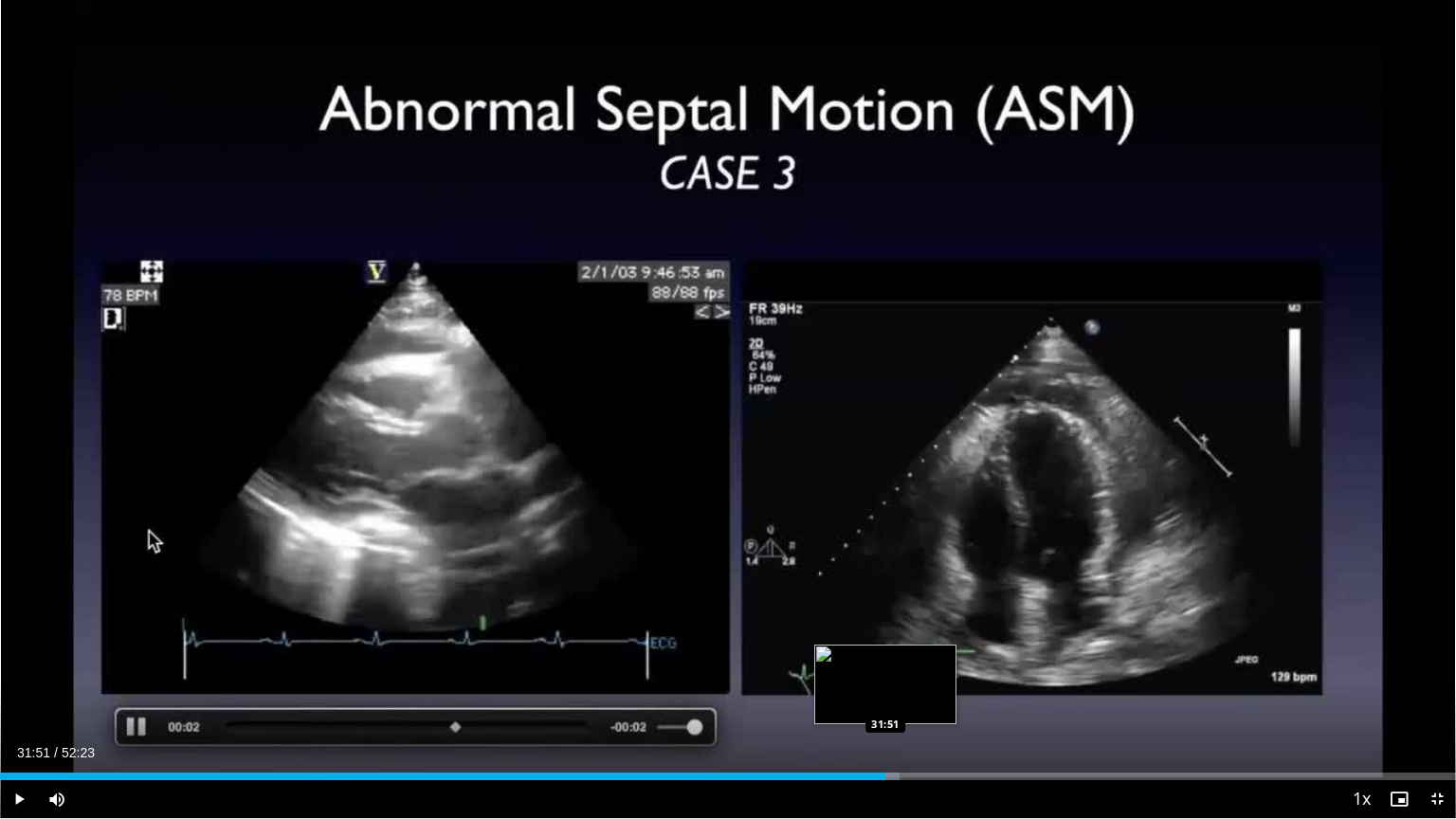 click on "Loaded :  61.79% 31:51 31:51" at bounding box center [728, 771] 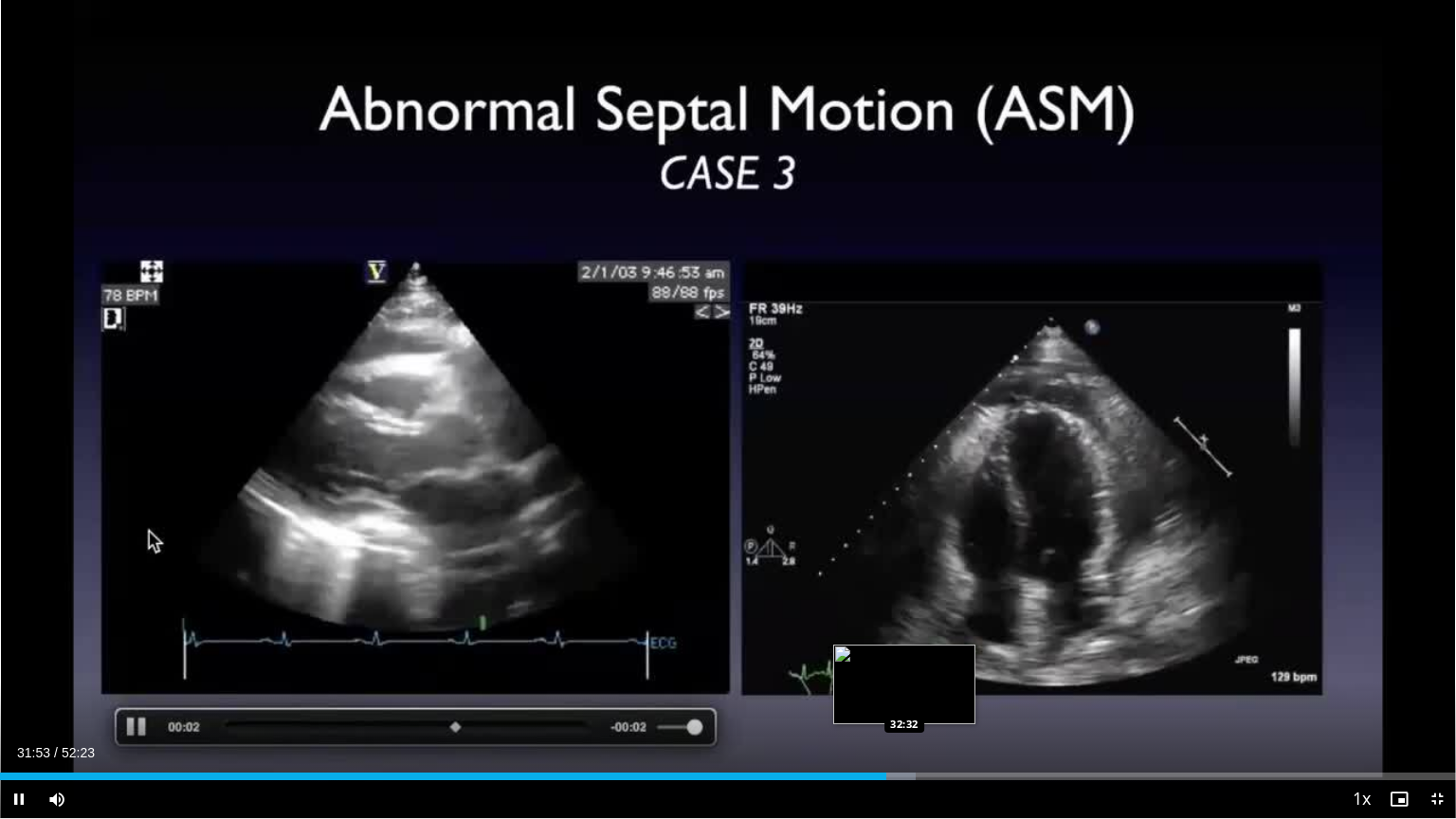 click on "Loaded :  62.90% [TIME] [TIME]" at bounding box center (728, 771) 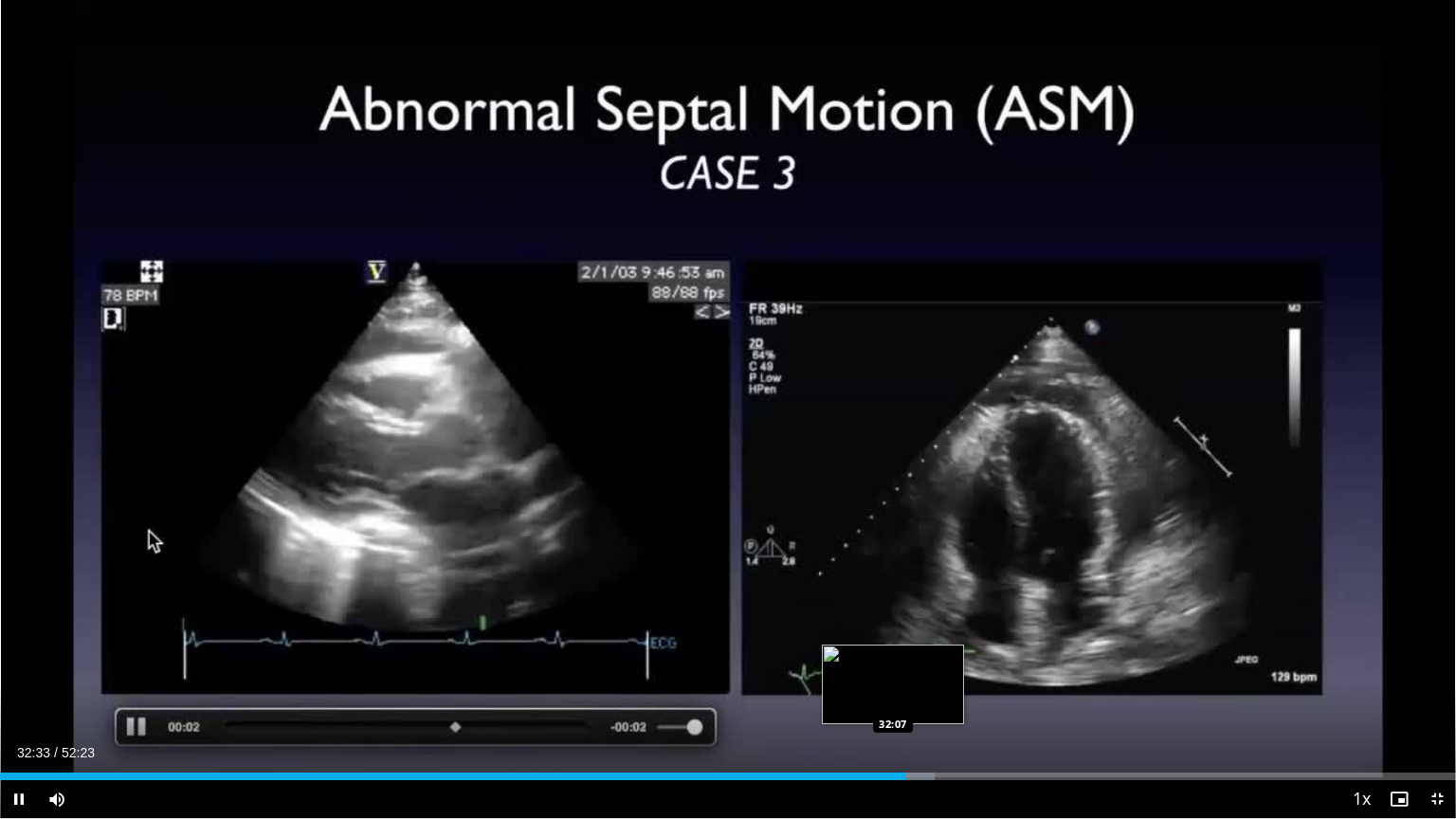 click on "Loaded :  64.17% 32:33 32:07" at bounding box center [728, 771] 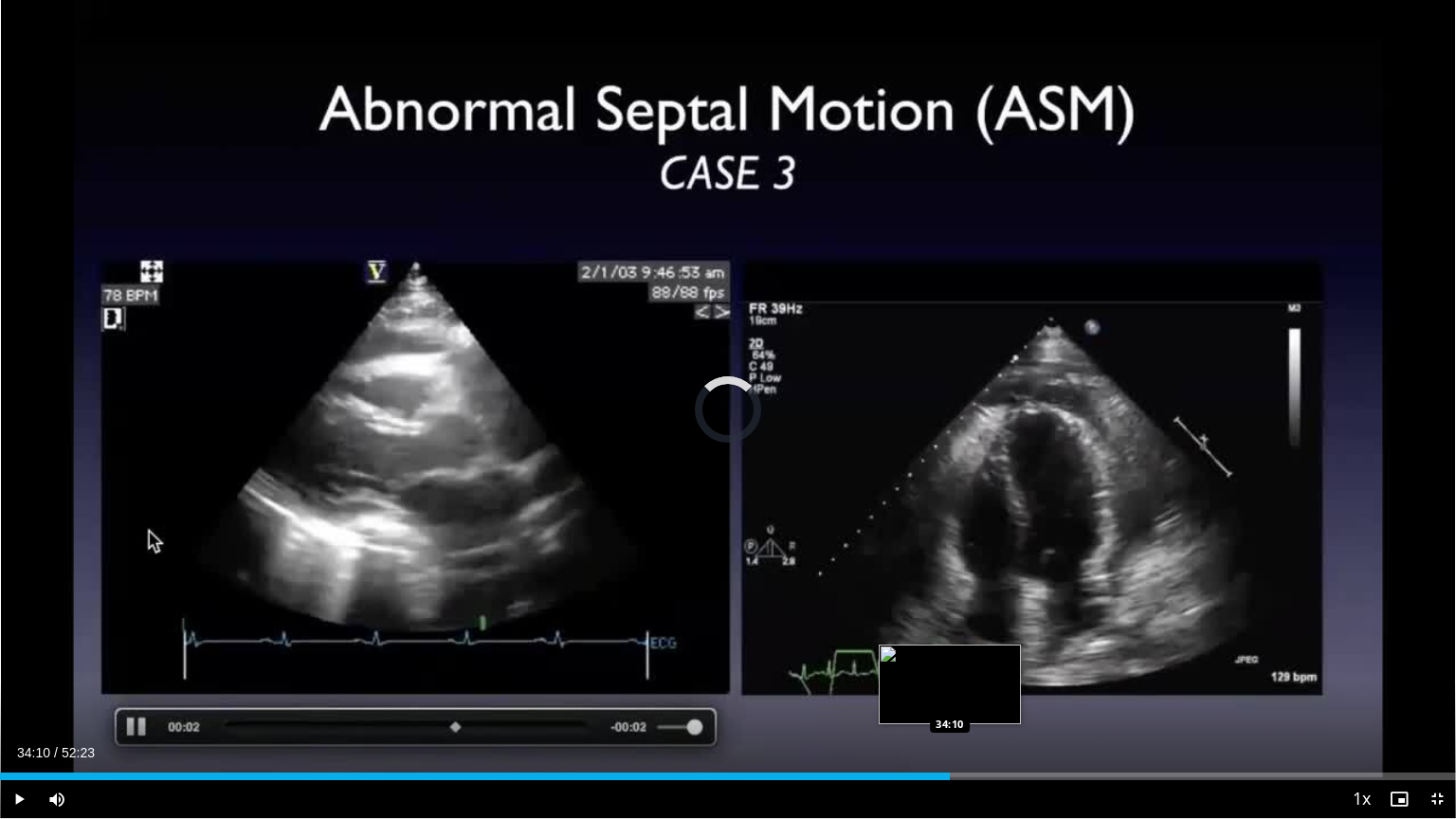 click on "Loaded :  64.17% 32:09 34:10" at bounding box center (728, 776) 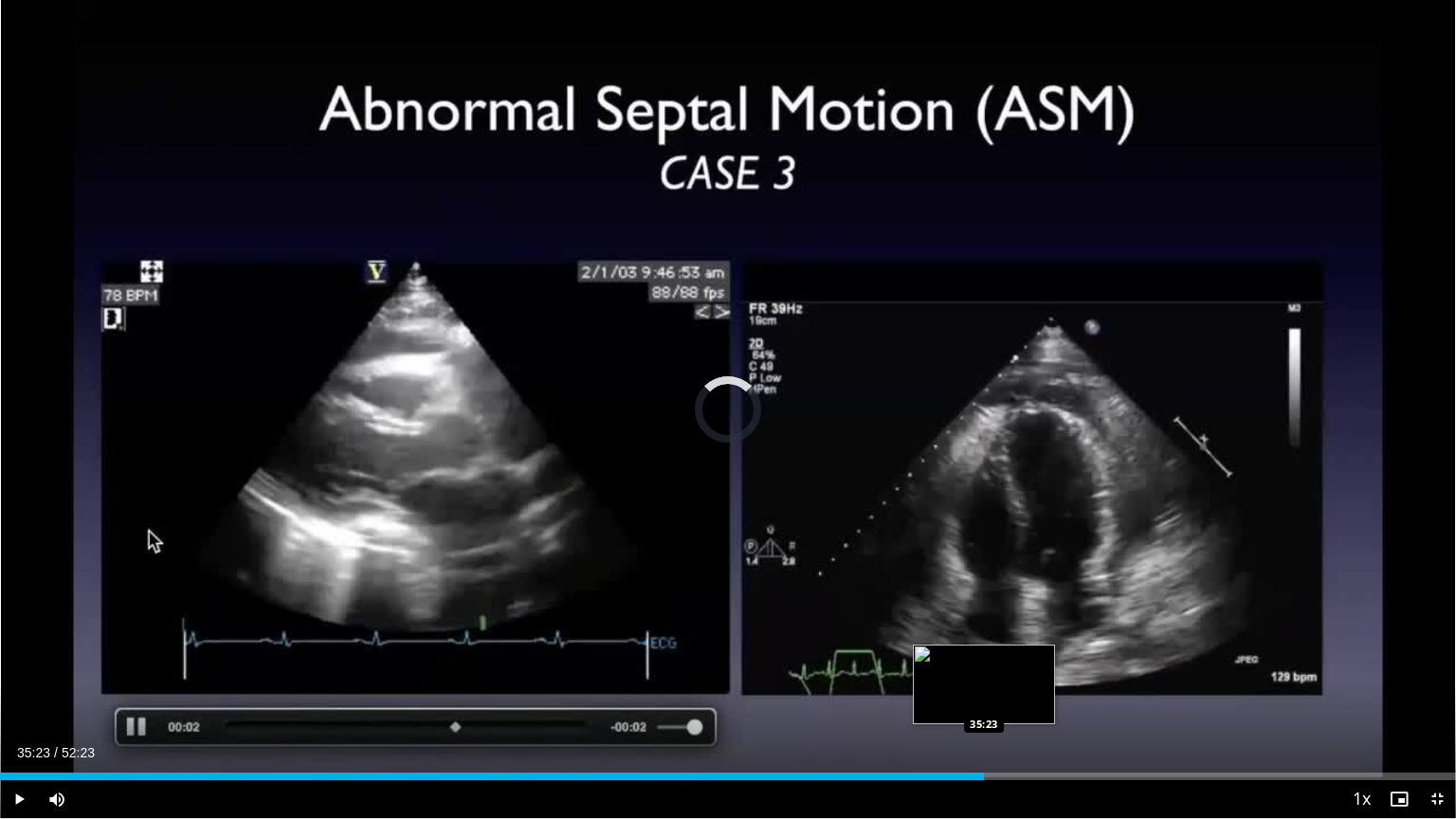 click on "Loaded :  [PERCENT] [TIME] [TIME]" at bounding box center [728, 776] 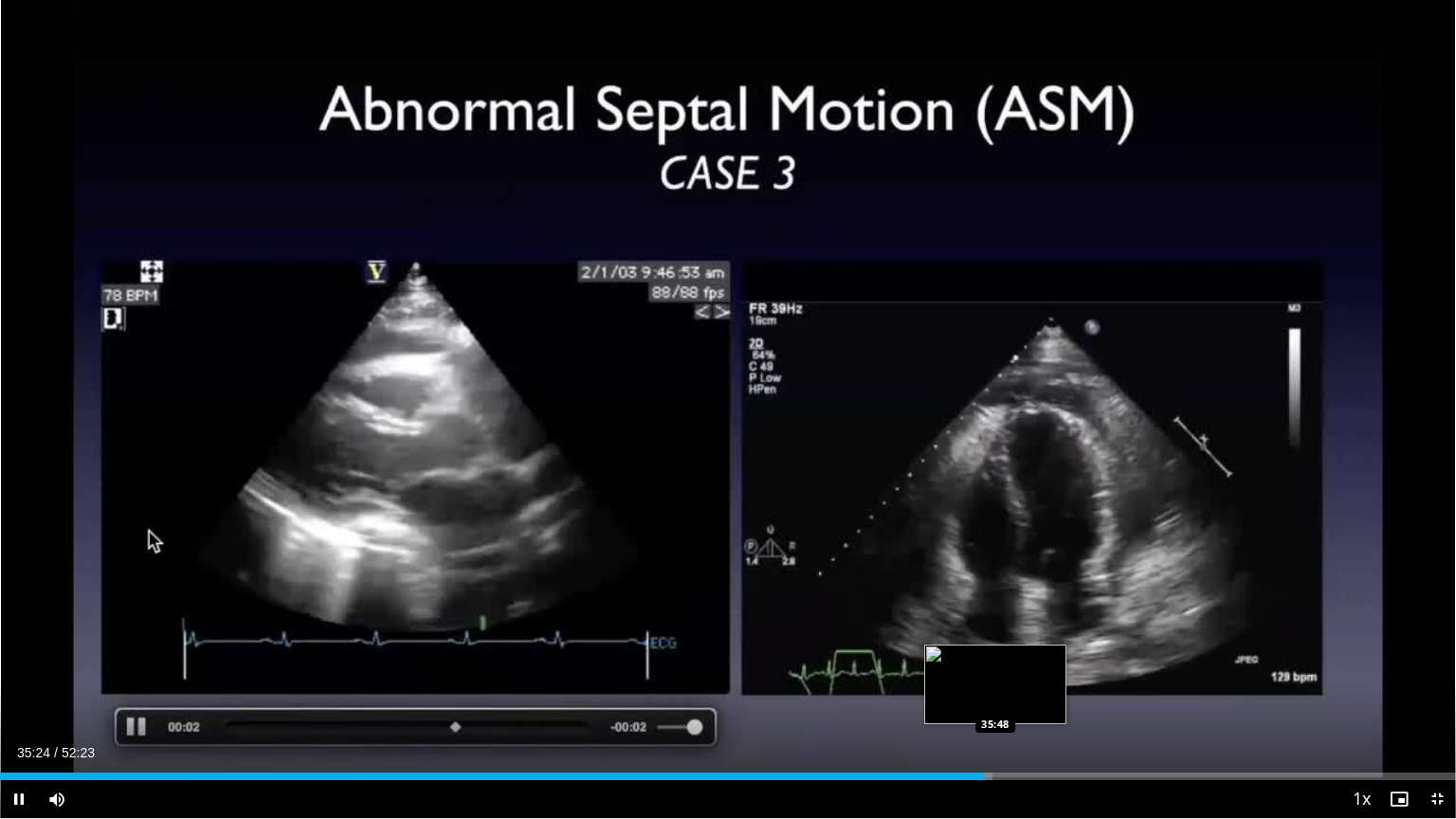 click on "10 seconds
Tap to unmute" at bounding box center (728, 409) 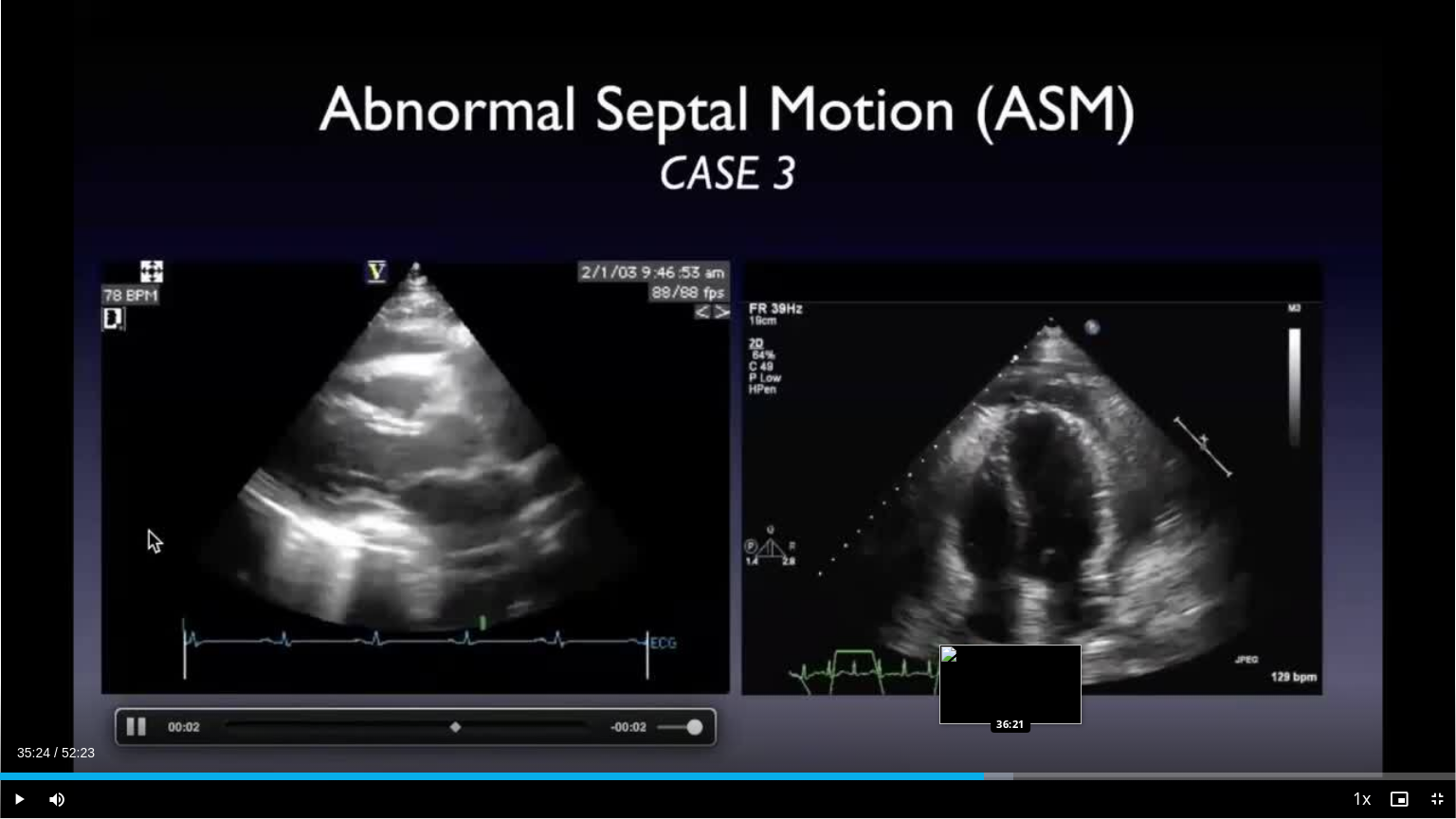 click at bounding box center [998, 776] 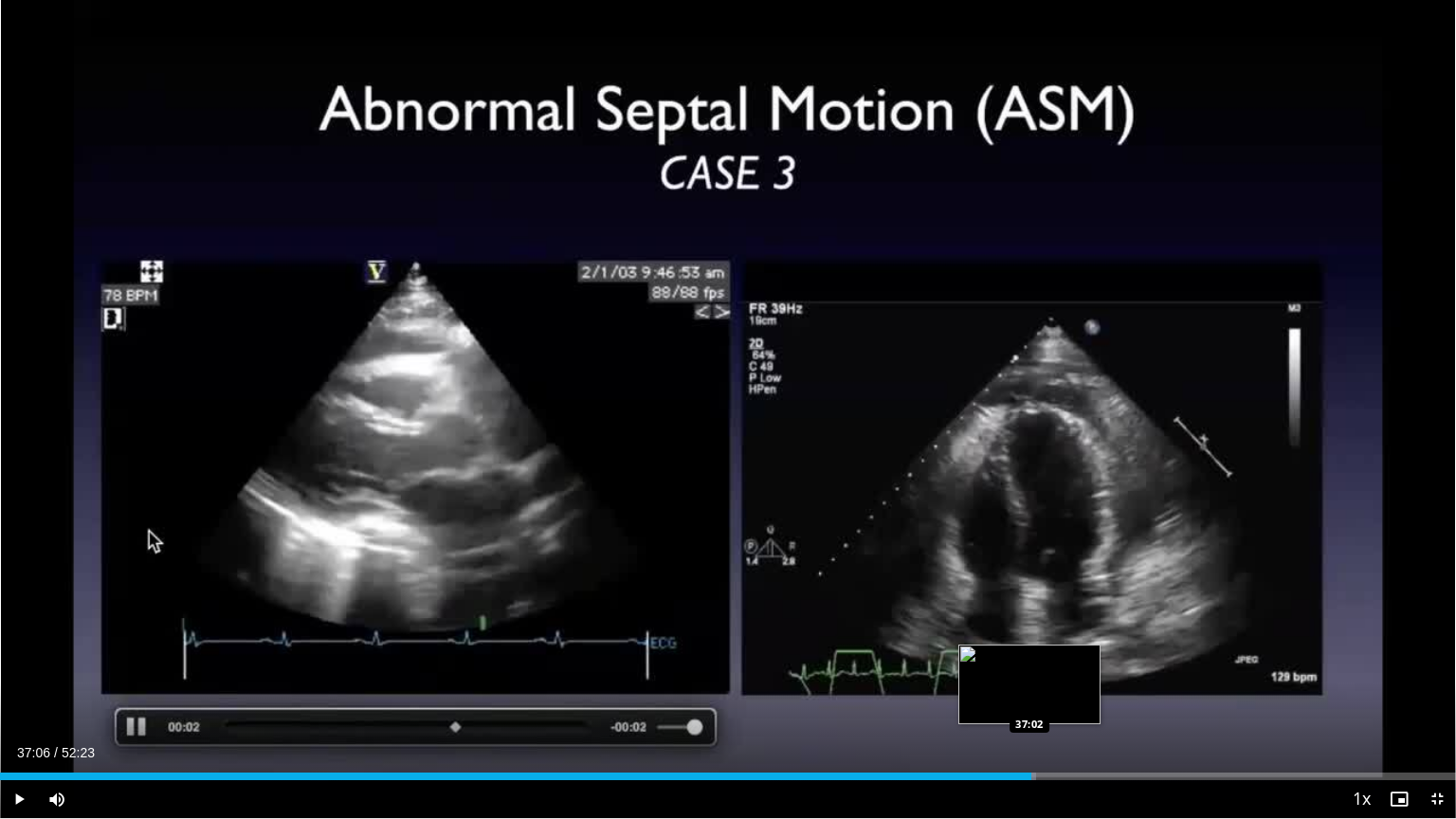 click on "Loaded :  [PERCENT] [TIME] [TIME]" at bounding box center (728, 776) 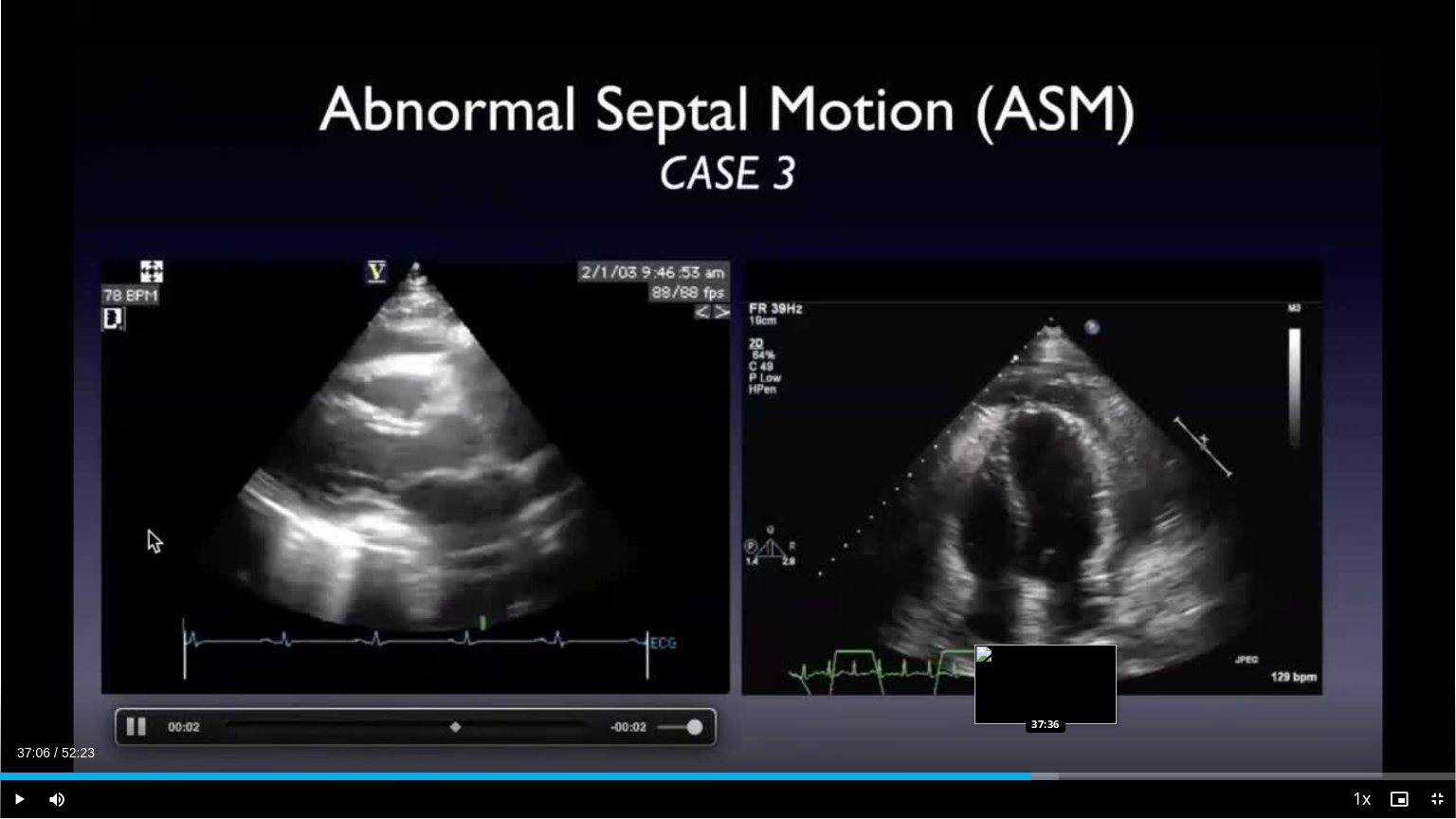 click on "Loaded :  72.75% 37:06 37:36" at bounding box center (728, 776) 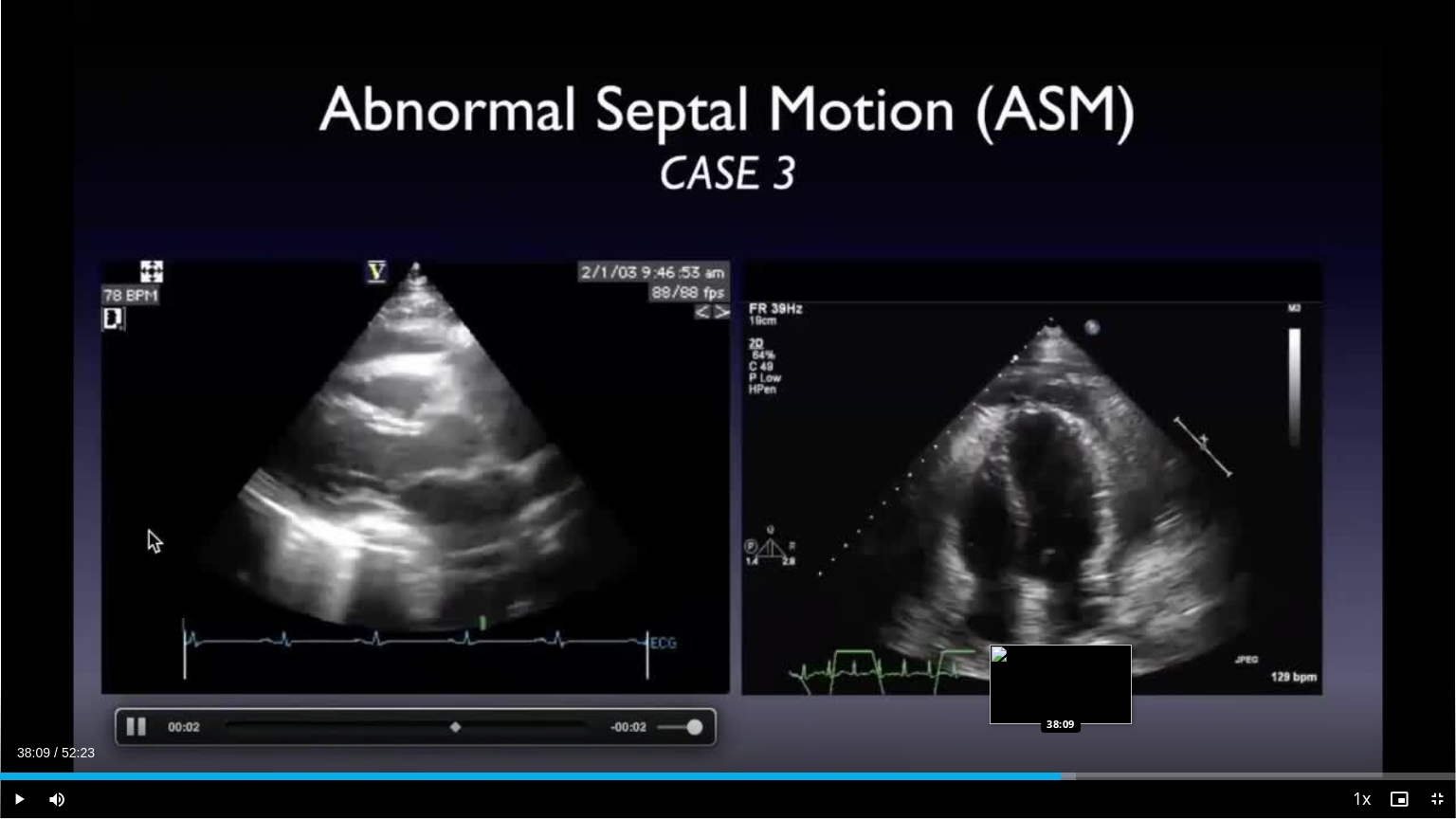 click at bounding box center (1055, 776) 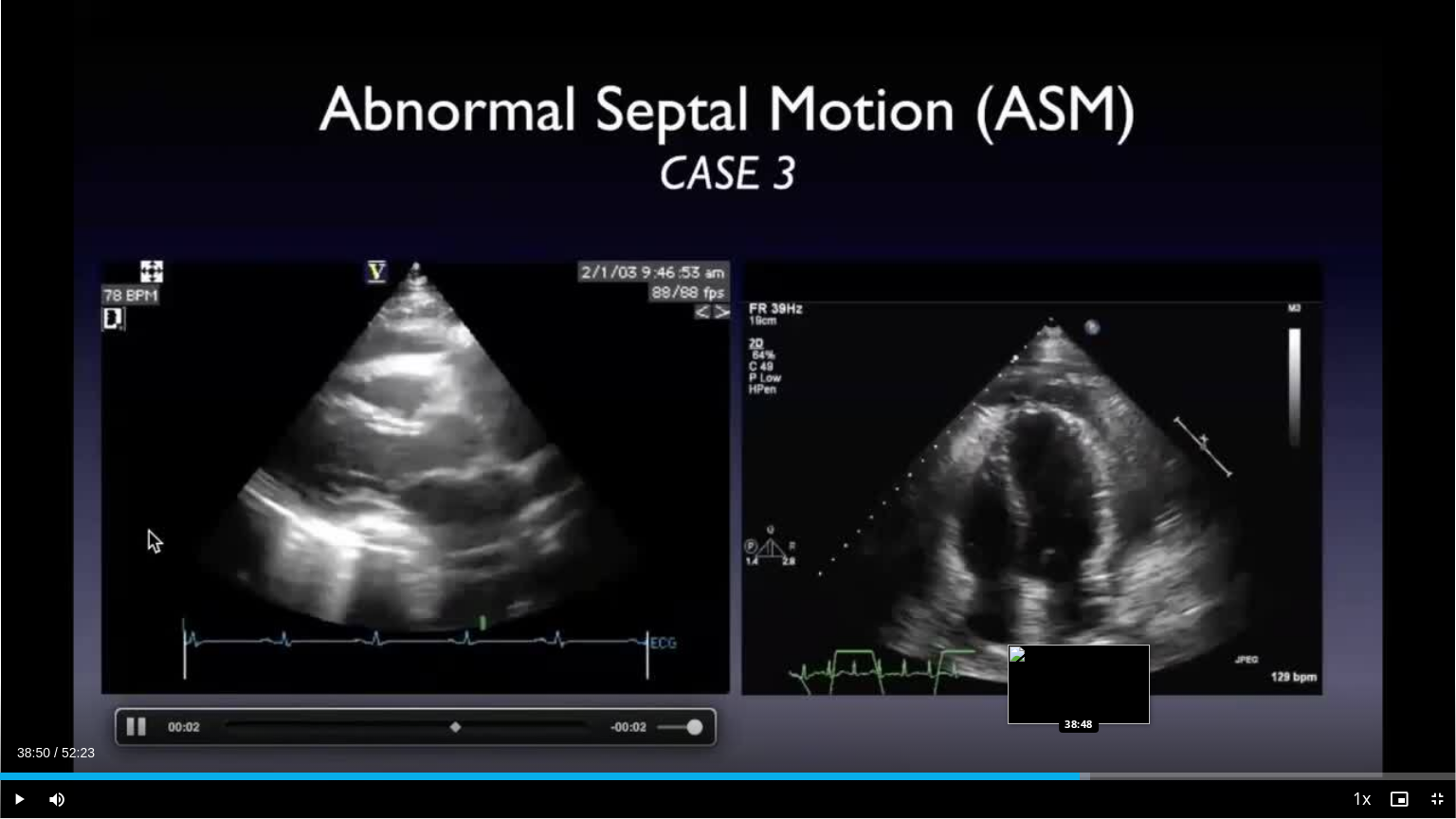 click on "Loaded :  74.84% 38:50 38:48" at bounding box center (728, 776) 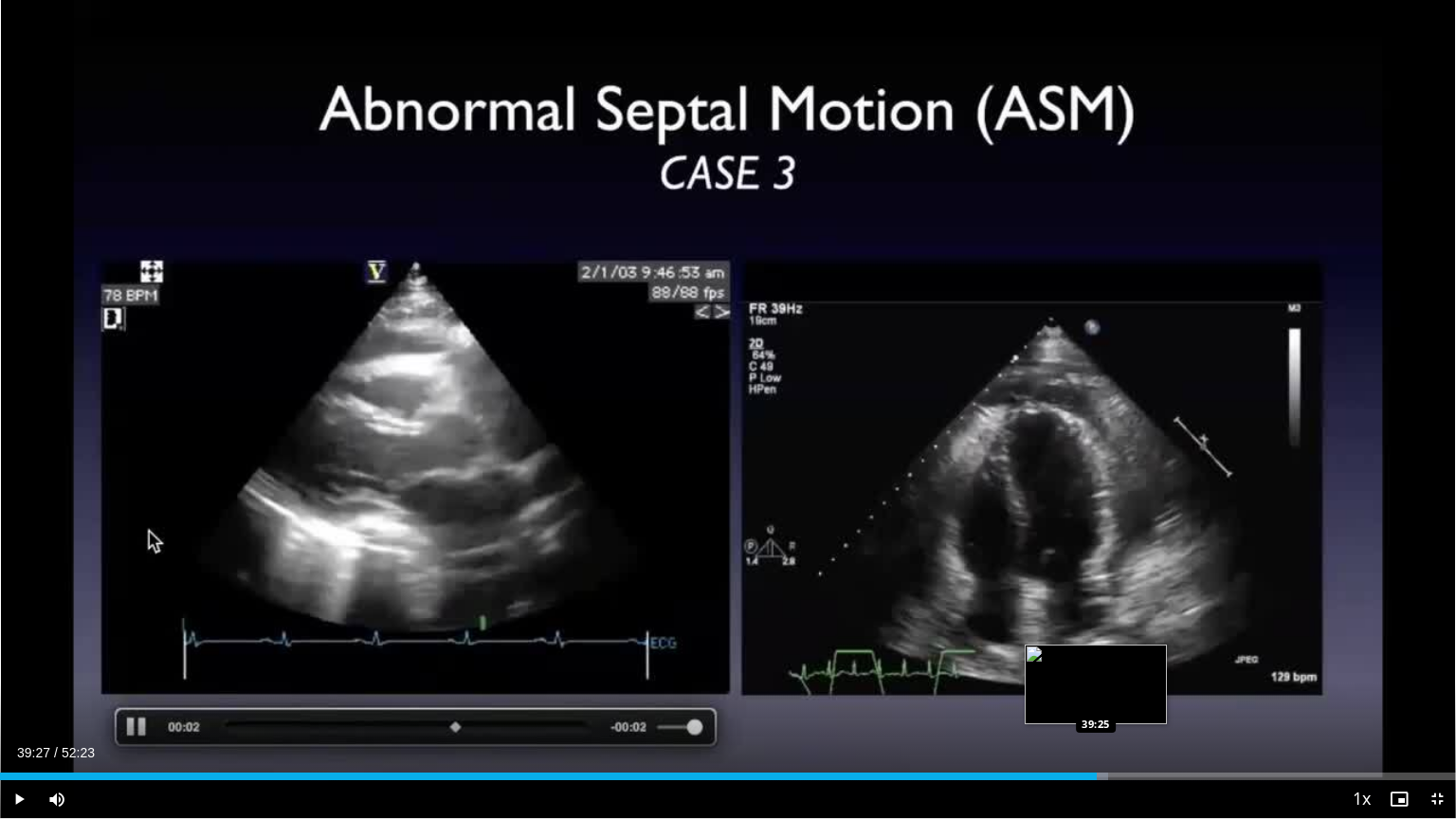 click on "Loaded :  76.12% 39:27 39:25" at bounding box center [728, 776] 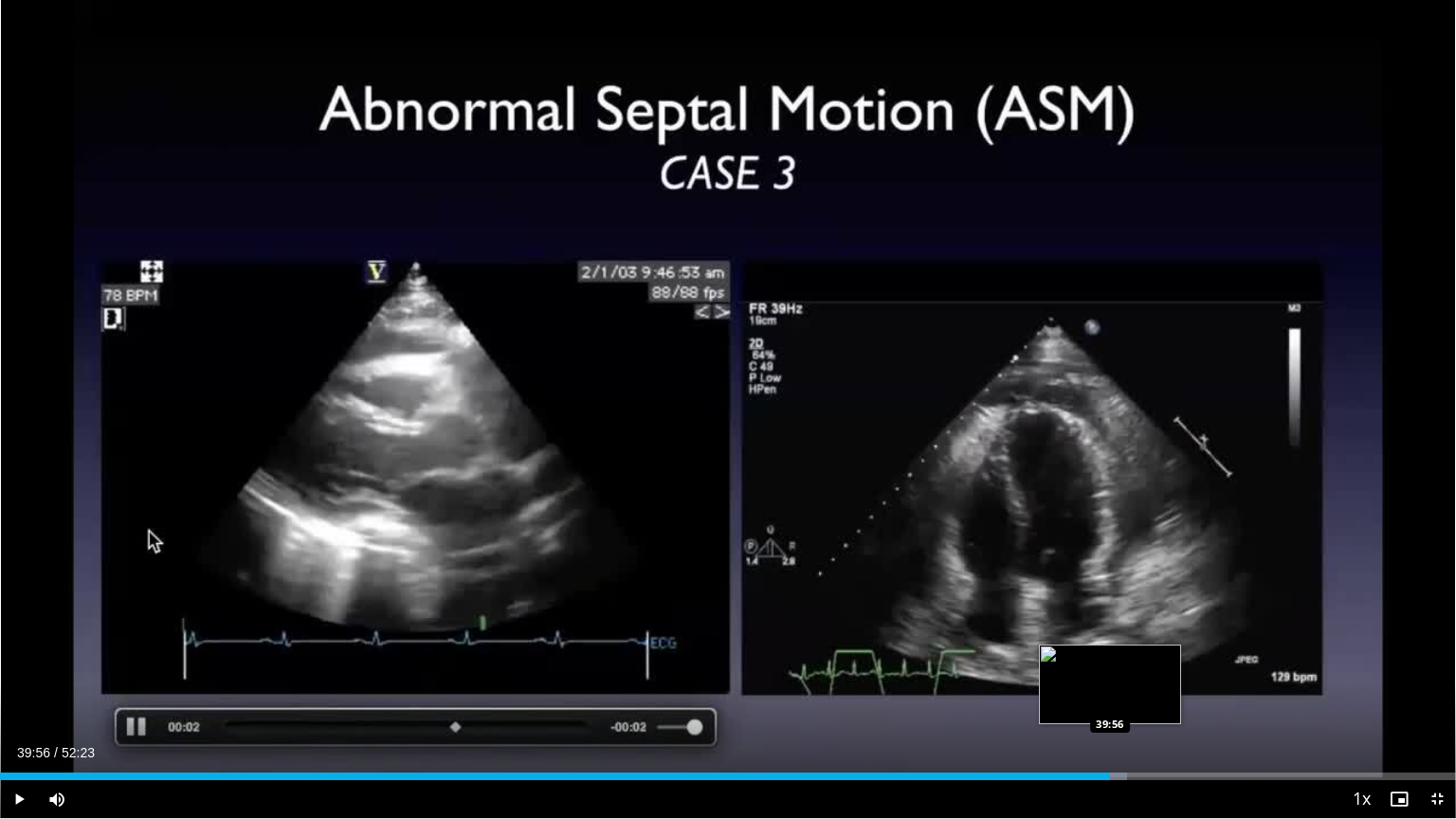 click on "Loaded :  [PERCENT] [TIME] [TIME]" at bounding box center [728, 776] 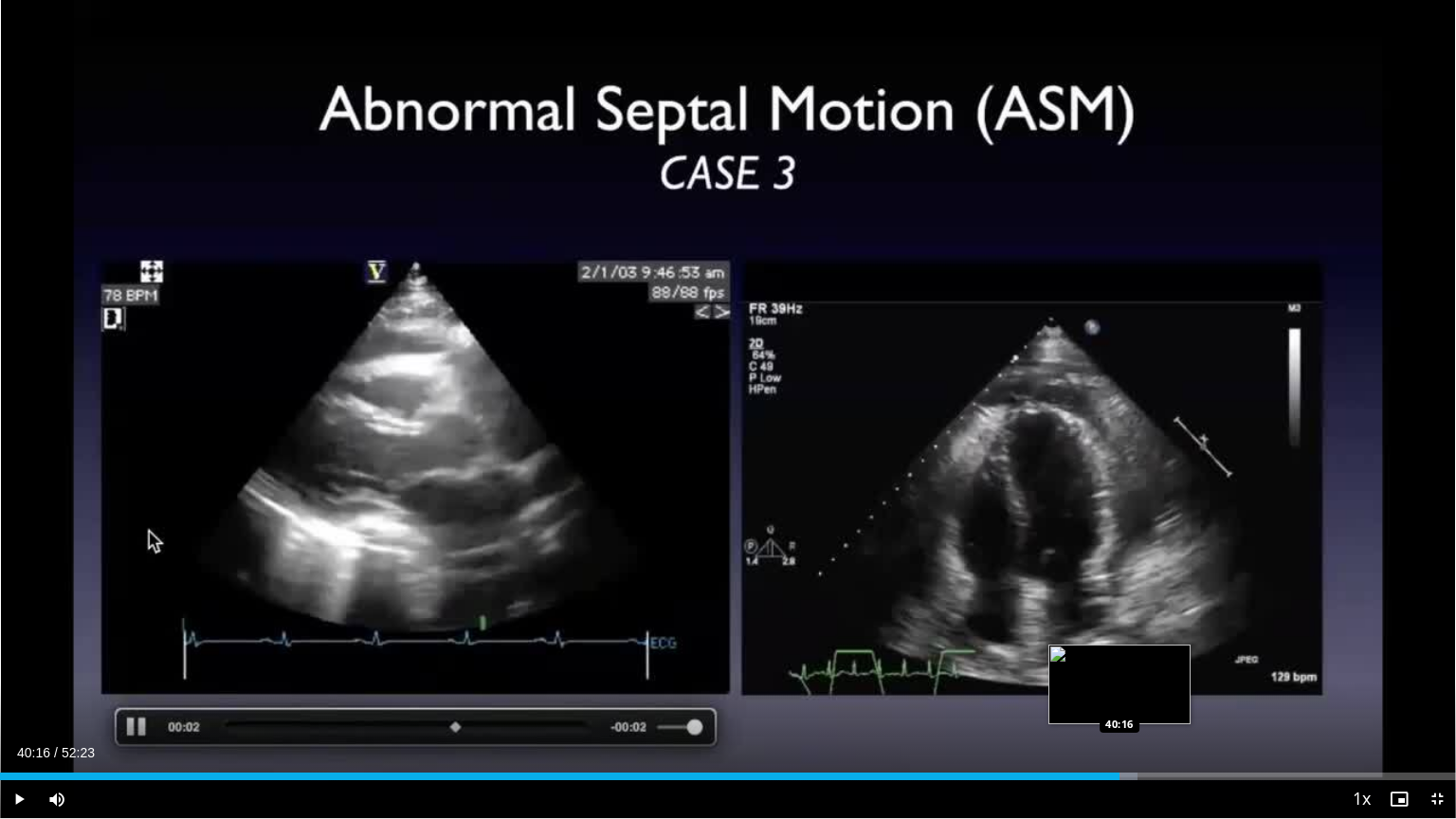 click at bounding box center (1117, 776) 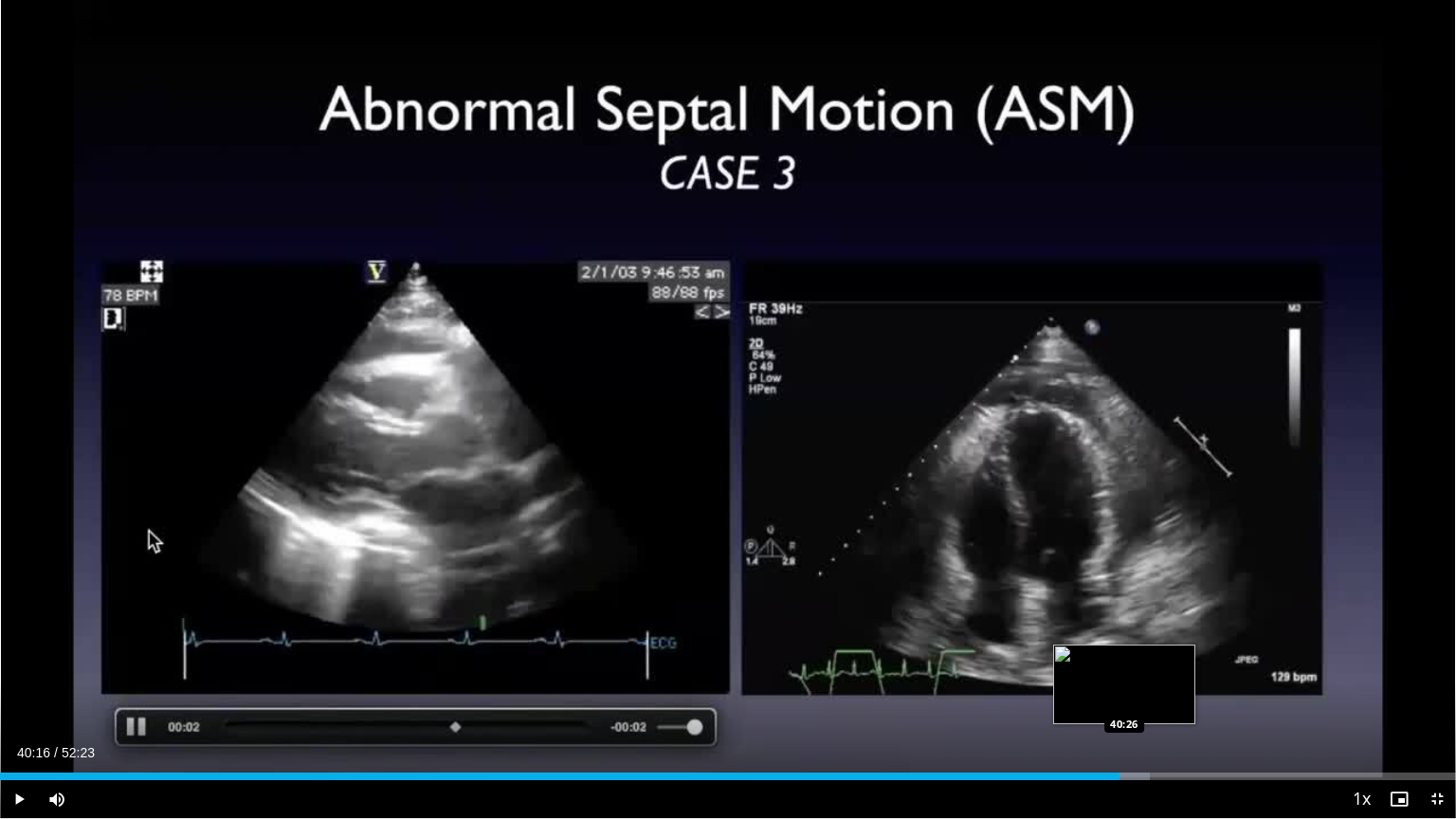 click at bounding box center [1128, 776] 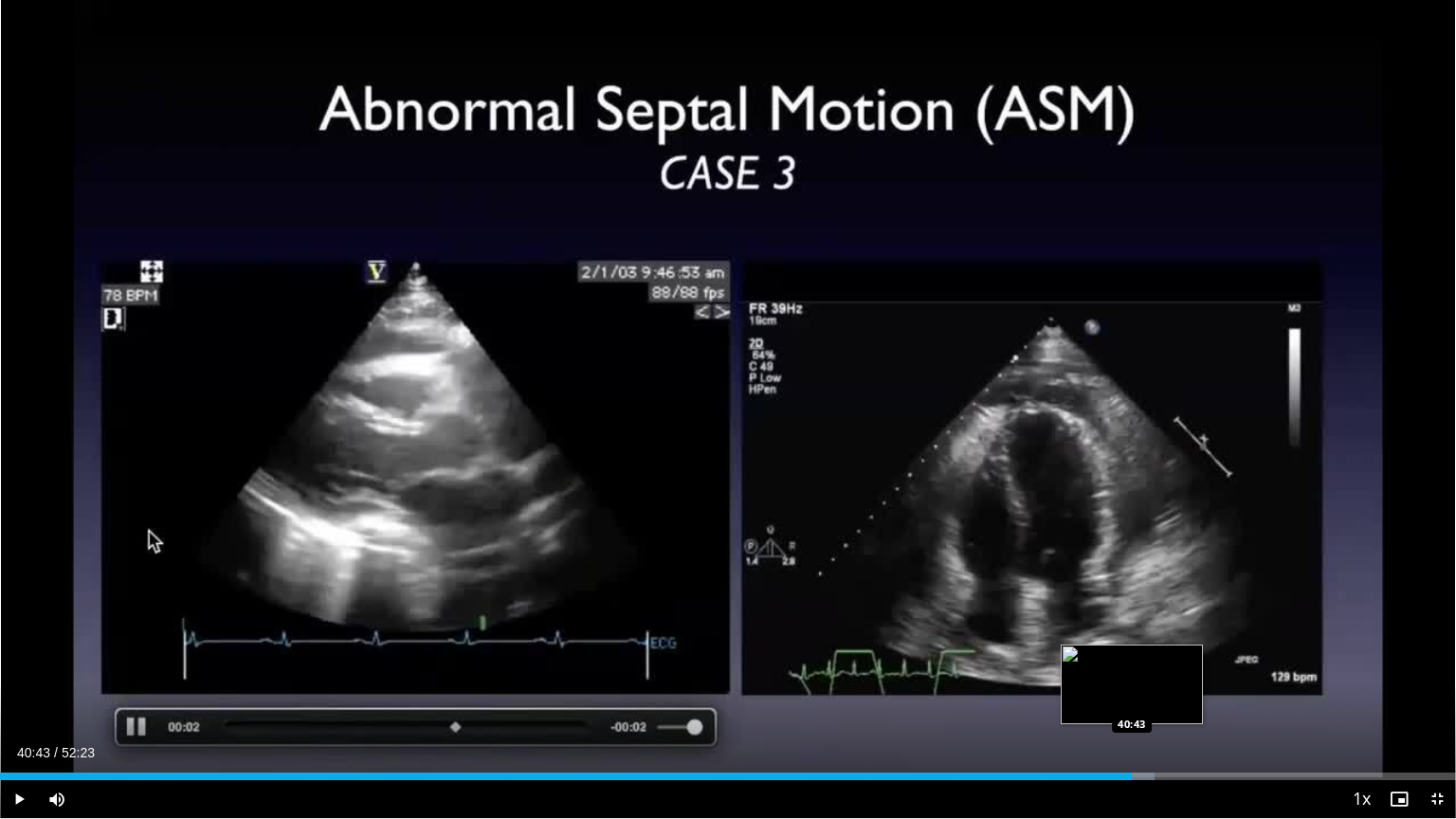 click on "Loaded :  79.30% 40:26 40:43" at bounding box center [728, 776] 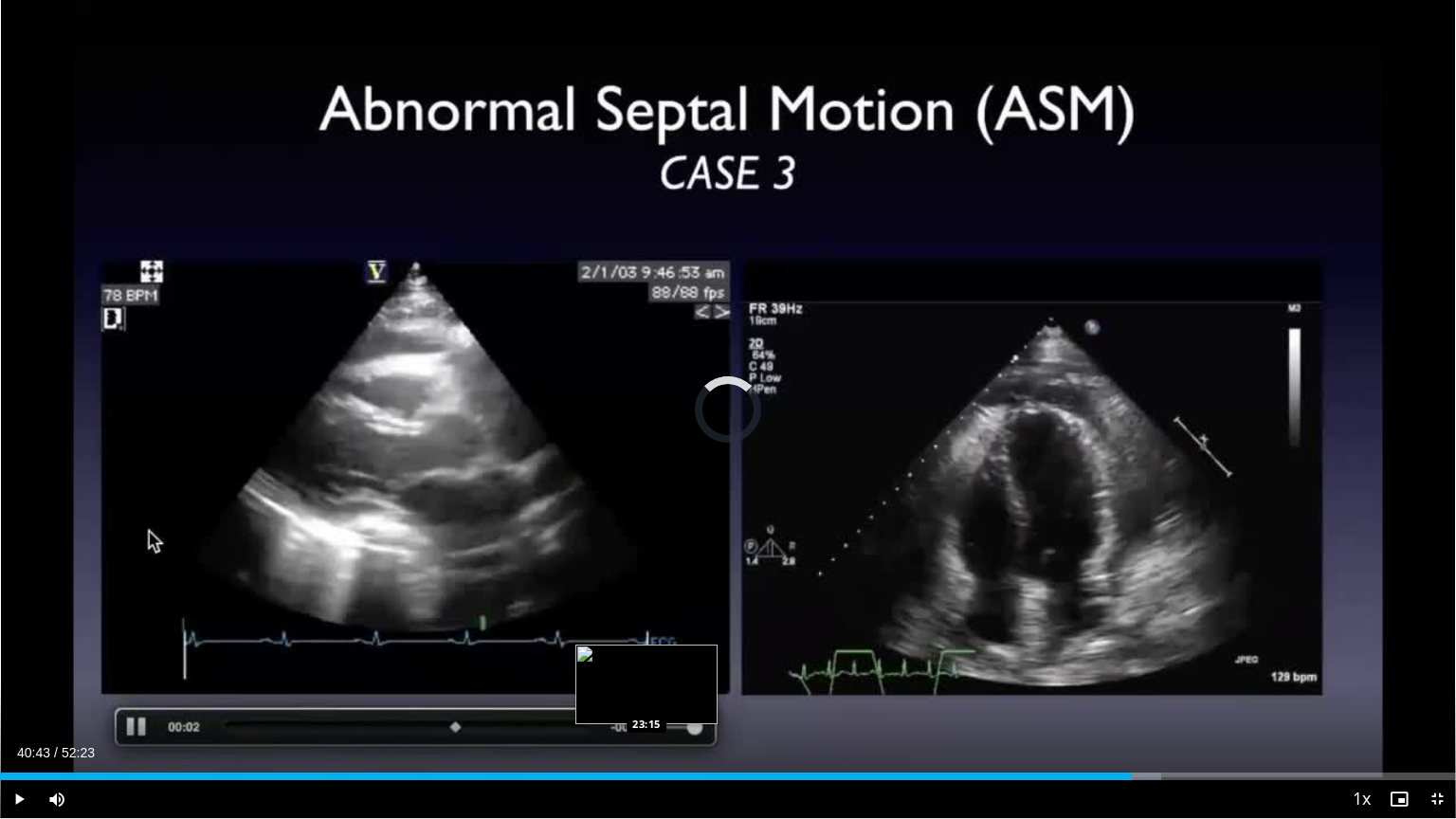 click on "40:43" at bounding box center [566, 776] 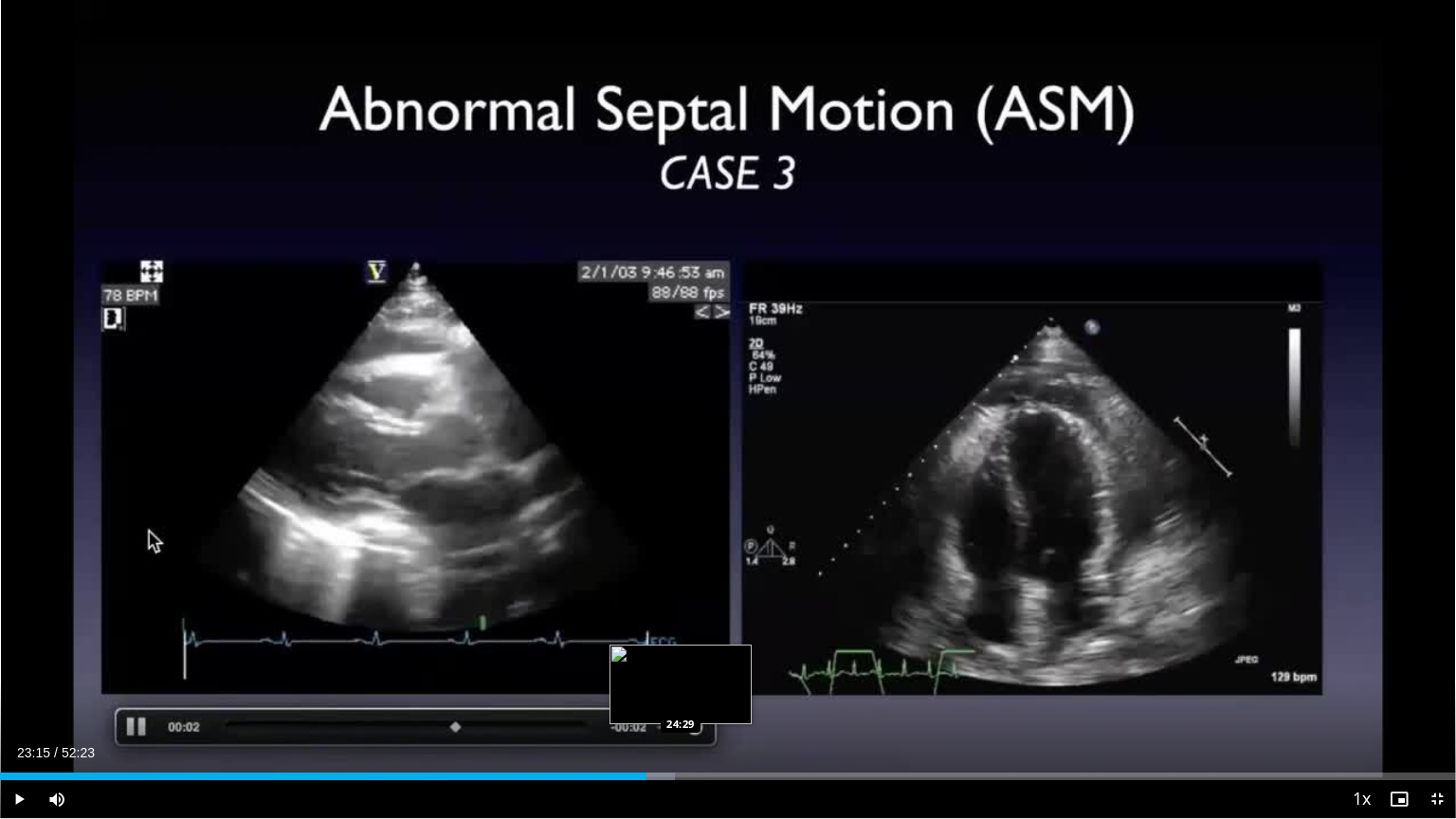 click on "Loaded :  46.38% 23:15 24:29" at bounding box center [728, 776] 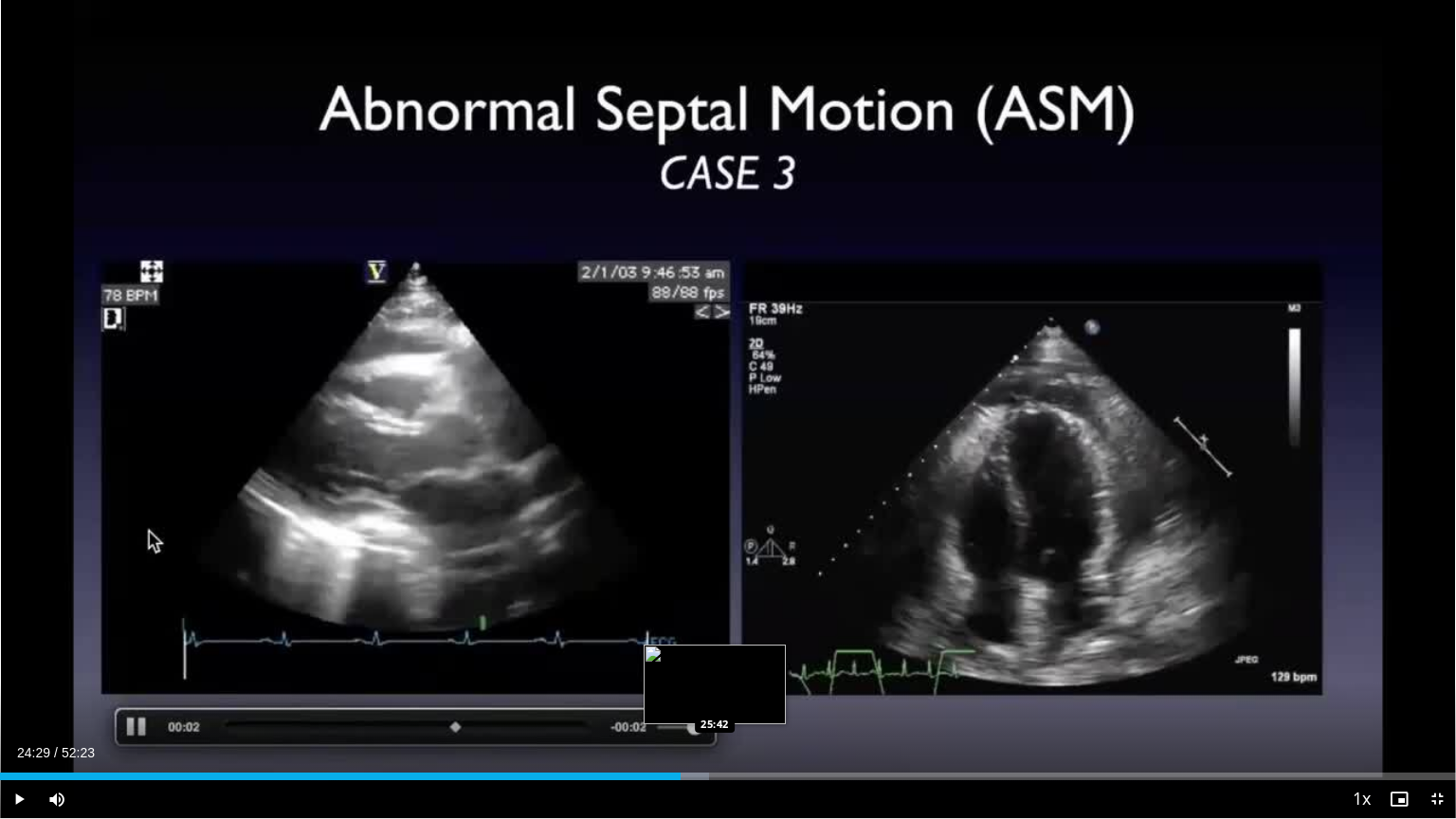 click on "Loaded :  48.73% 24:29 25:42" at bounding box center [728, 776] 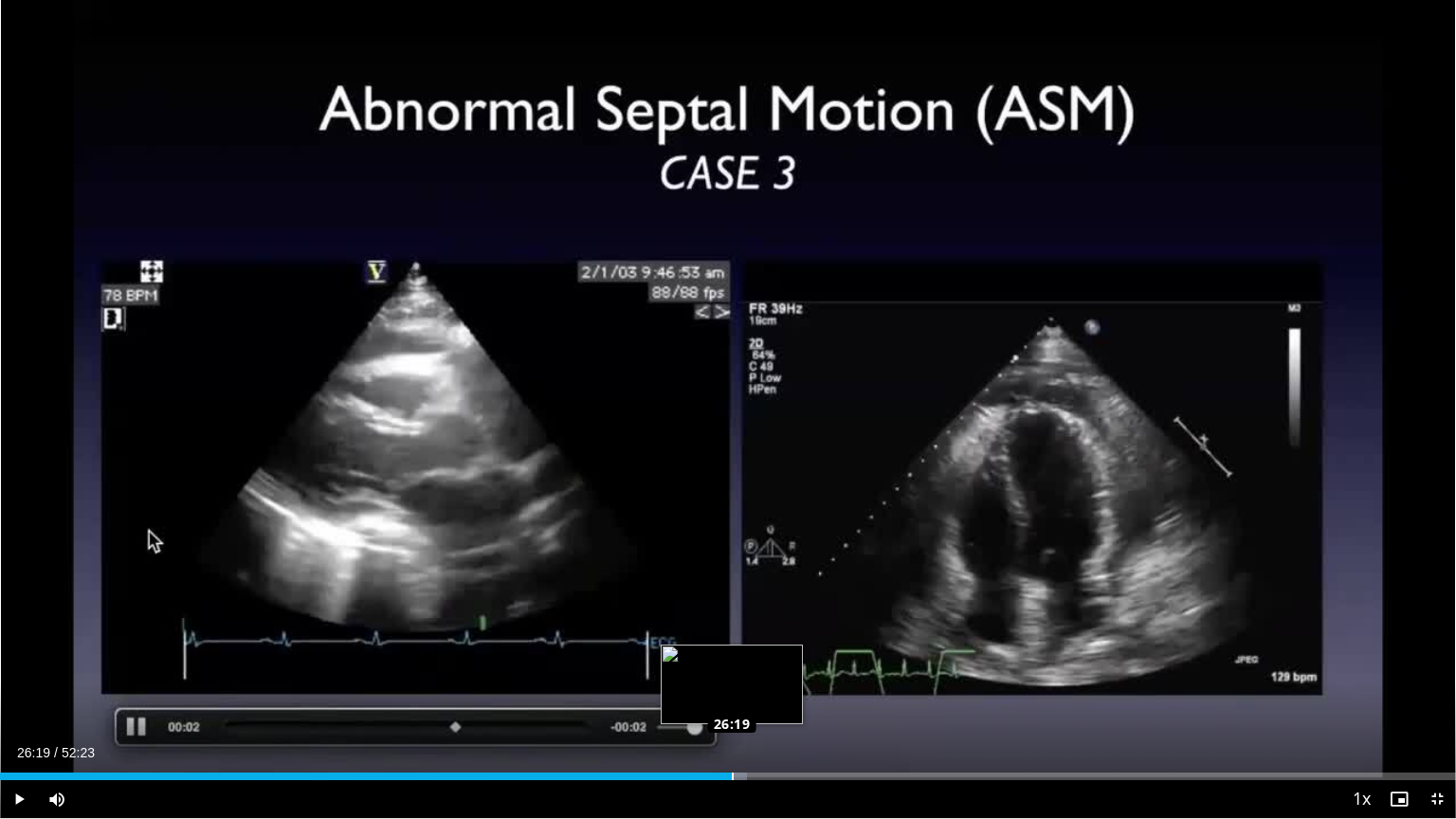 click on "Loaded :  51.28% [TIME] [TIME]" at bounding box center [728, 776] 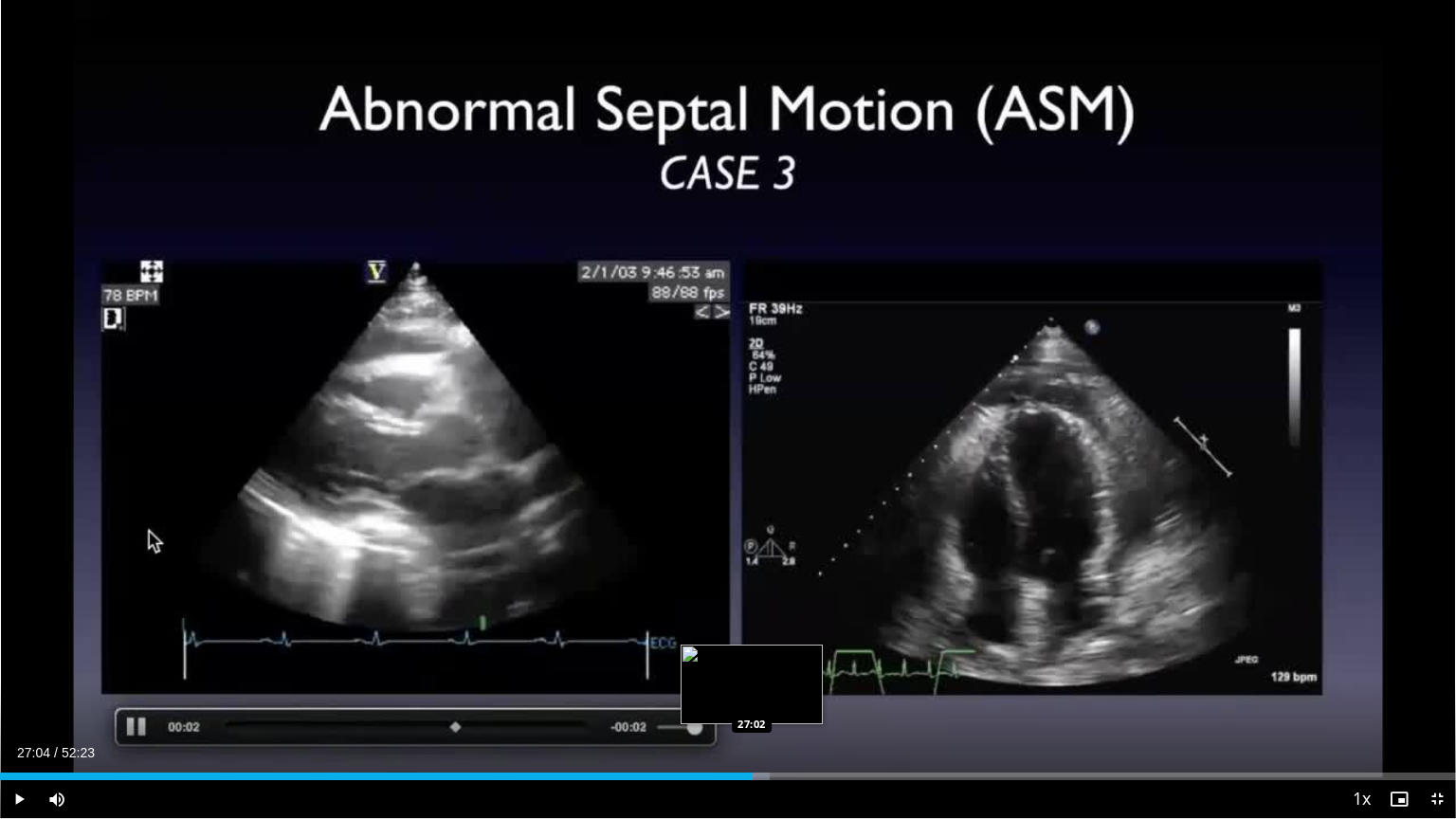 click on "Loaded :  52.87% 27:04 27:02" at bounding box center [728, 776] 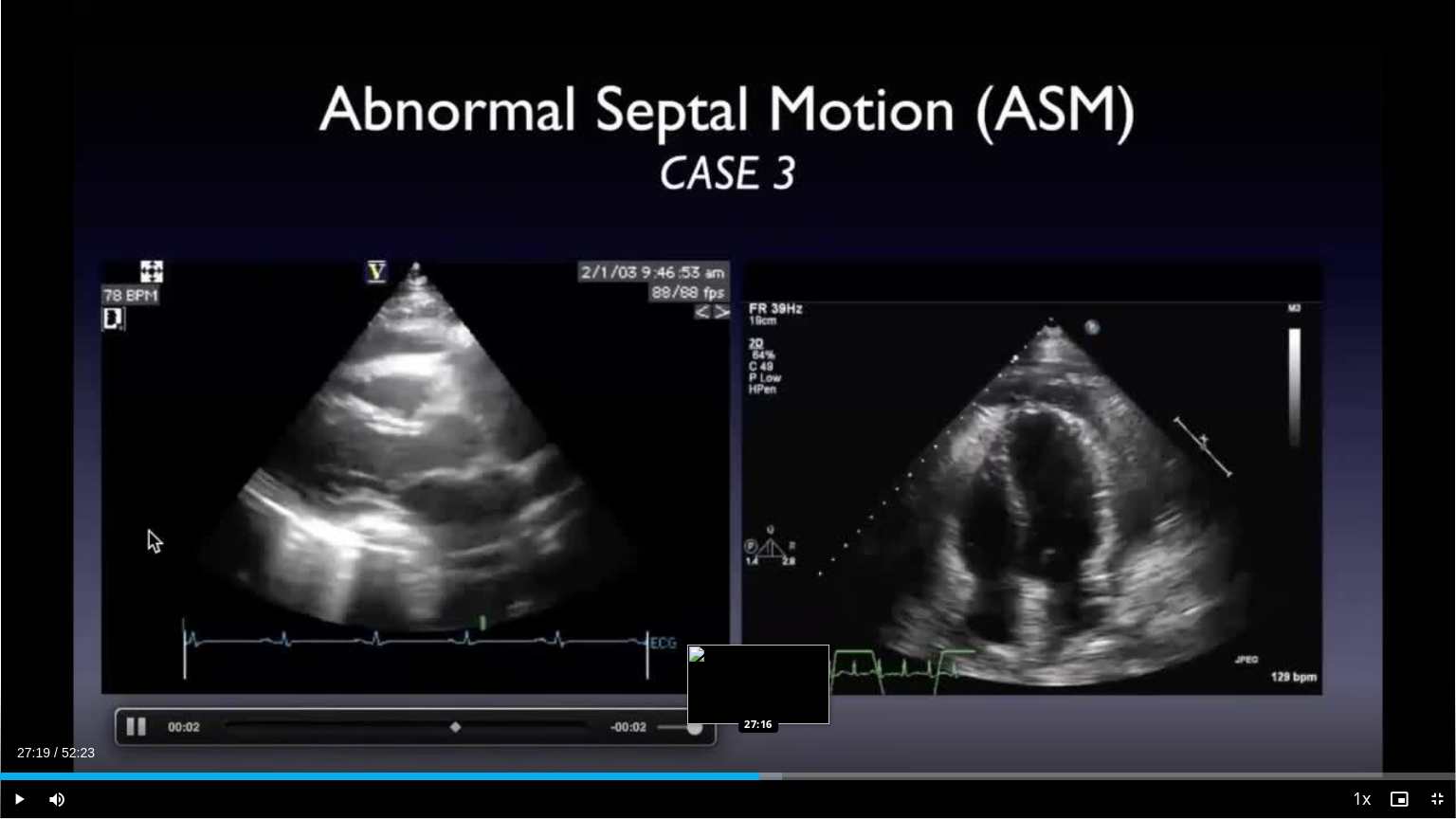 click on "Loaded :  53.69% [TIME] [TIME]" at bounding box center [728, 776] 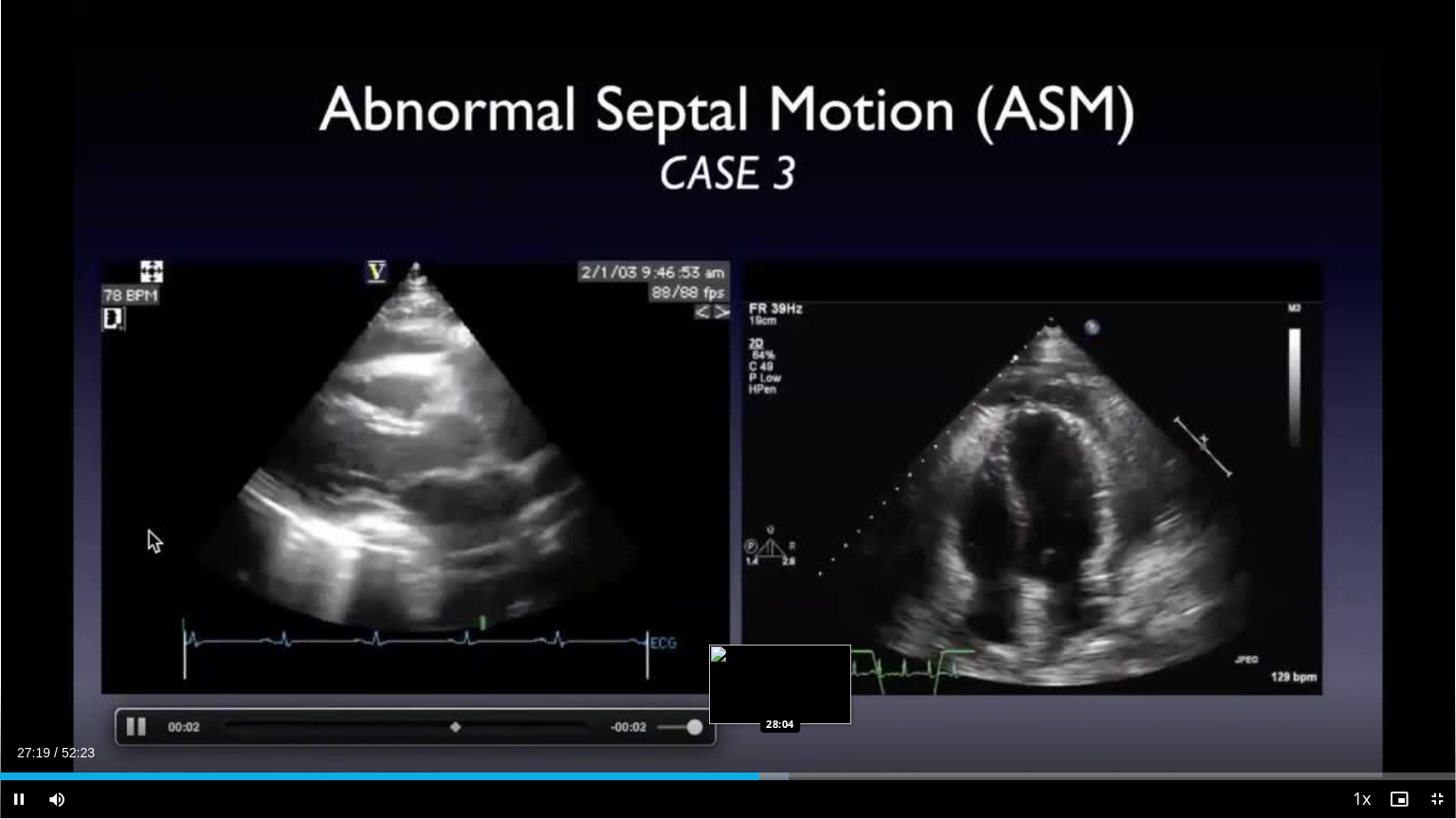 click on "Loaded :  54.14% 27:19 28:04" at bounding box center [728, 776] 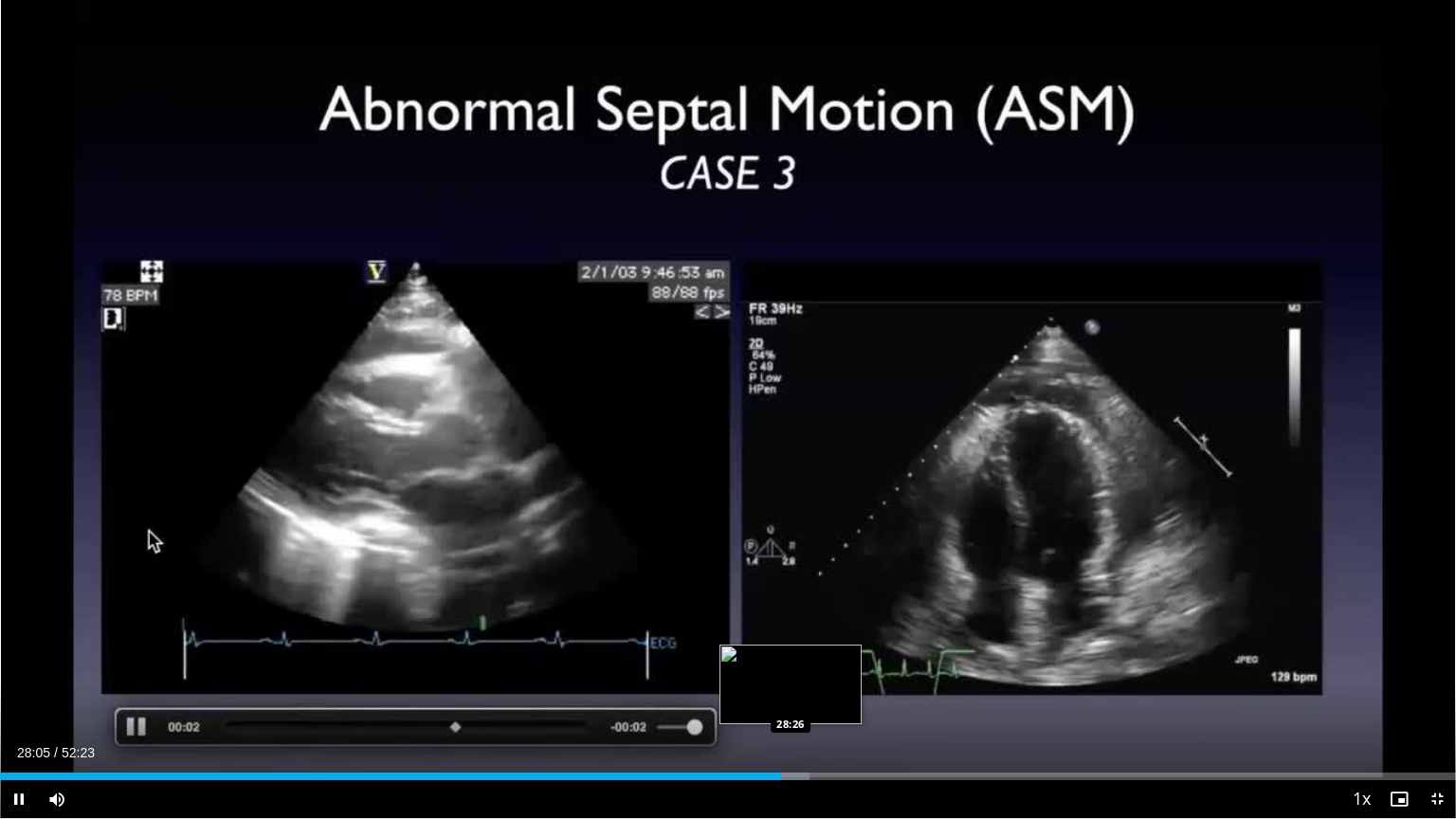 click at bounding box center [788, 776] 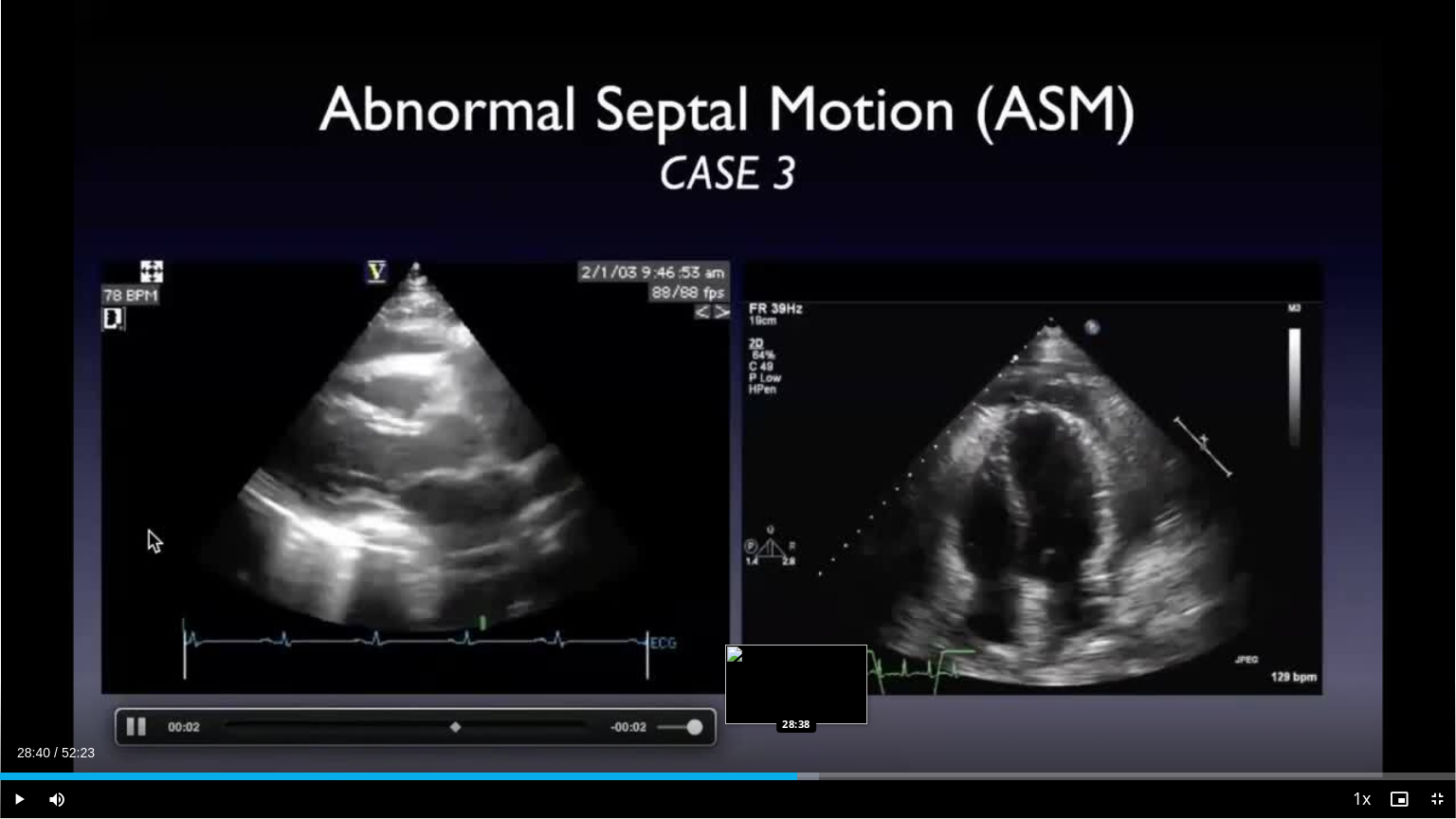 click on "Loaded :  56.23% 28:40 28:38" at bounding box center (728, 776) 